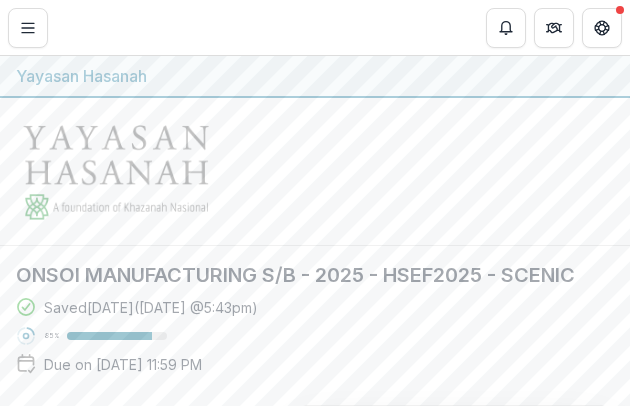 scroll, scrollTop: 0, scrollLeft: 0, axis: both 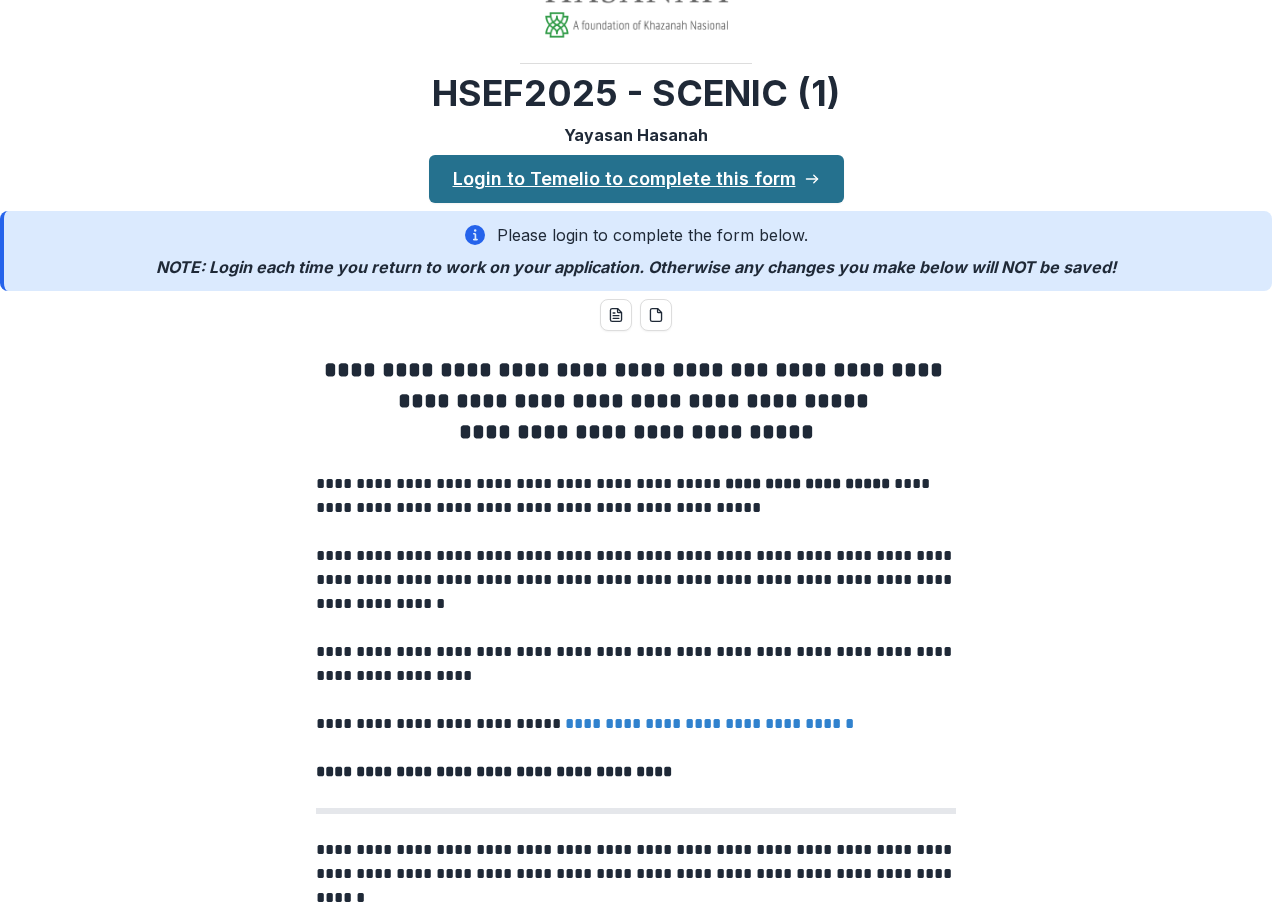 click on "Login to Temelio to complete this form" at bounding box center [636, 179] 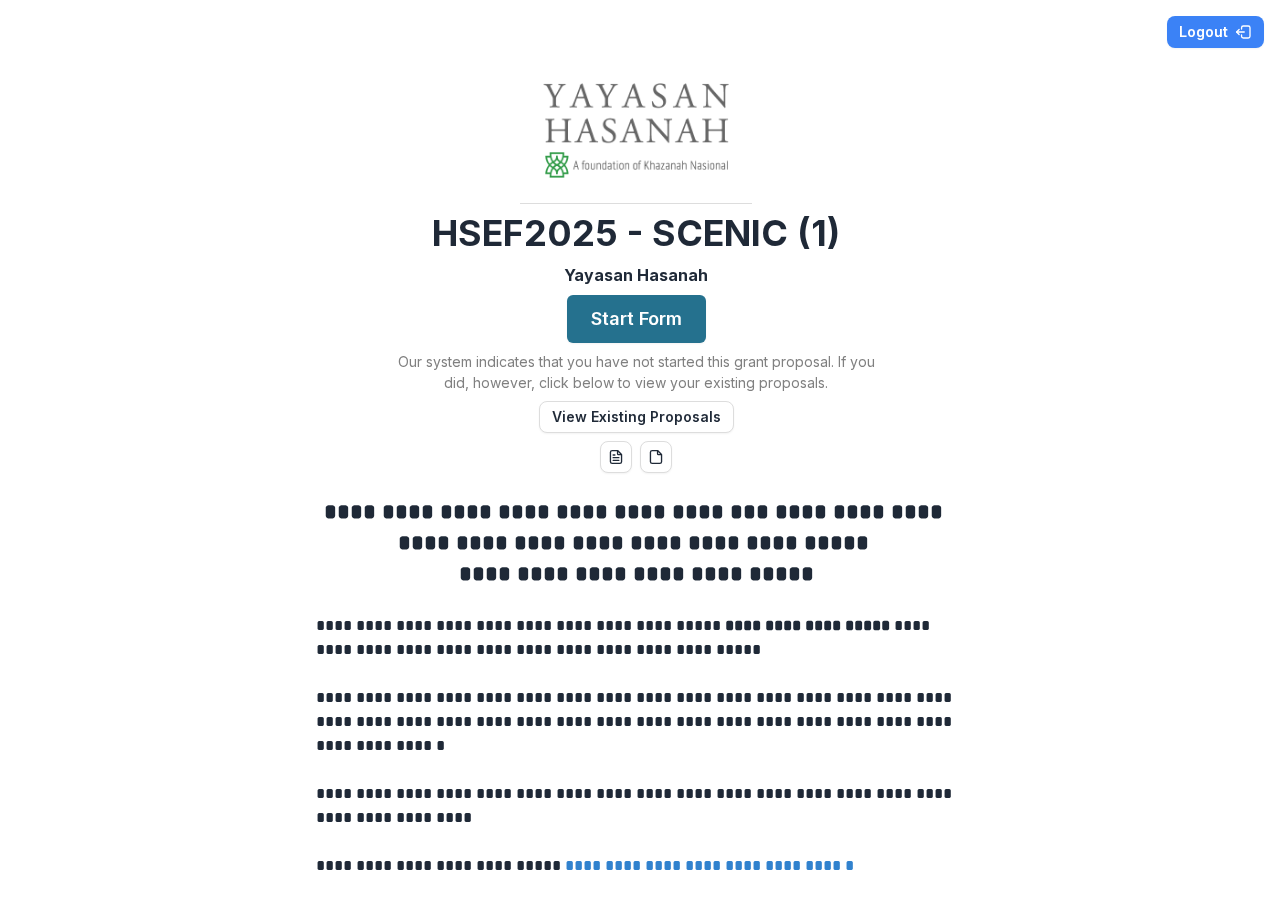 click on "Start Form" at bounding box center (636, 319) 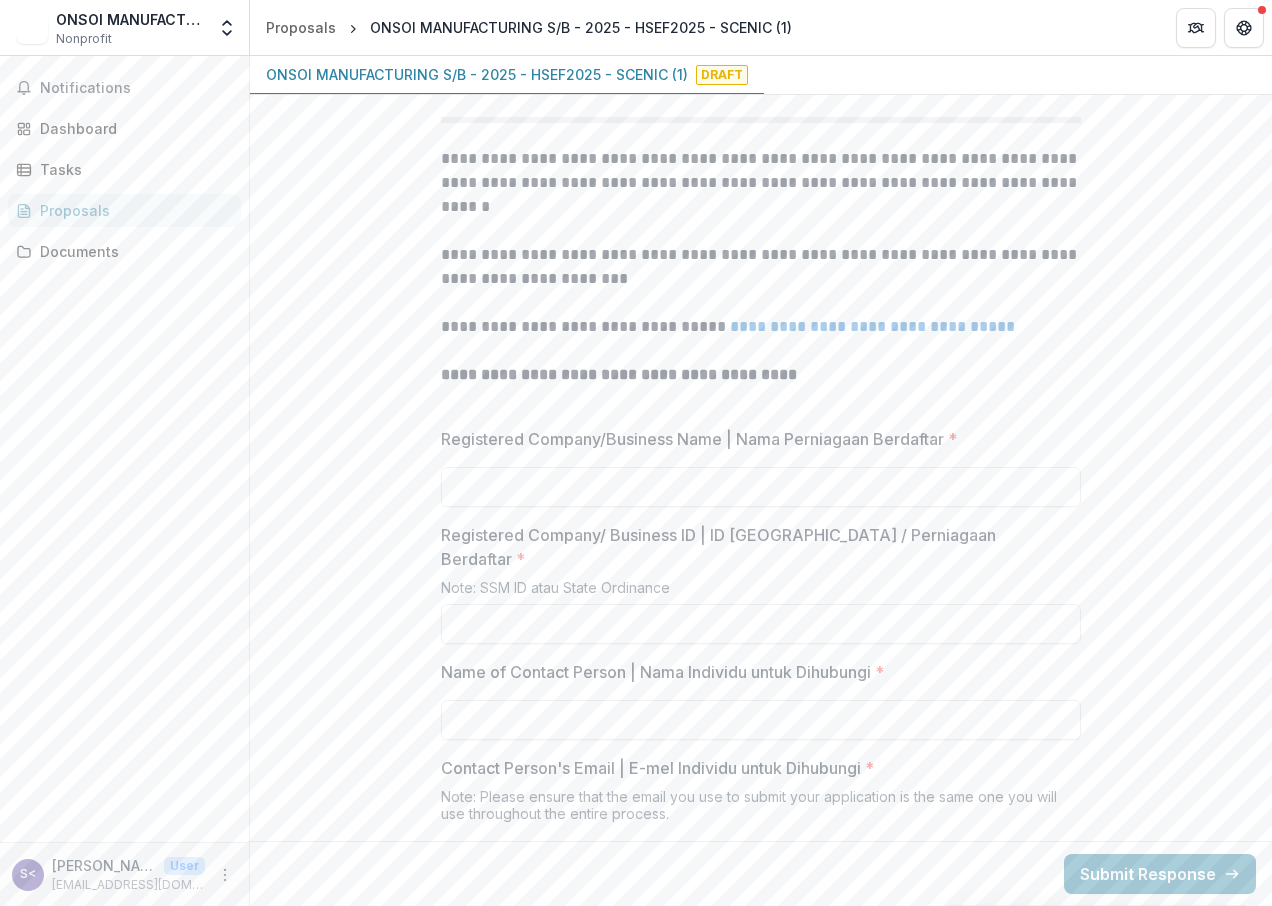 scroll, scrollTop: 900, scrollLeft: 0, axis: vertical 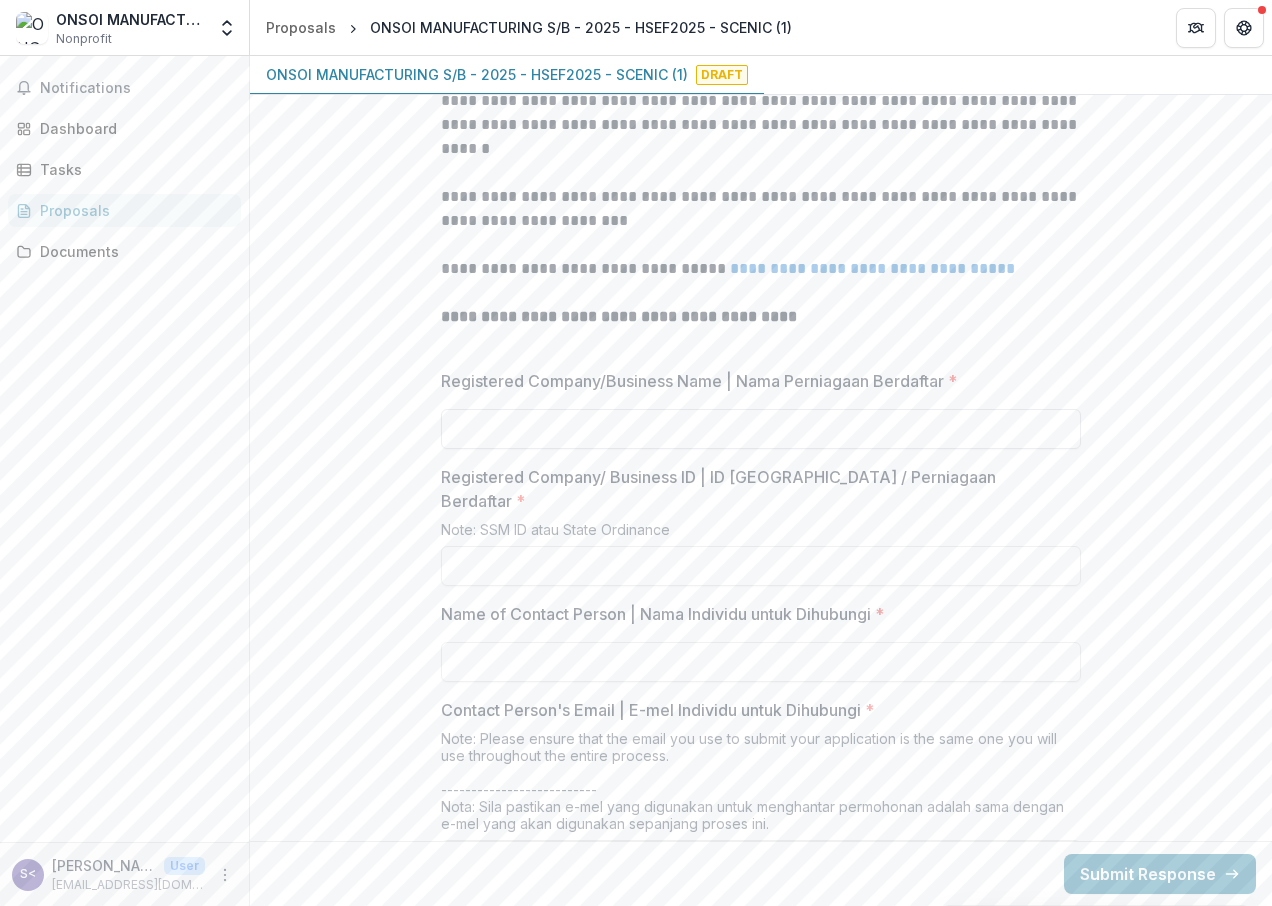 click on "Registered Company/Business Name | Nama Perniagaan Berdaftar *" at bounding box center [761, 429] 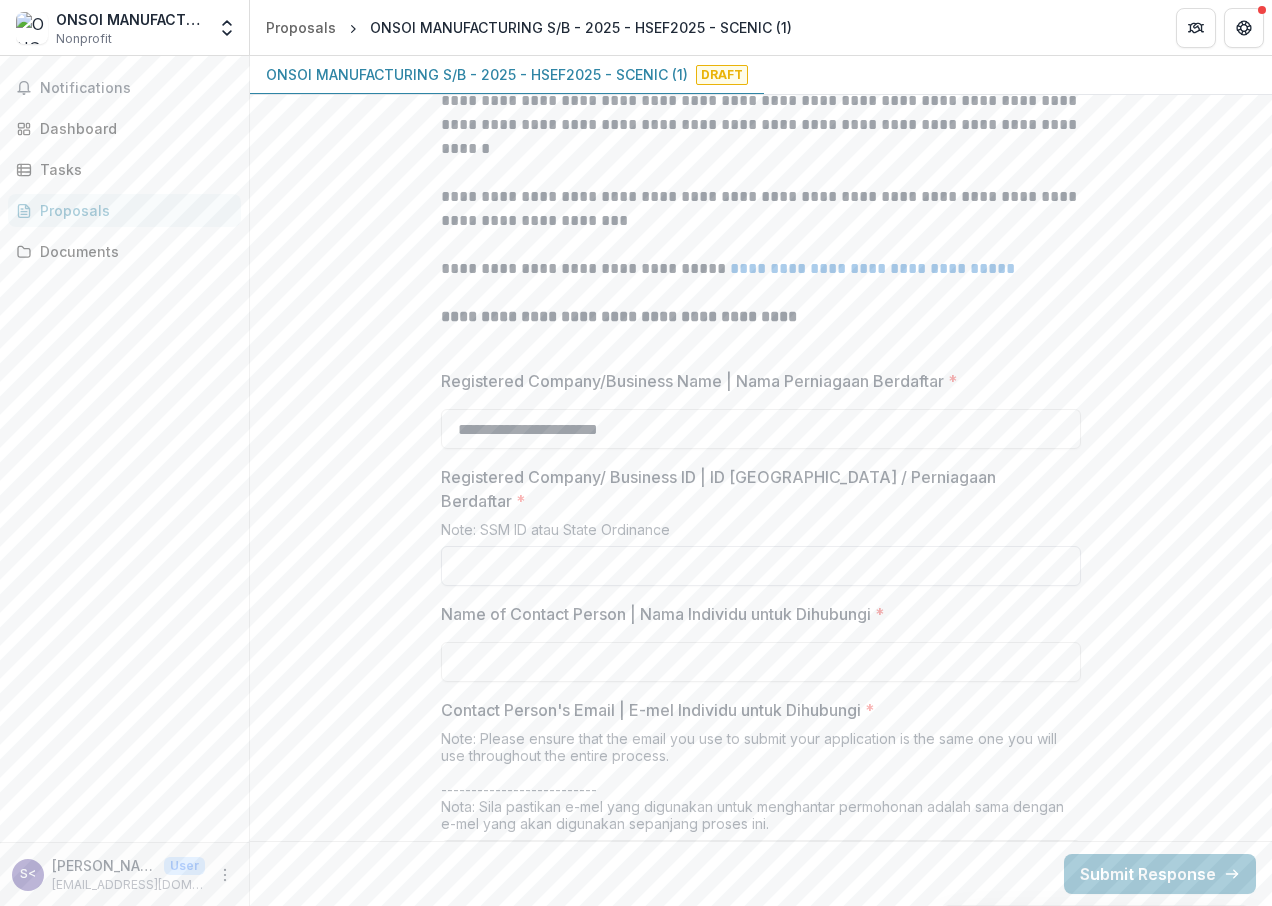 type on "**********" 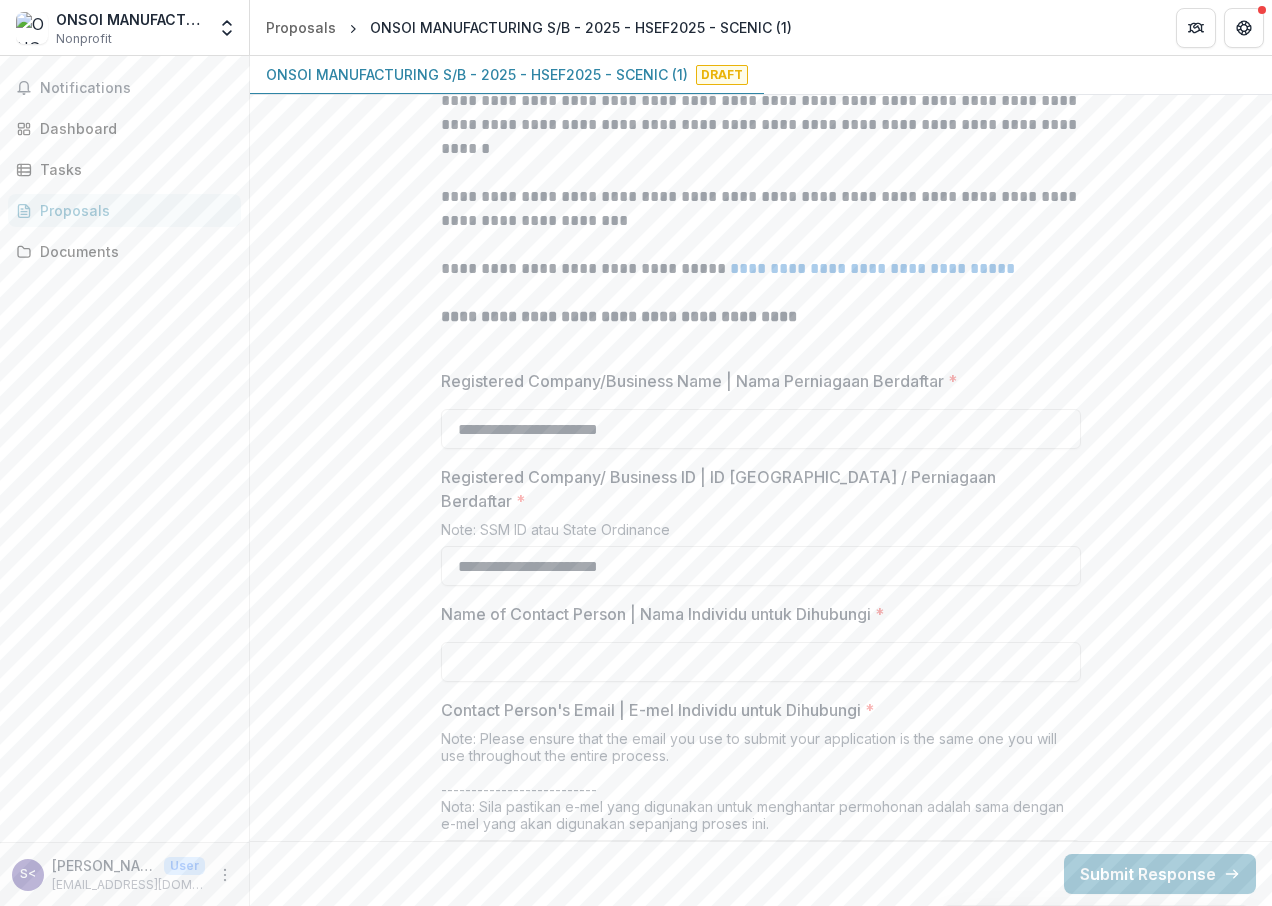type on "**********" 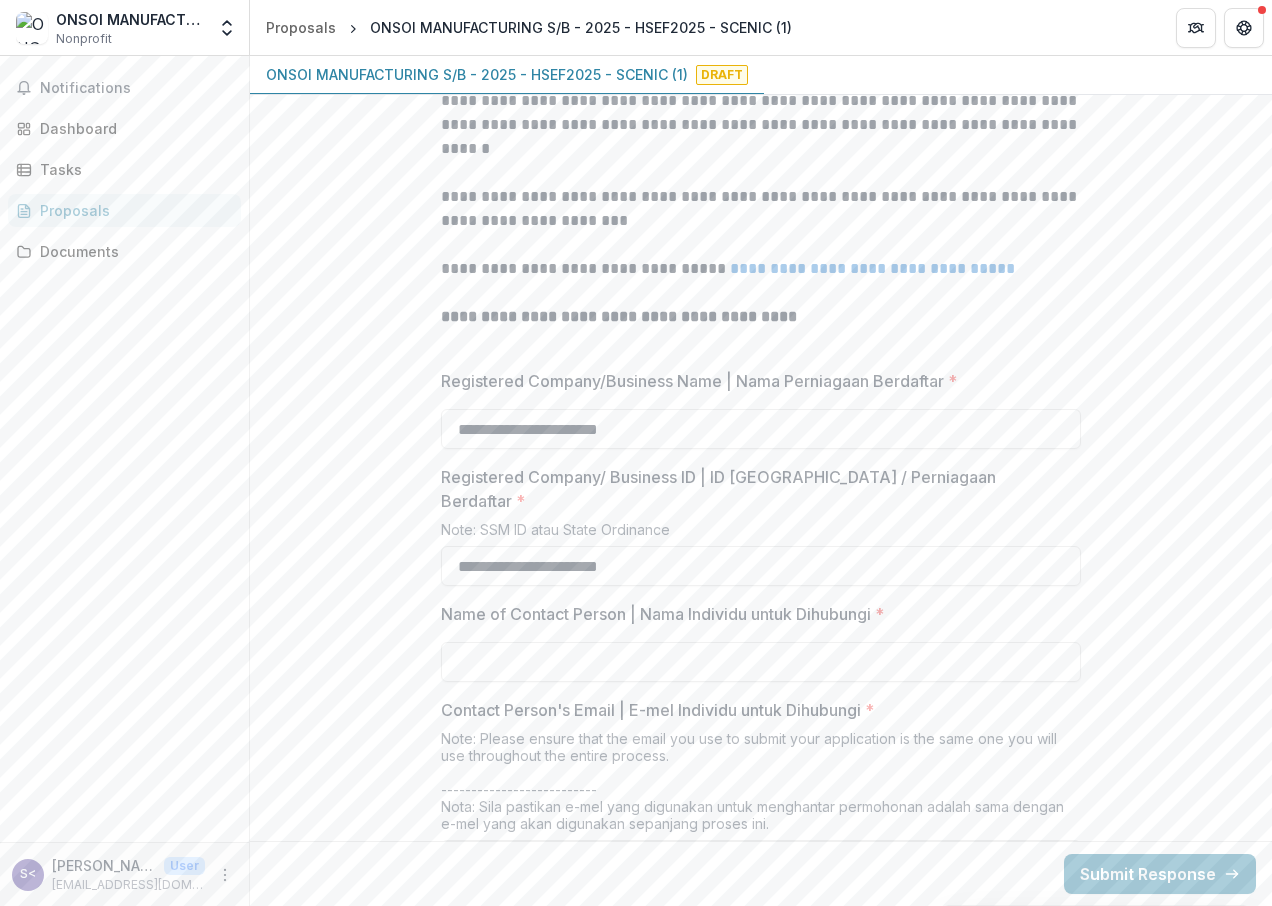 scroll, scrollTop: 1100, scrollLeft: 0, axis: vertical 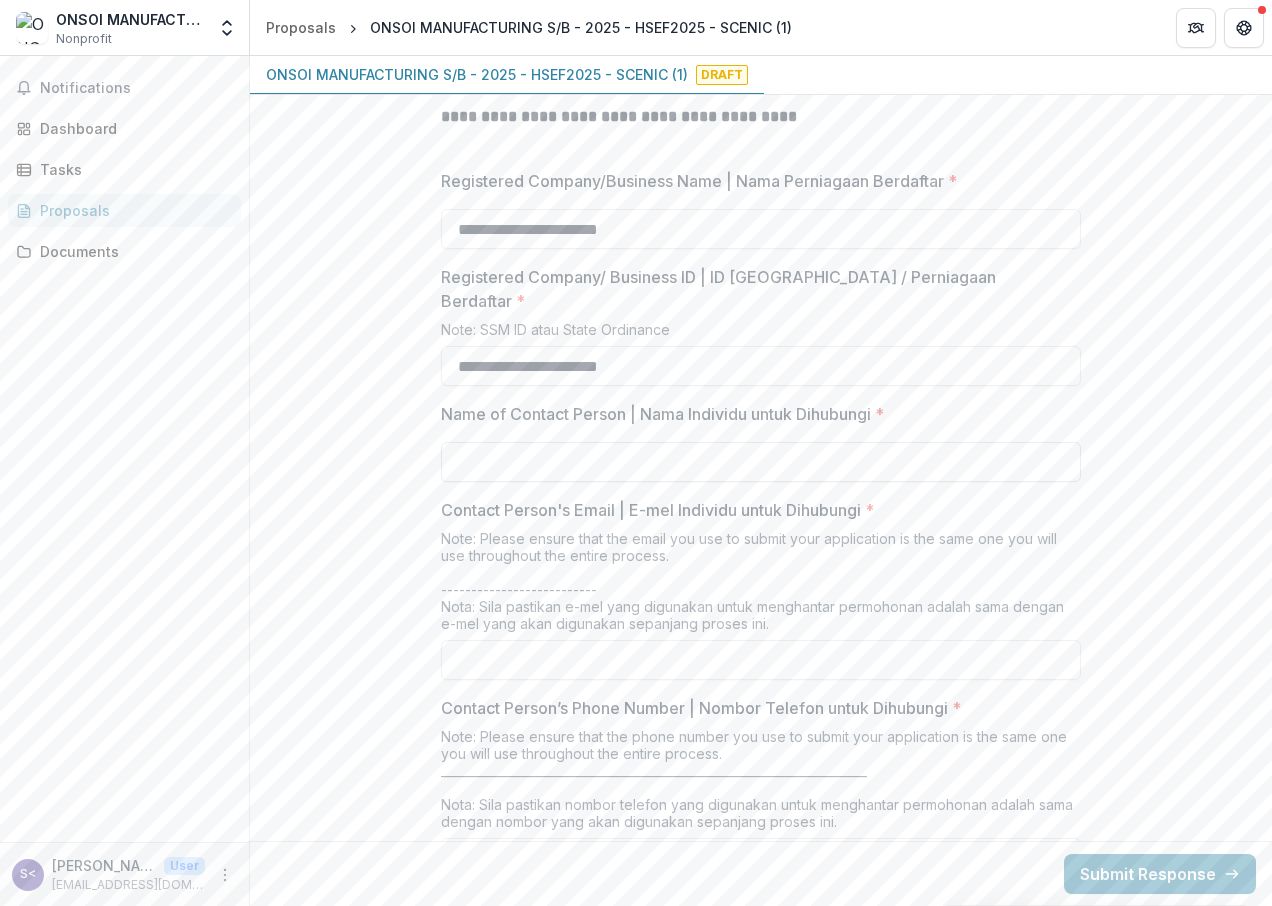 click on "Name of Contact Person | Nama Individu untuk Dihubungi *" at bounding box center (761, 462) 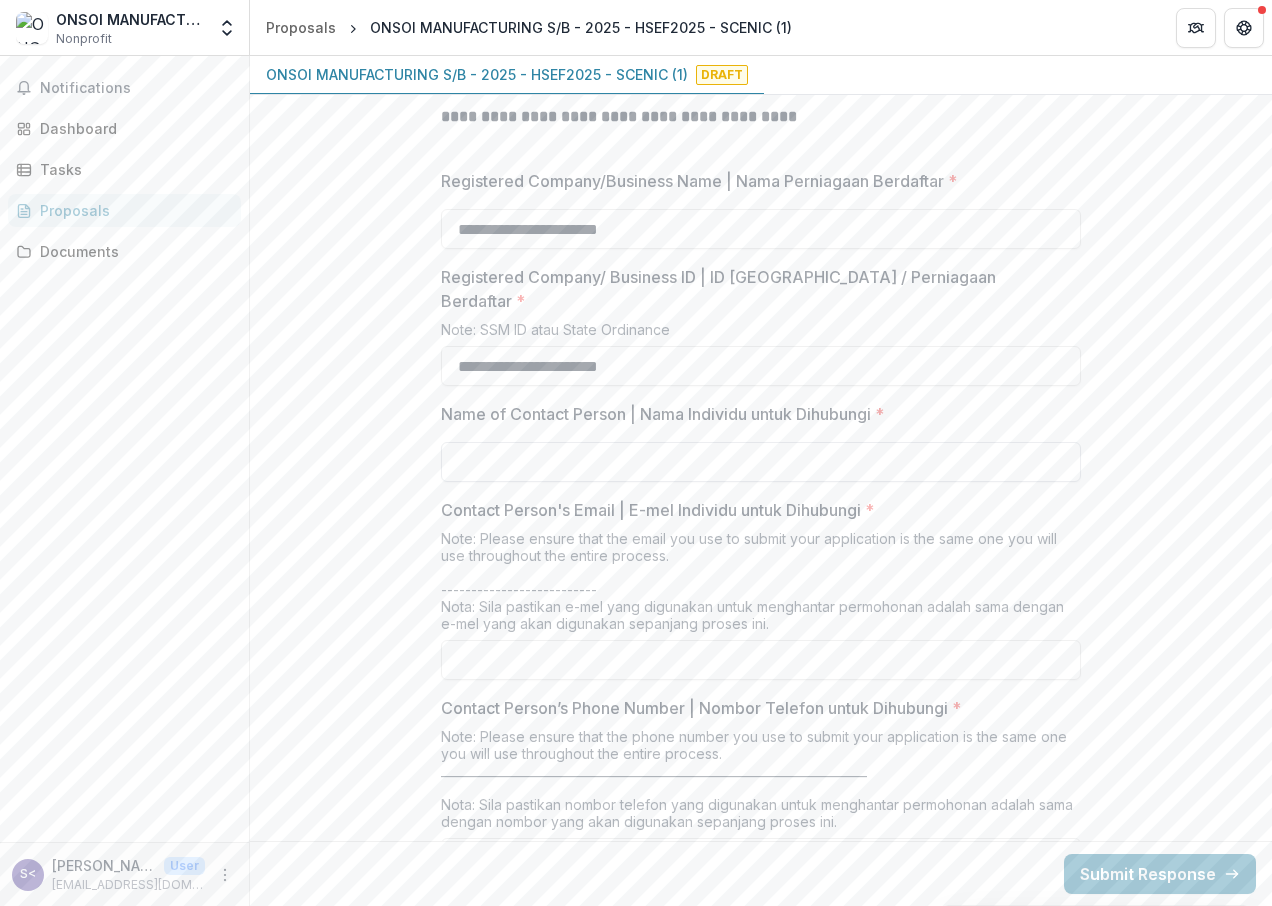 type on "**********" 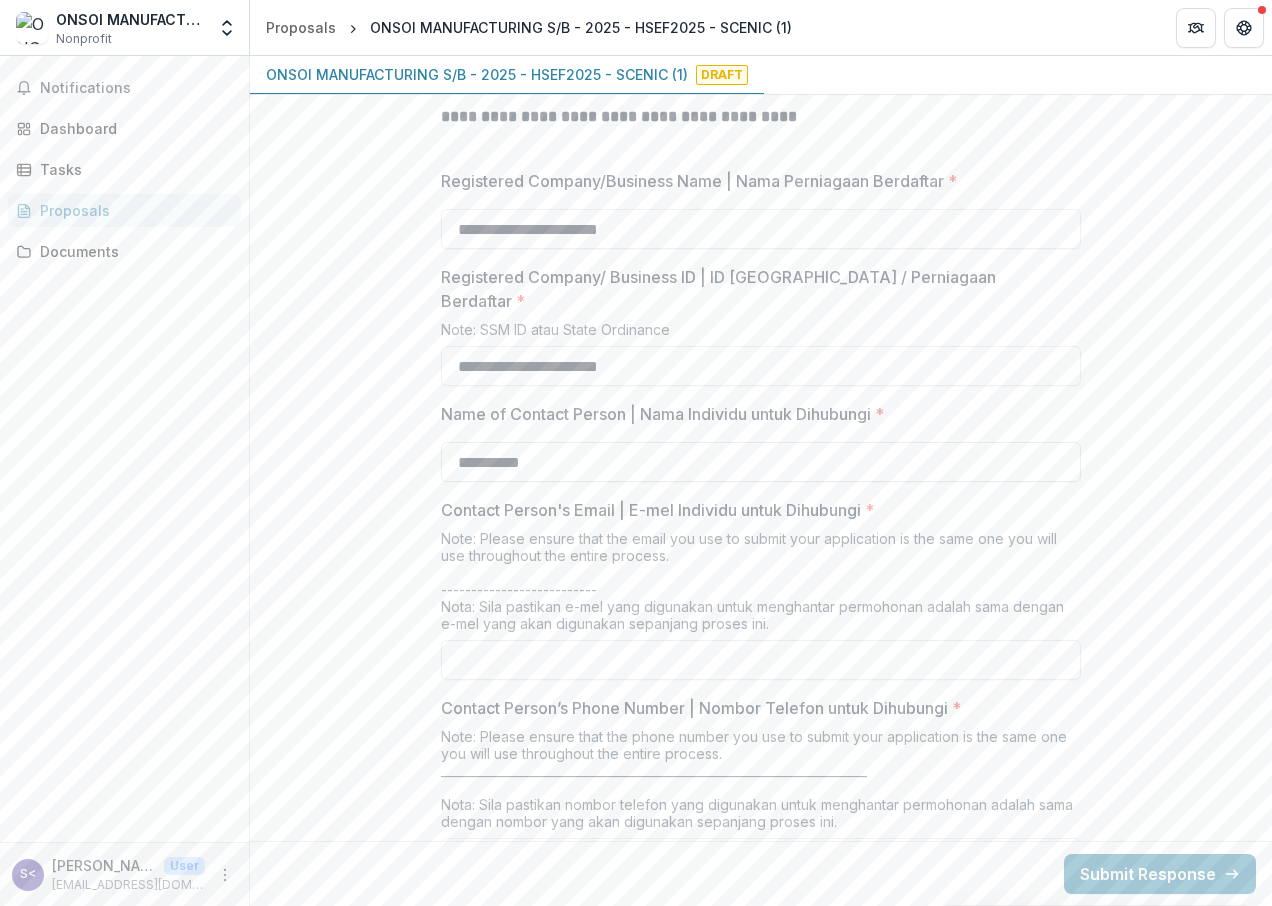 type on "**********" 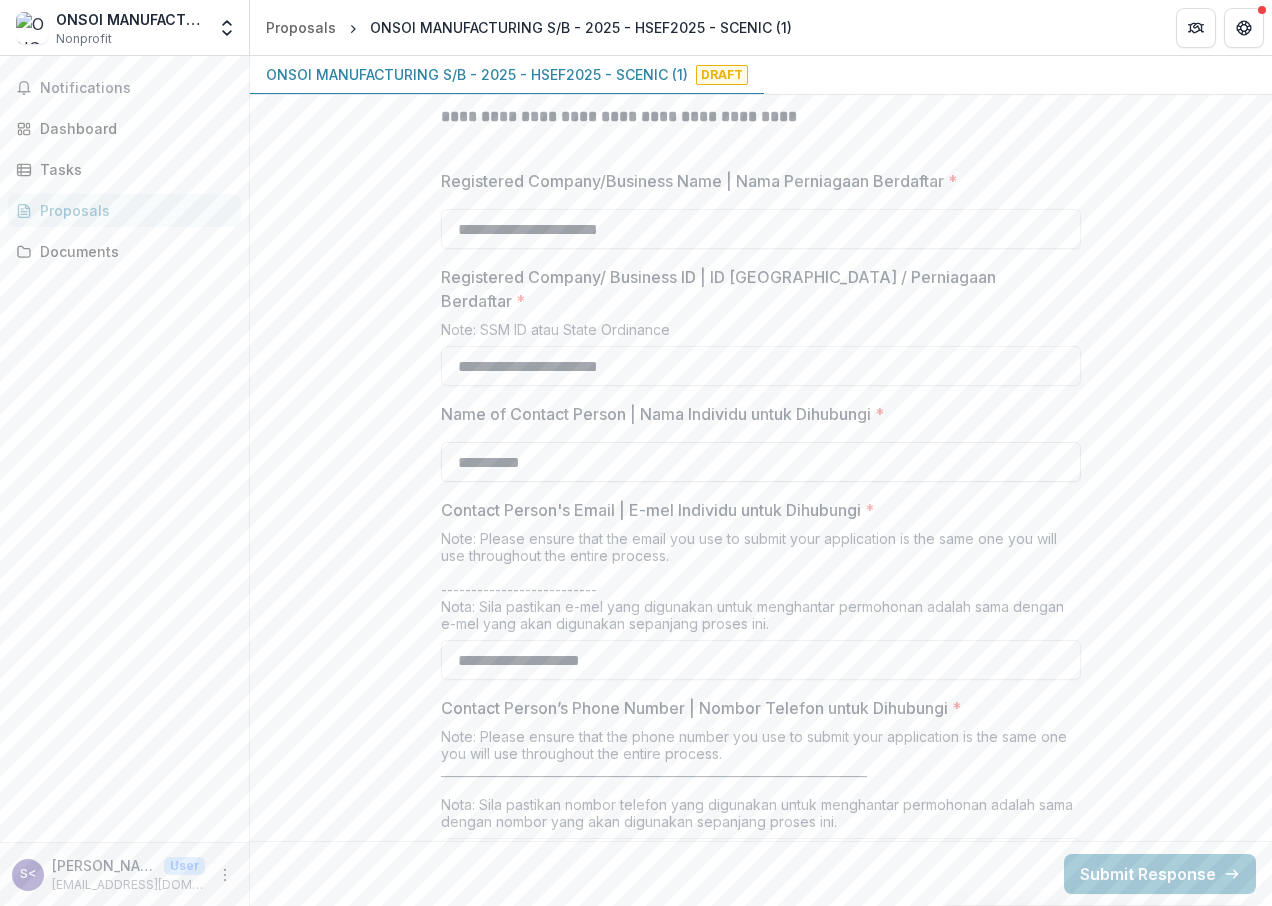 type on "**********" 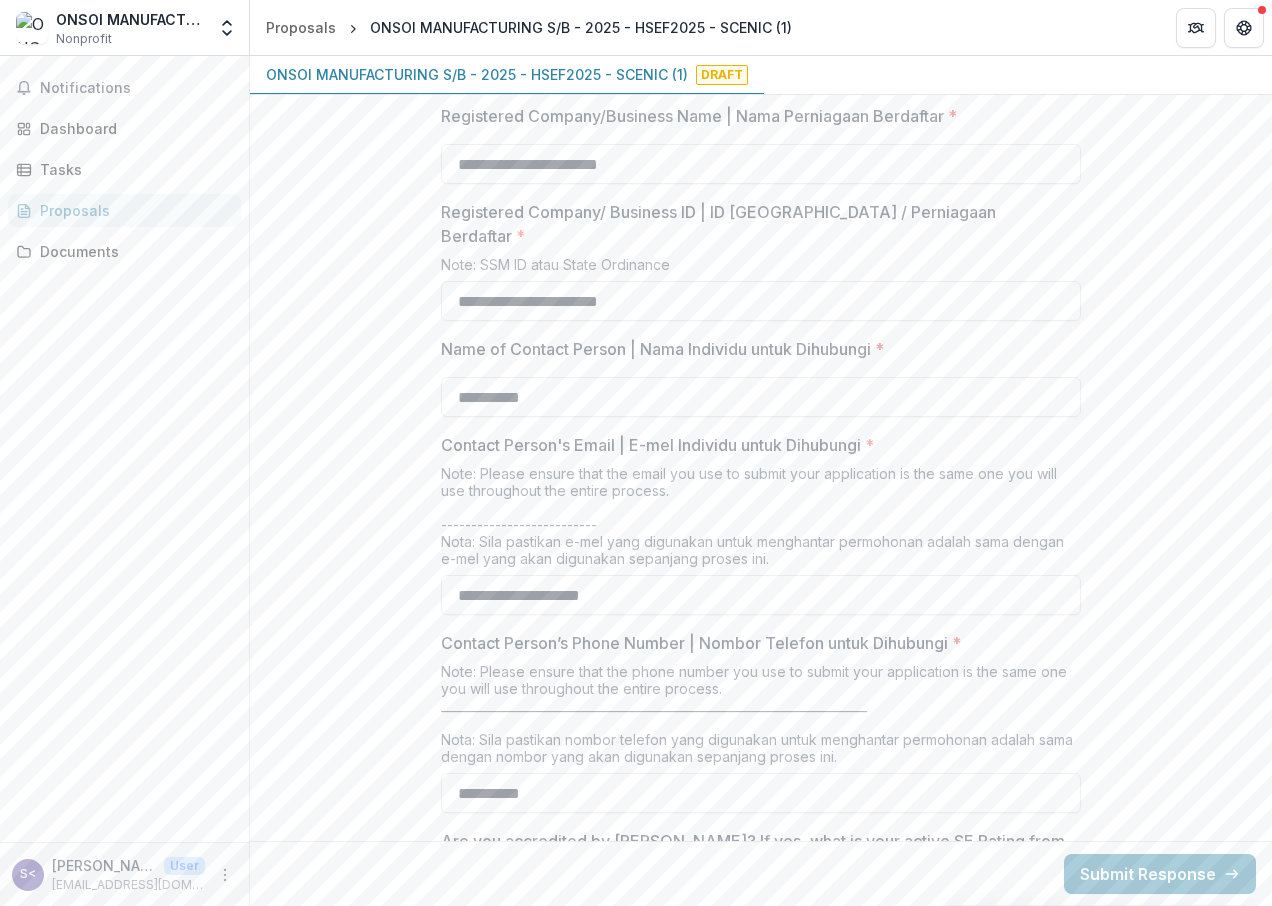 scroll, scrollTop: 1200, scrollLeft: 0, axis: vertical 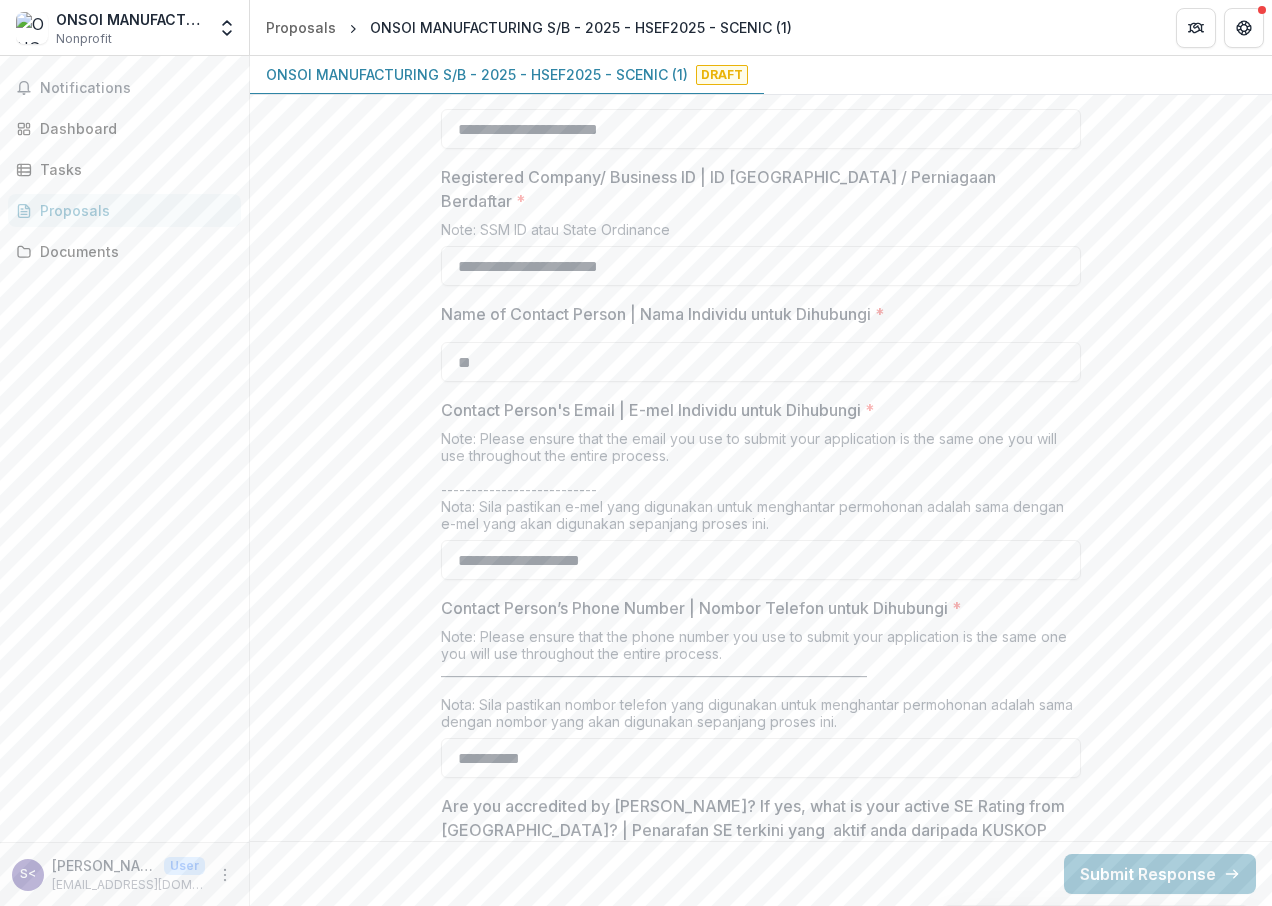 type on "*" 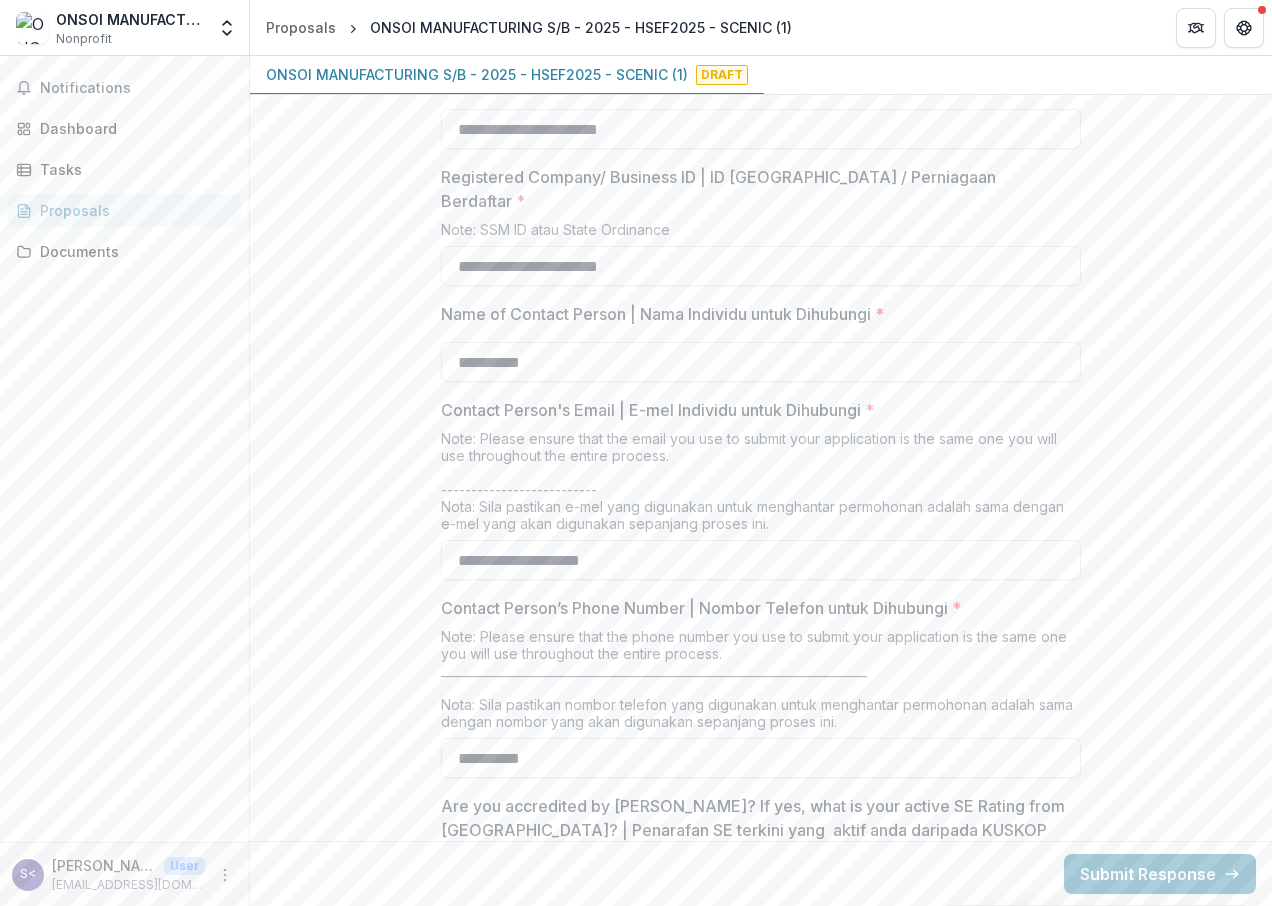 type on "**********" 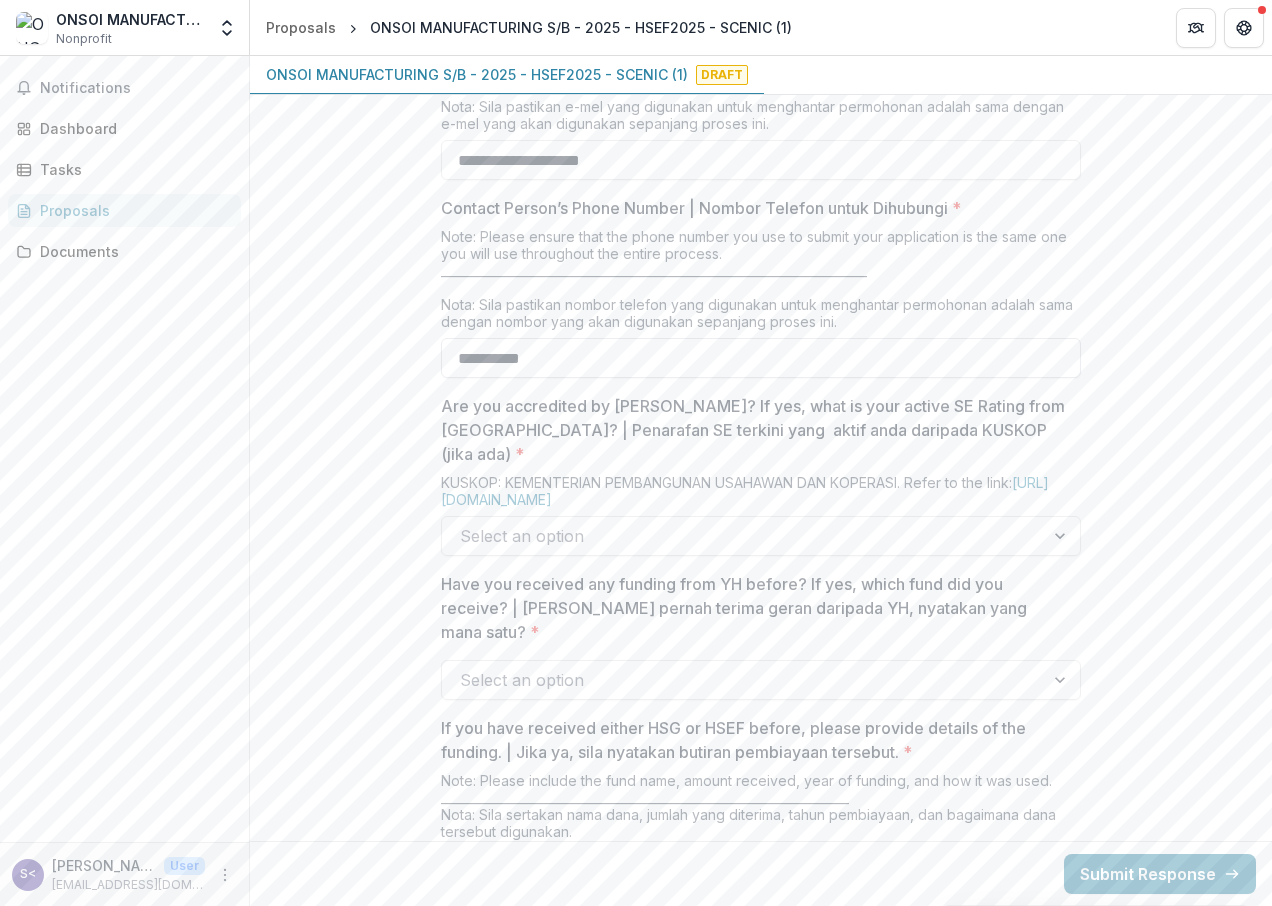 scroll, scrollTop: 1700, scrollLeft: 0, axis: vertical 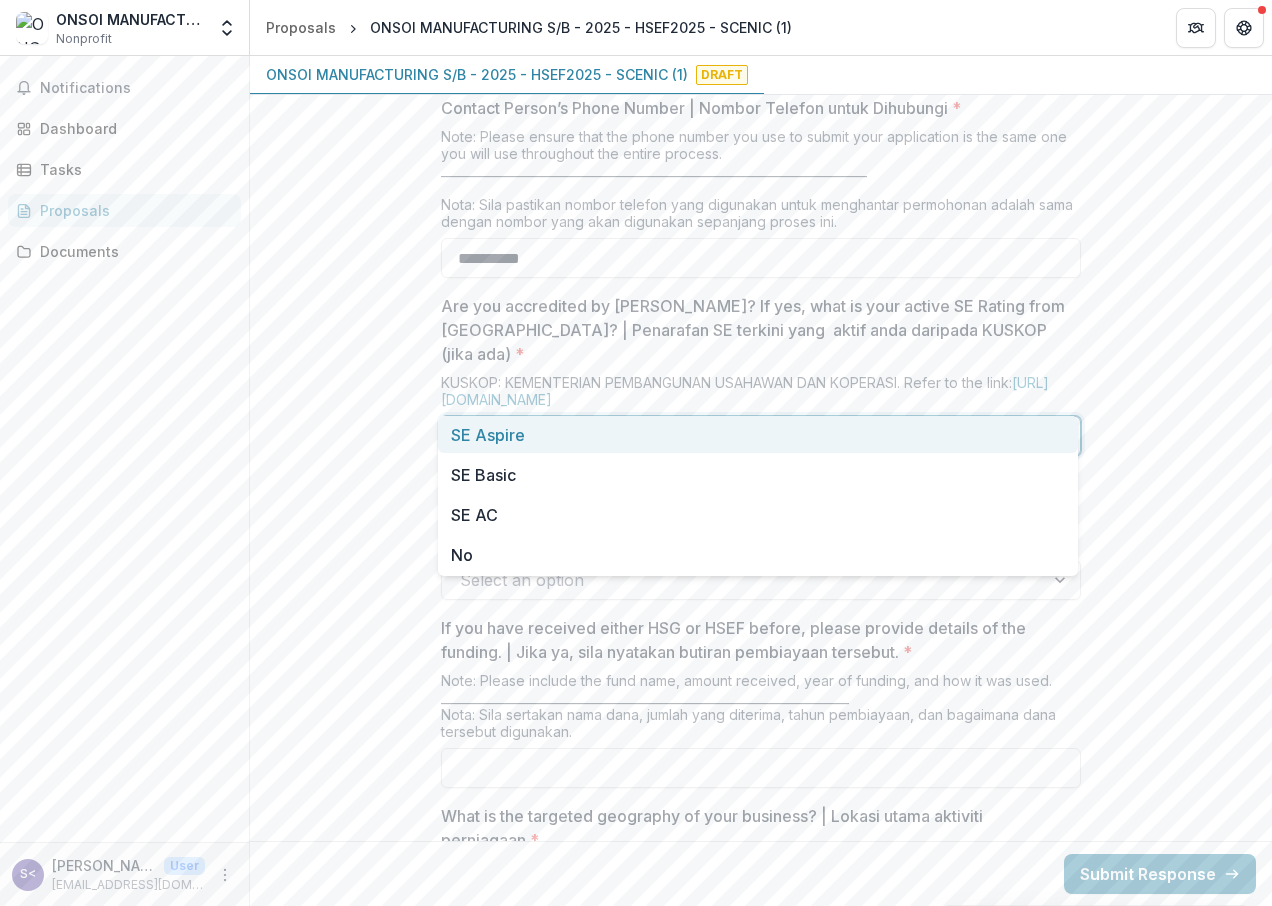 click at bounding box center [743, 436] 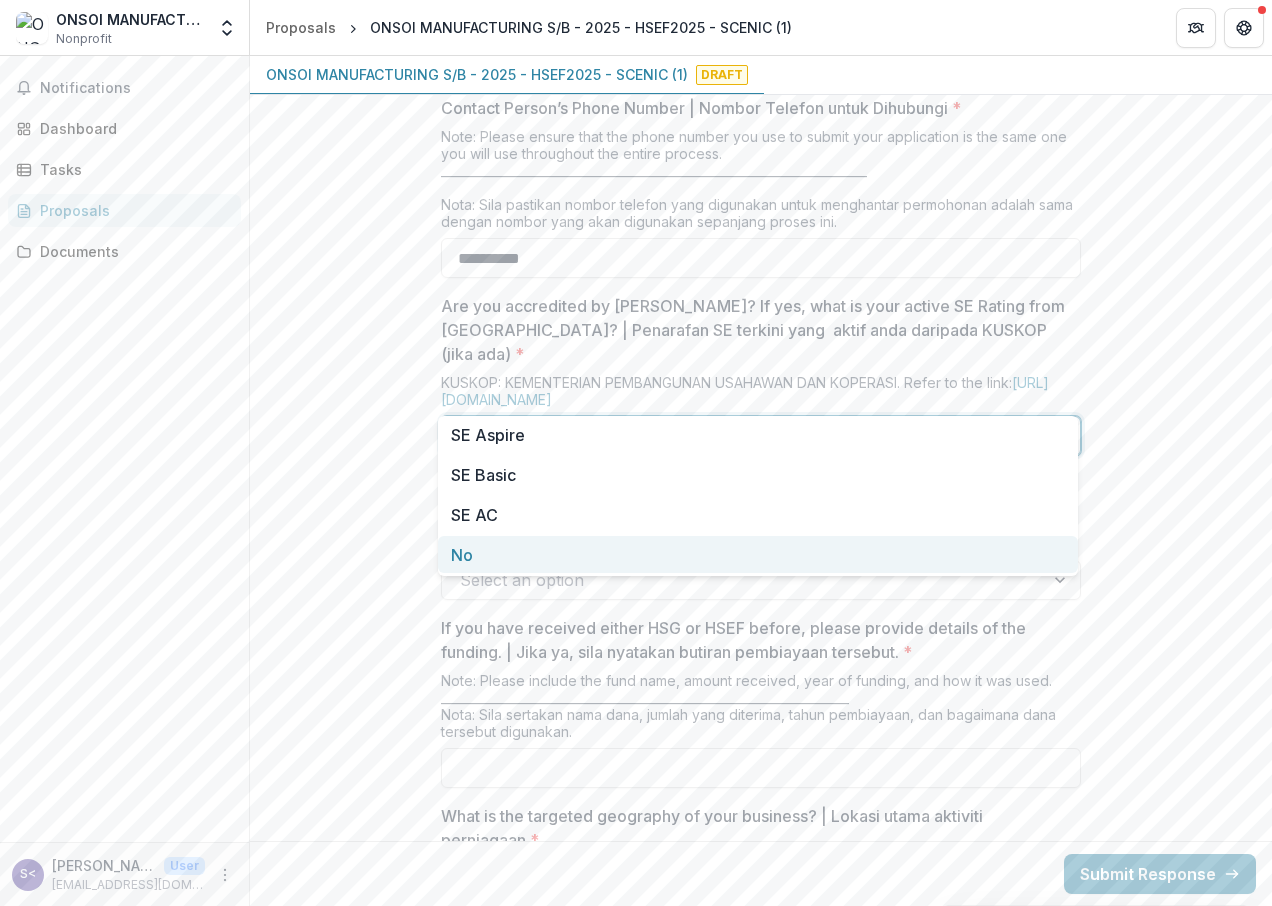 click on "No" at bounding box center [758, 554] 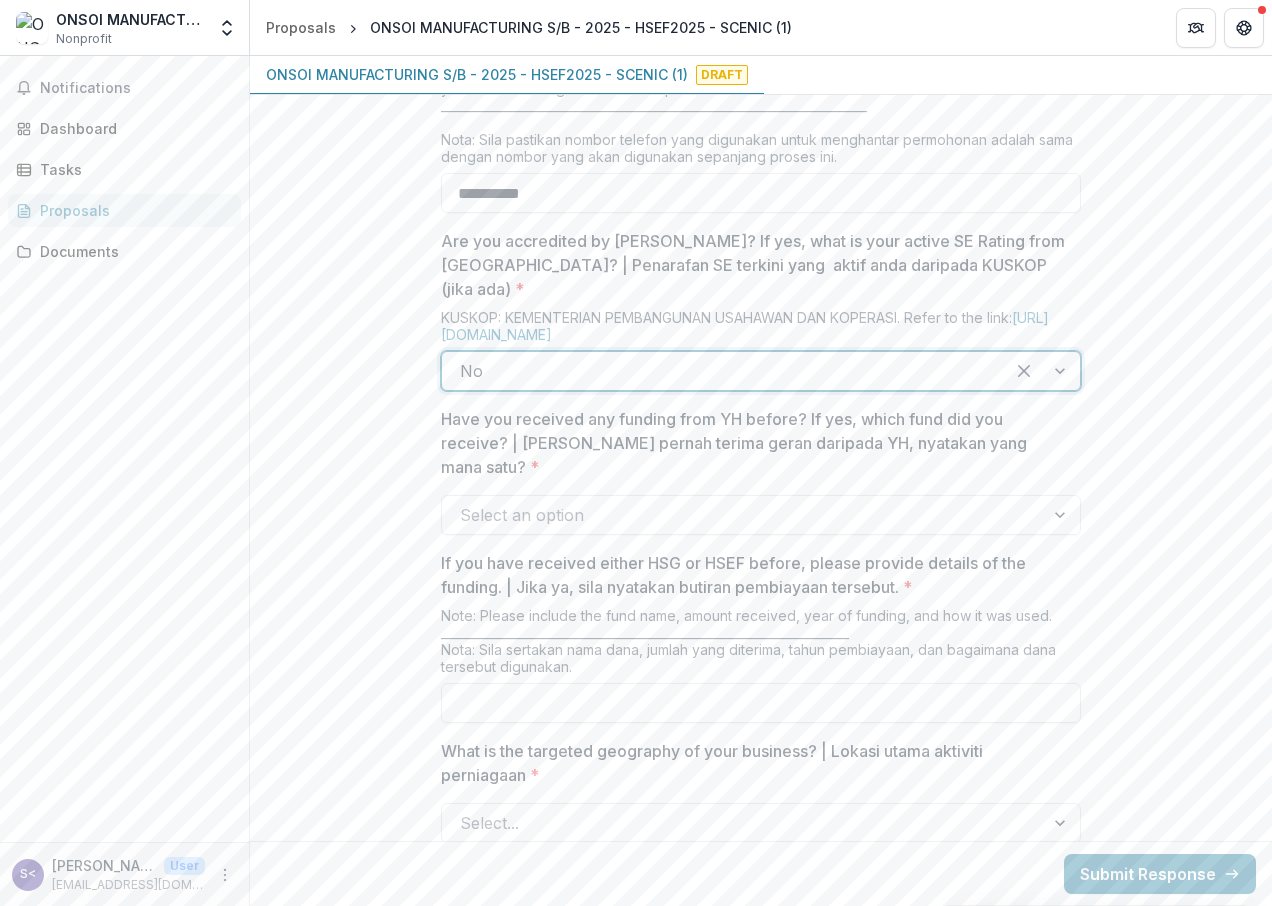 scroll, scrollTop: 1800, scrollLeft: 0, axis: vertical 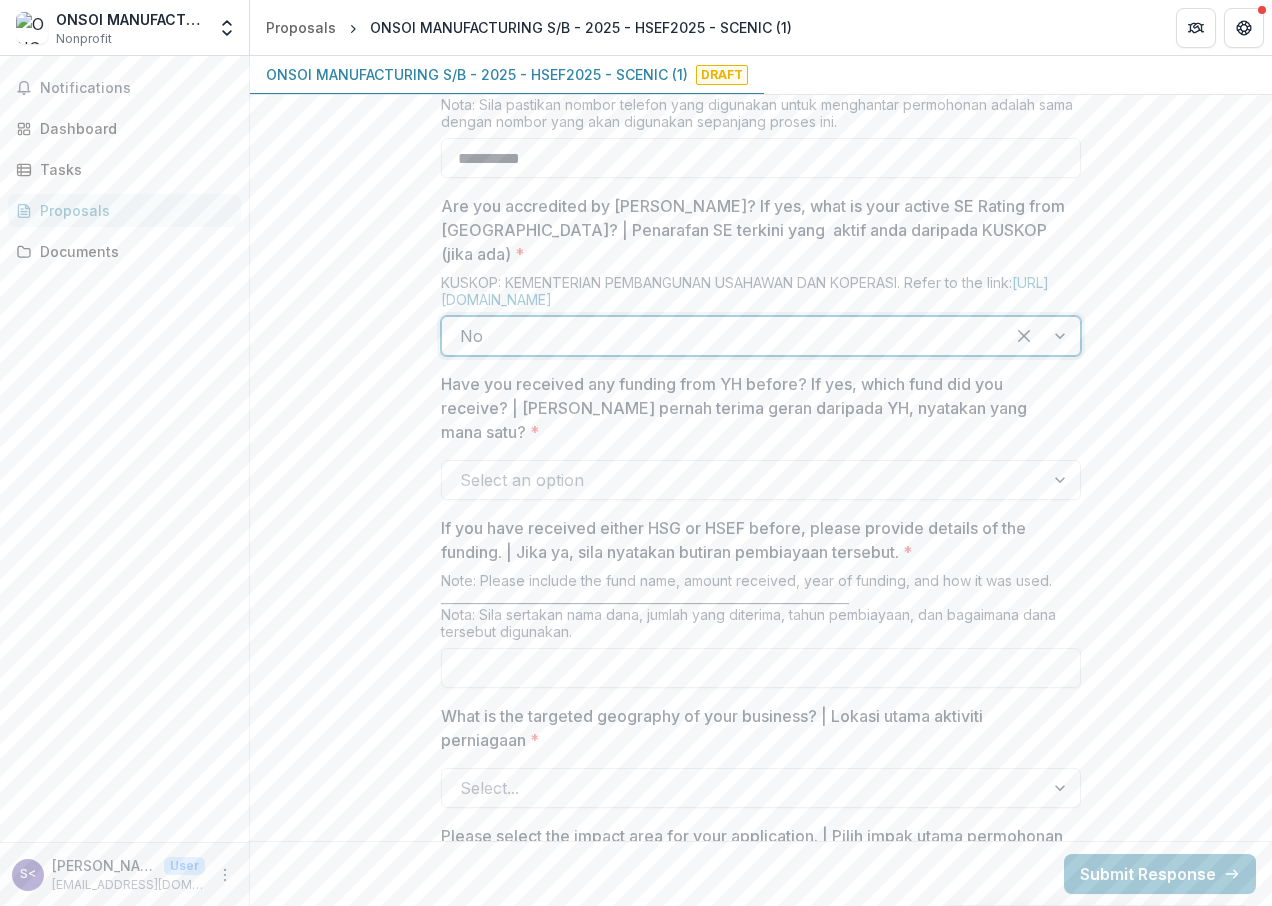 click at bounding box center (743, 480) 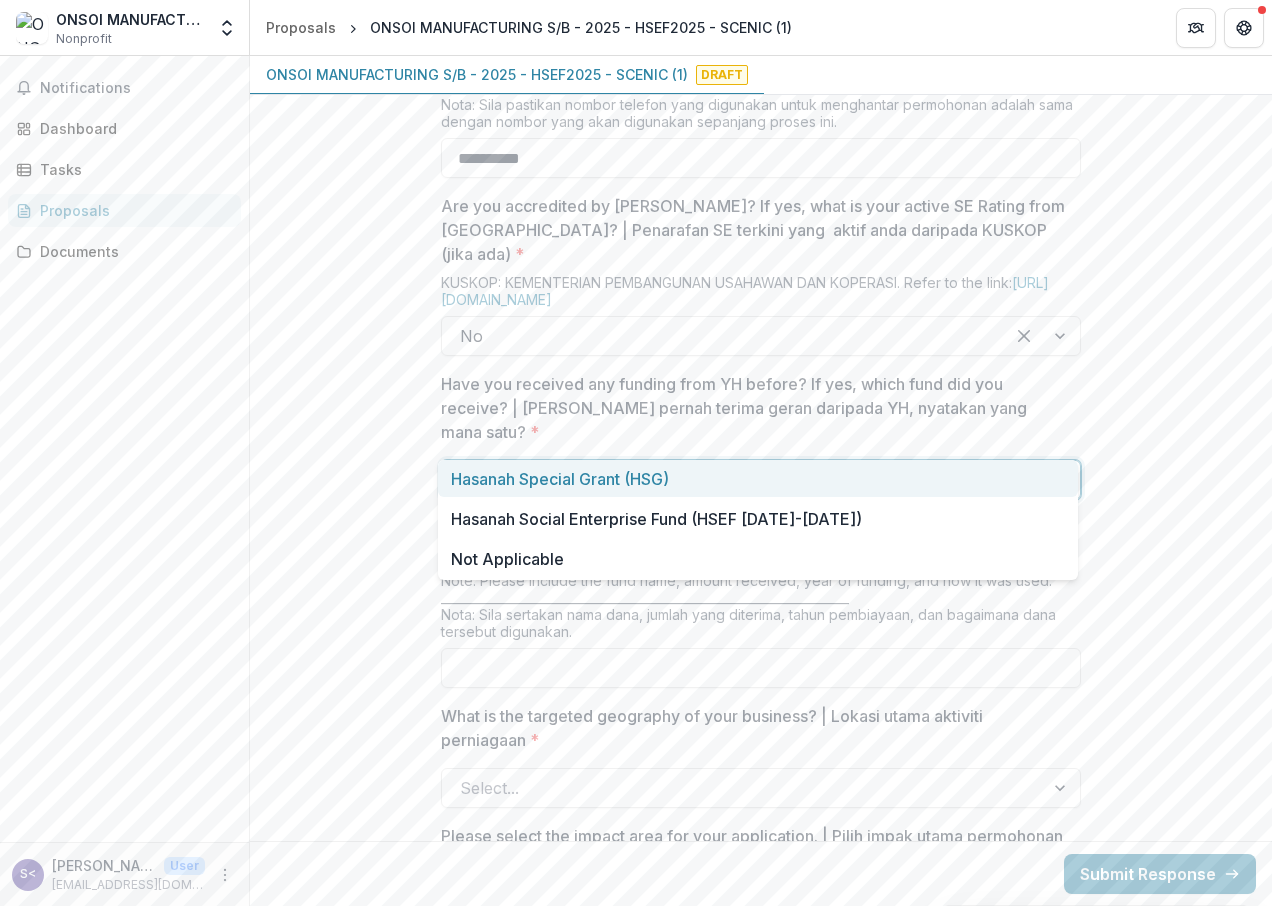 click at bounding box center (743, 480) 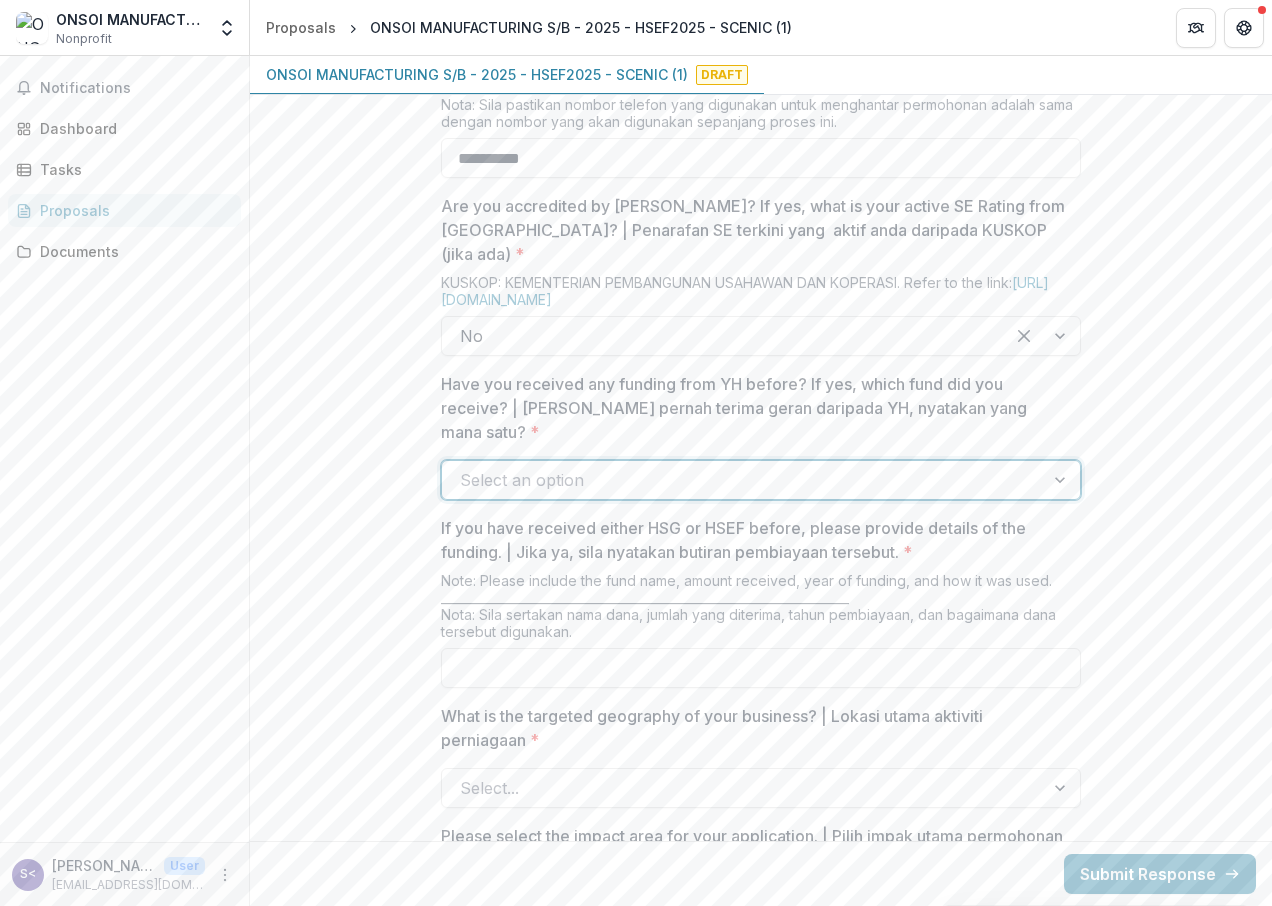click at bounding box center (743, 480) 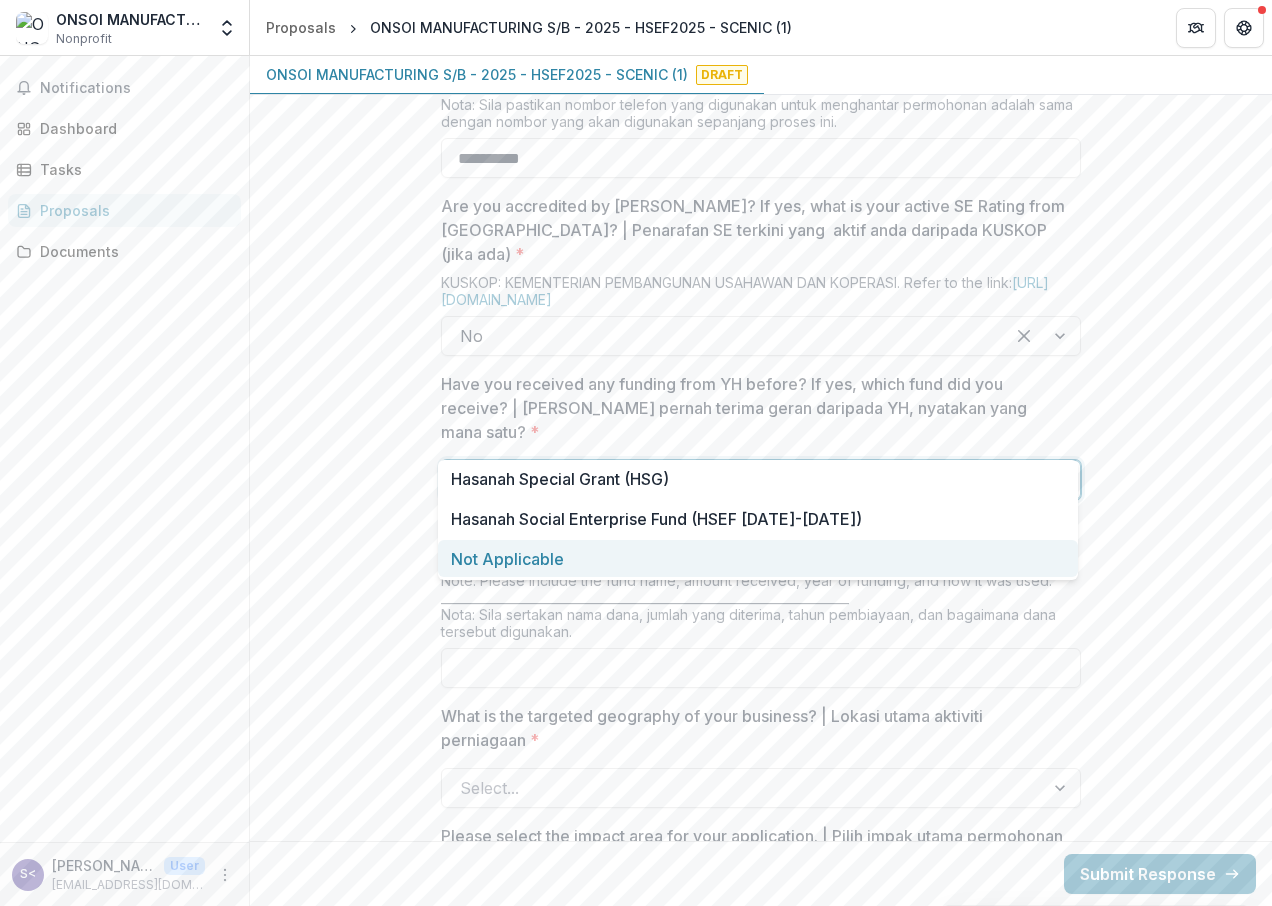 click on "Not Applicable" at bounding box center [758, 558] 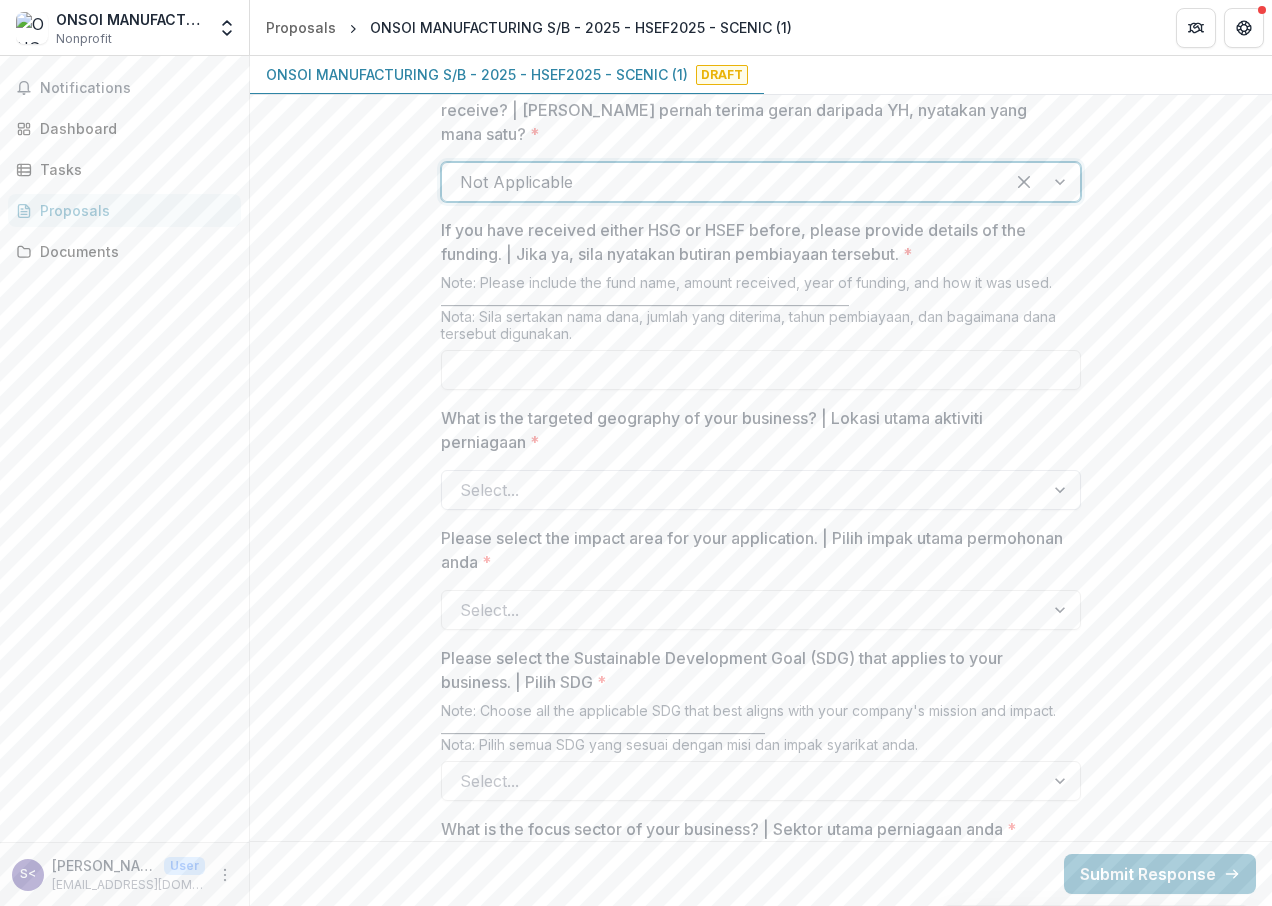 scroll, scrollTop: 2100, scrollLeft: 0, axis: vertical 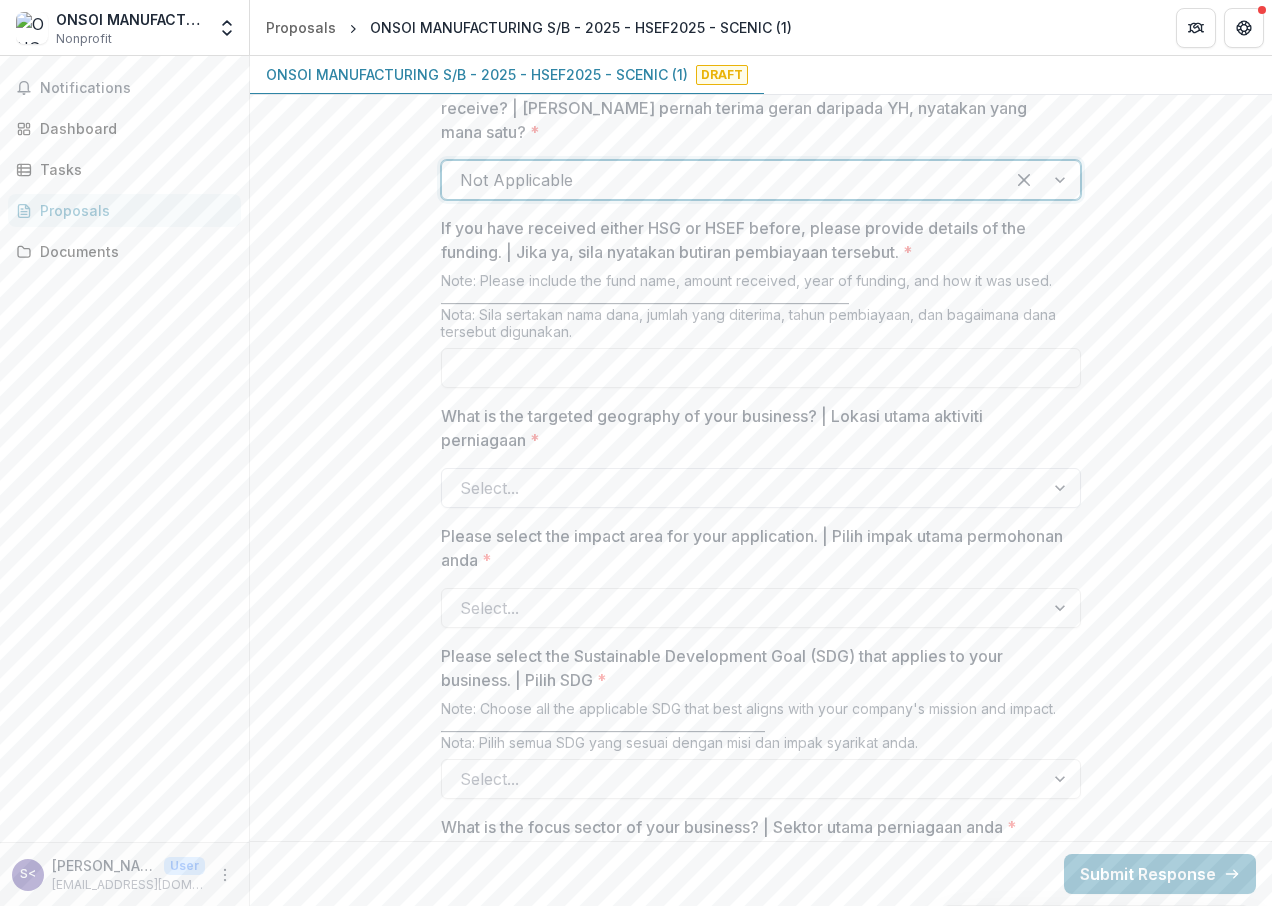 click at bounding box center [1062, 488] 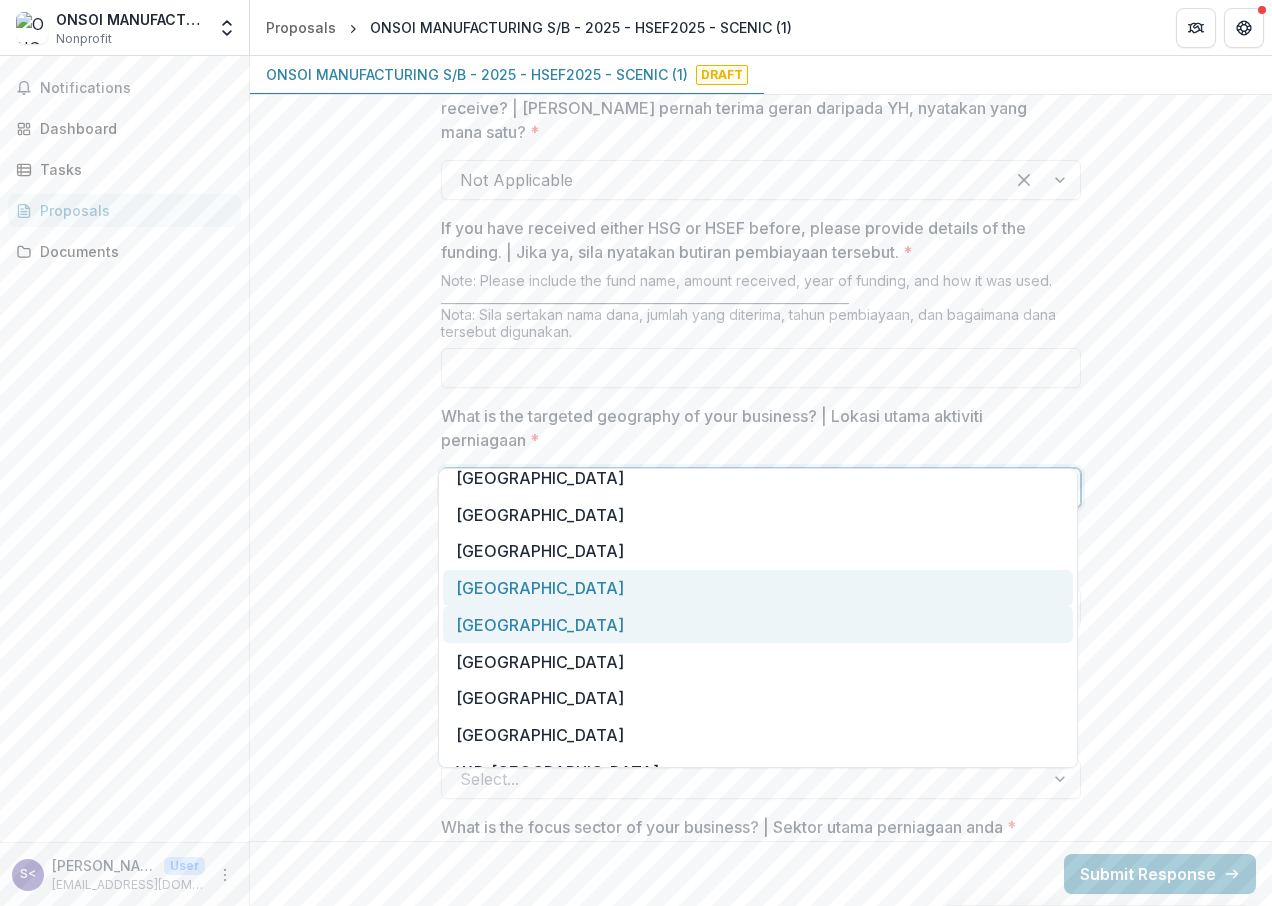 scroll, scrollTop: 200, scrollLeft: 0, axis: vertical 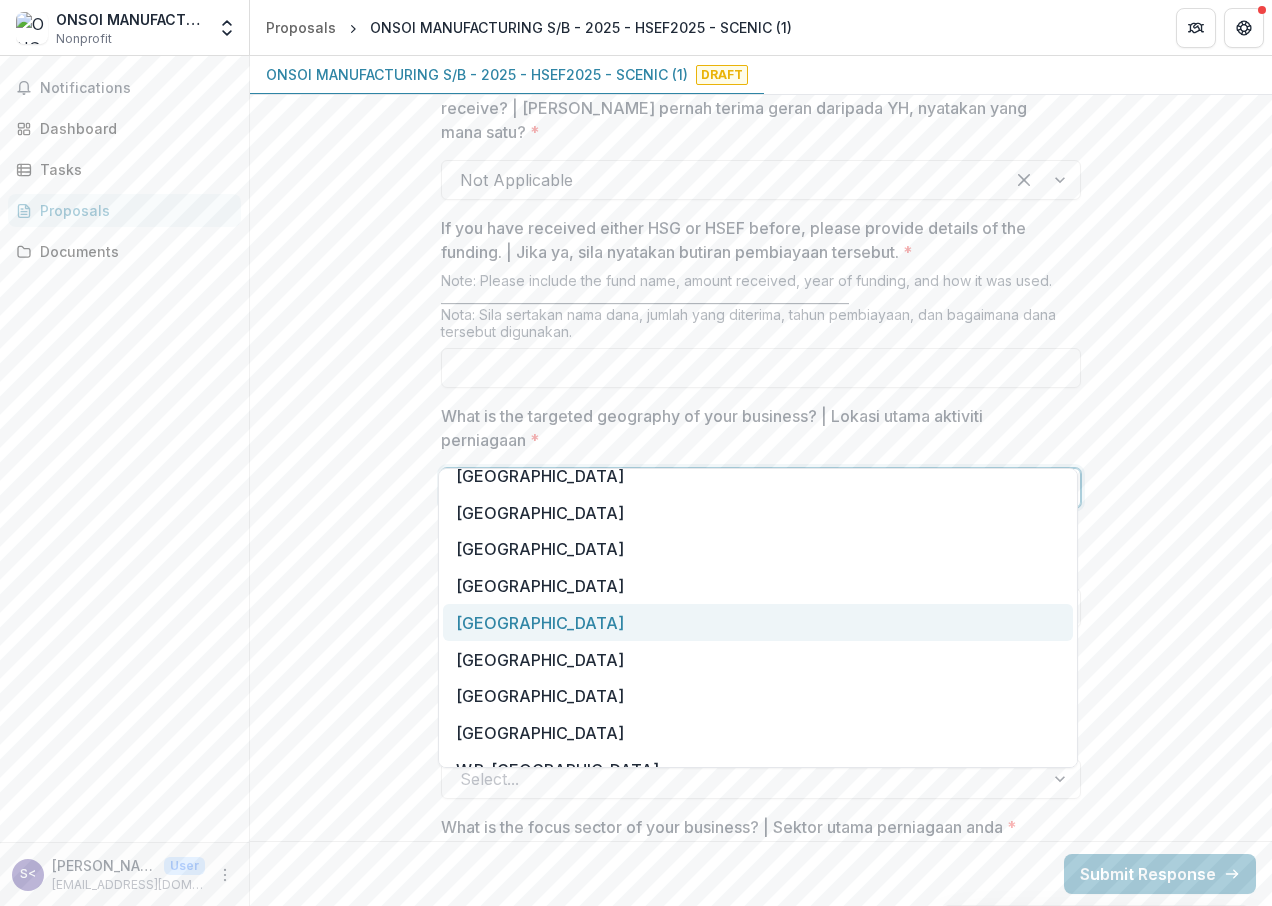 click on "[GEOGRAPHIC_DATA]" at bounding box center [758, 622] 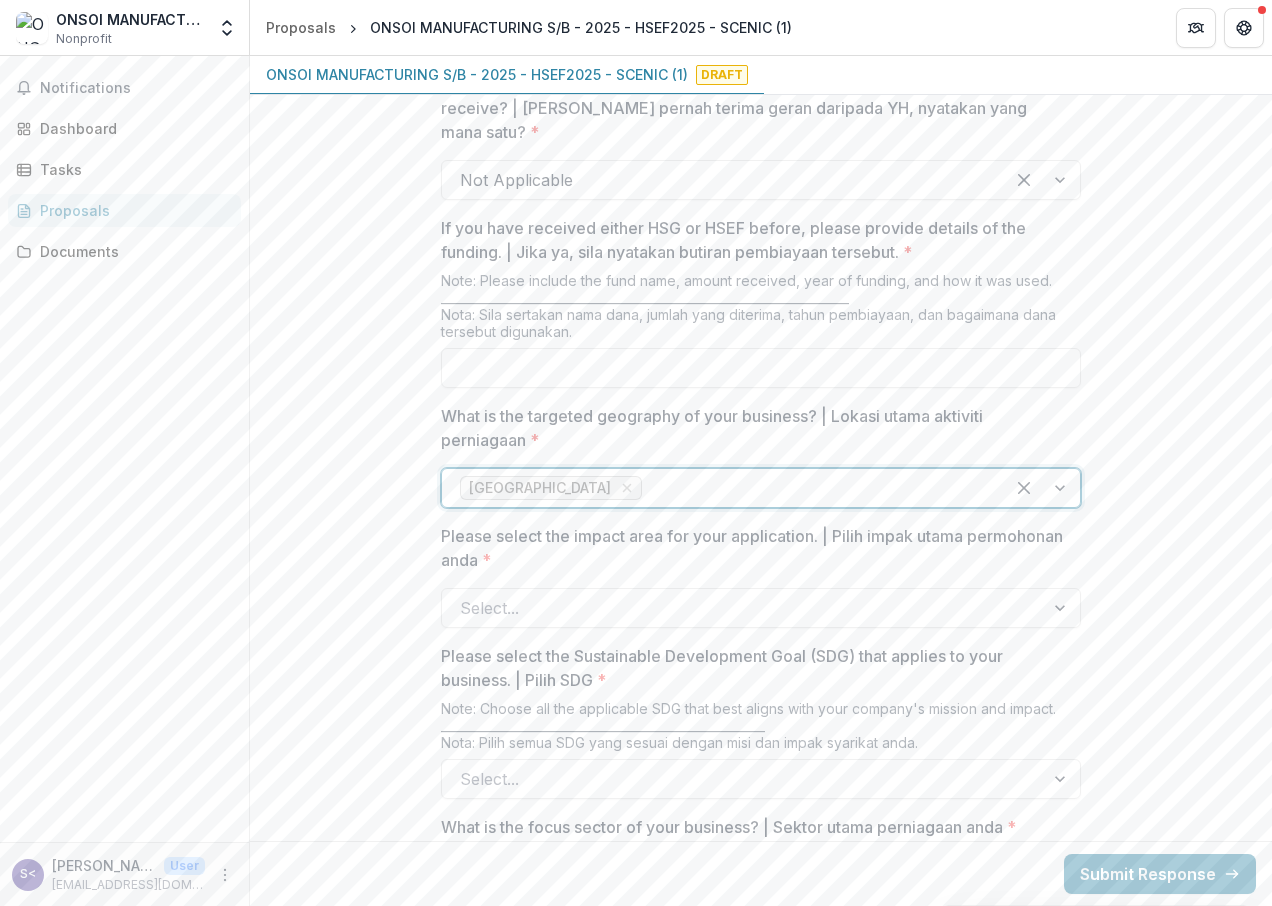 scroll, scrollTop: 2200, scrollLeft: 0, axis: vertical 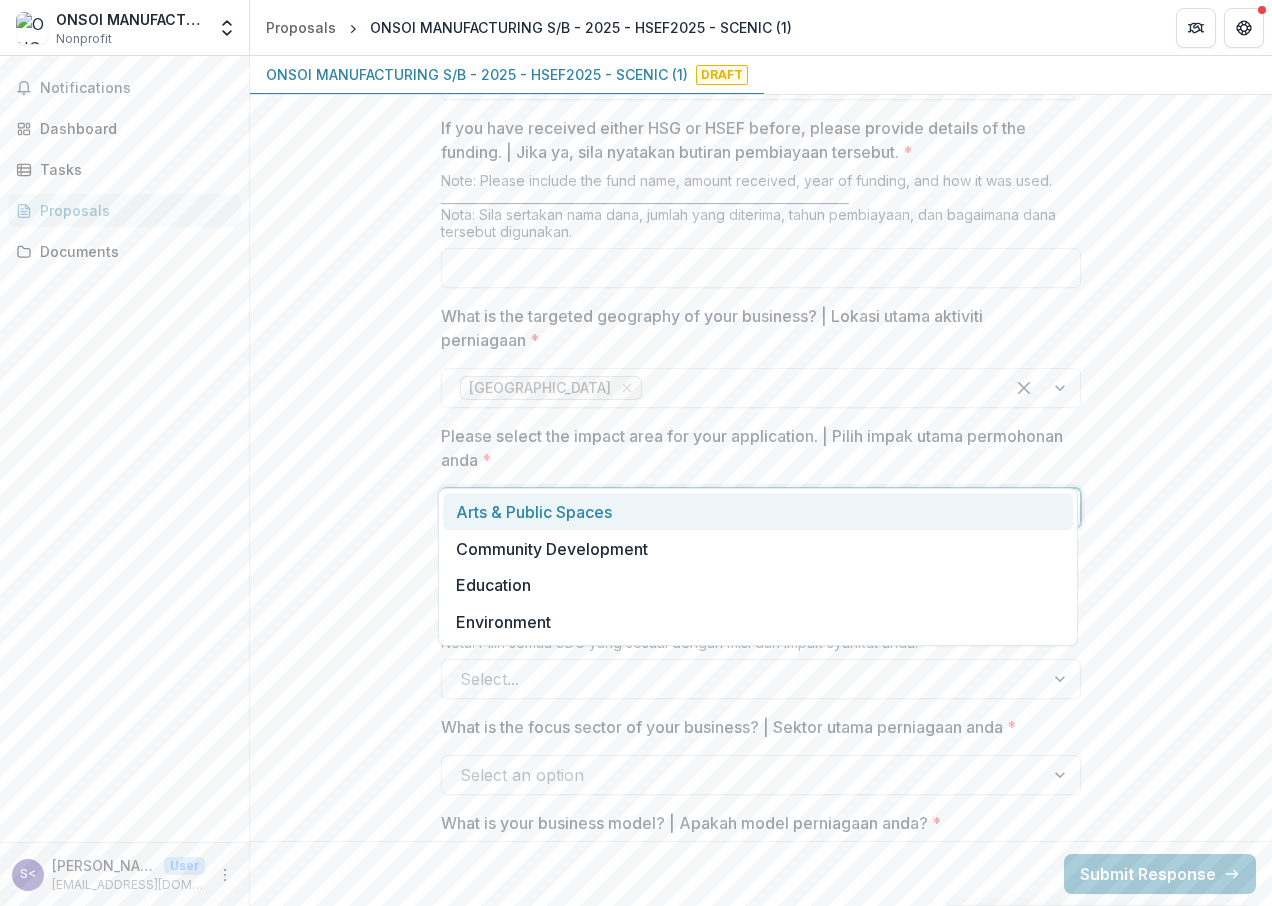 click on "Select..." at bounding box center [743, 508] 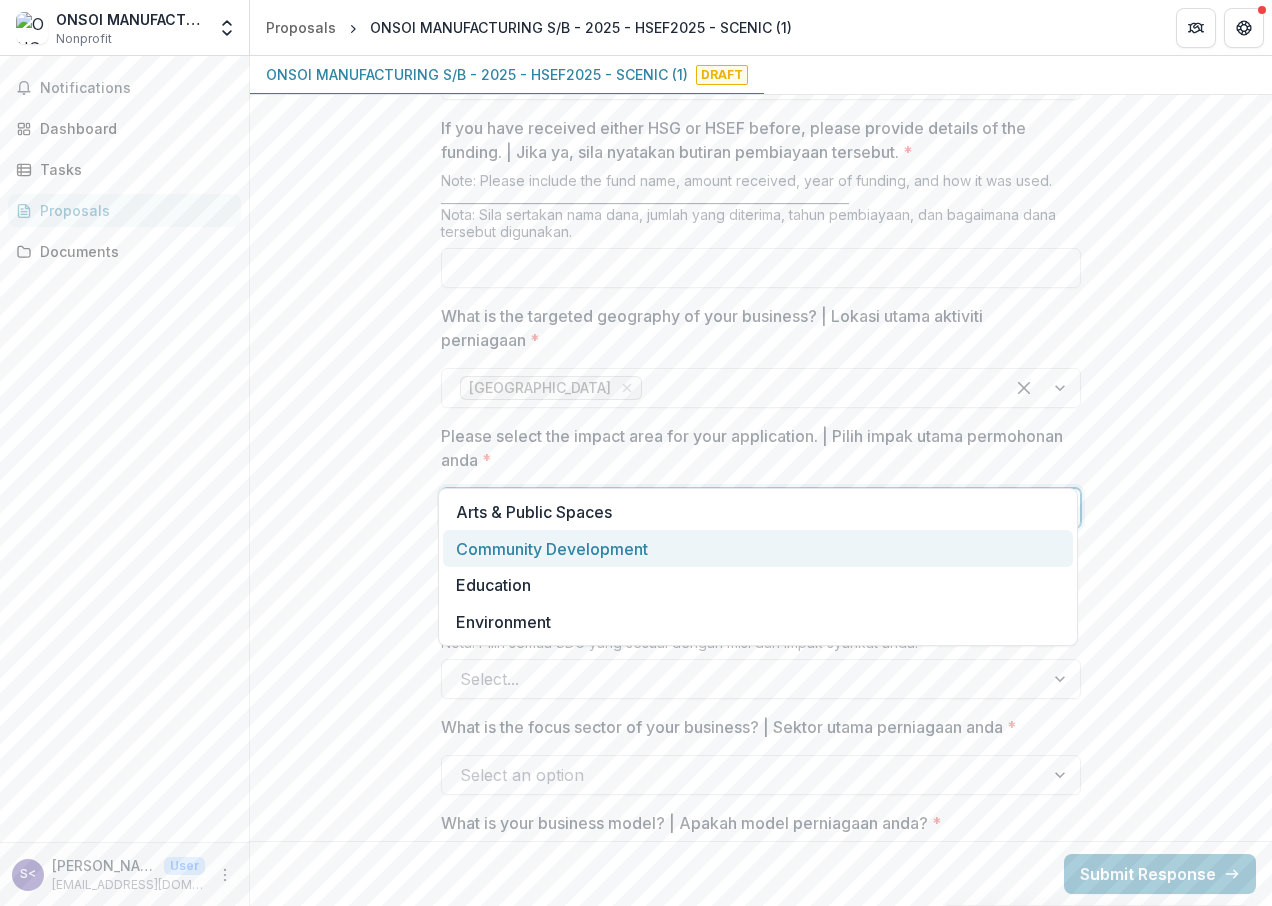 click on "Community Development" at bounding box center (758, 548) 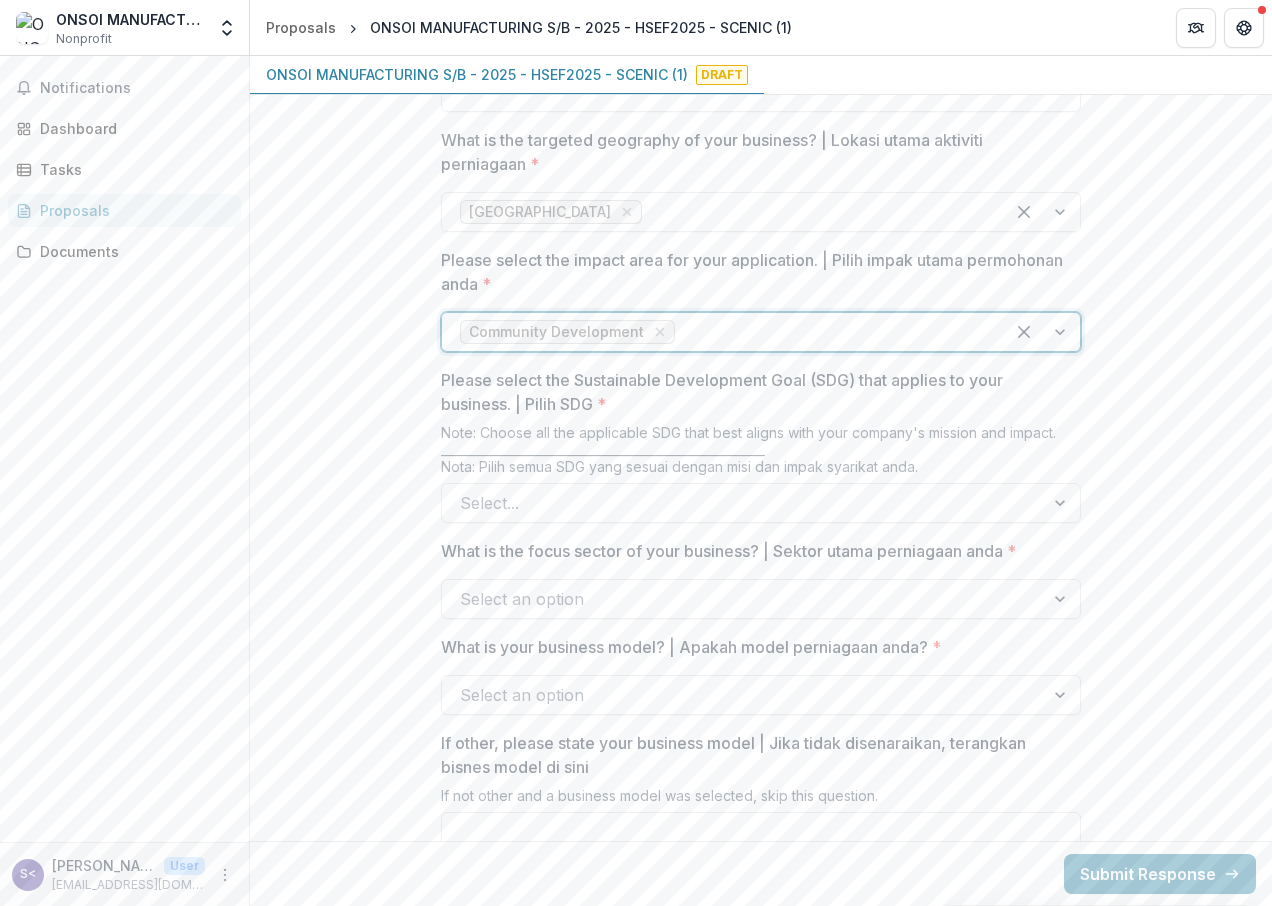 scroll, scrollTop: 2400, scrollLeft: 0, axis: vertical 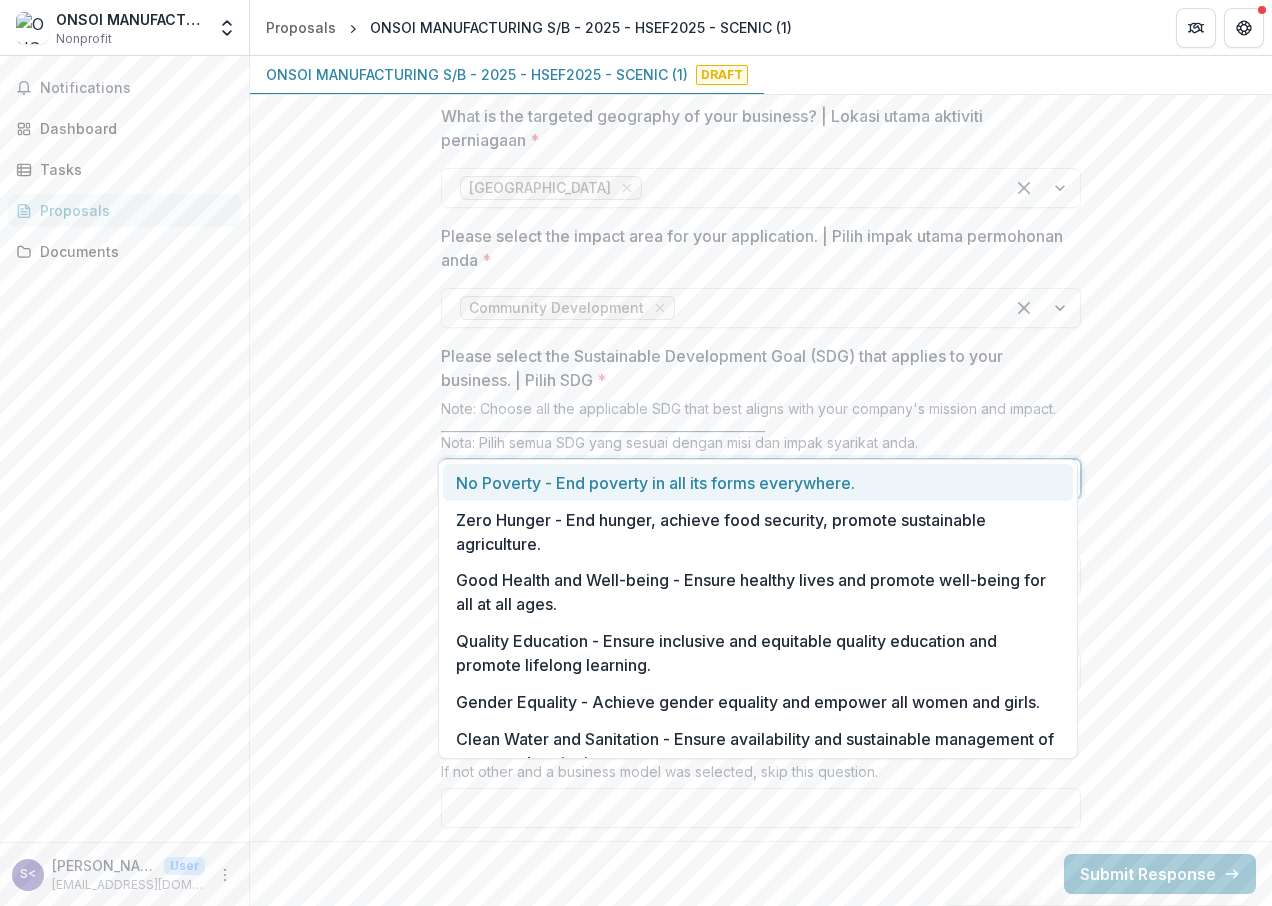 click at bounding box center (1062, 479) 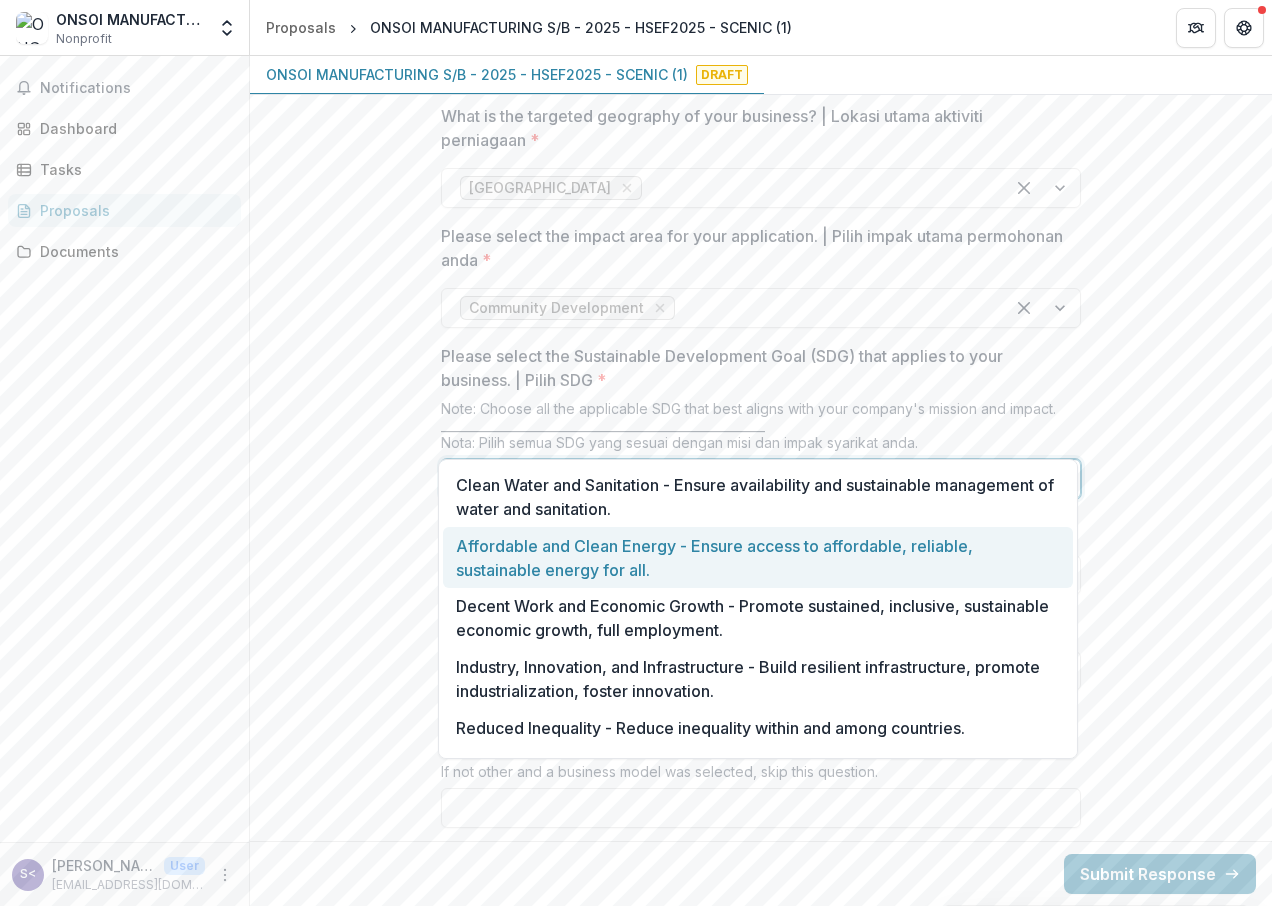 scroll, scrollTop: 300, scrollLeft: 0, axis: vertical 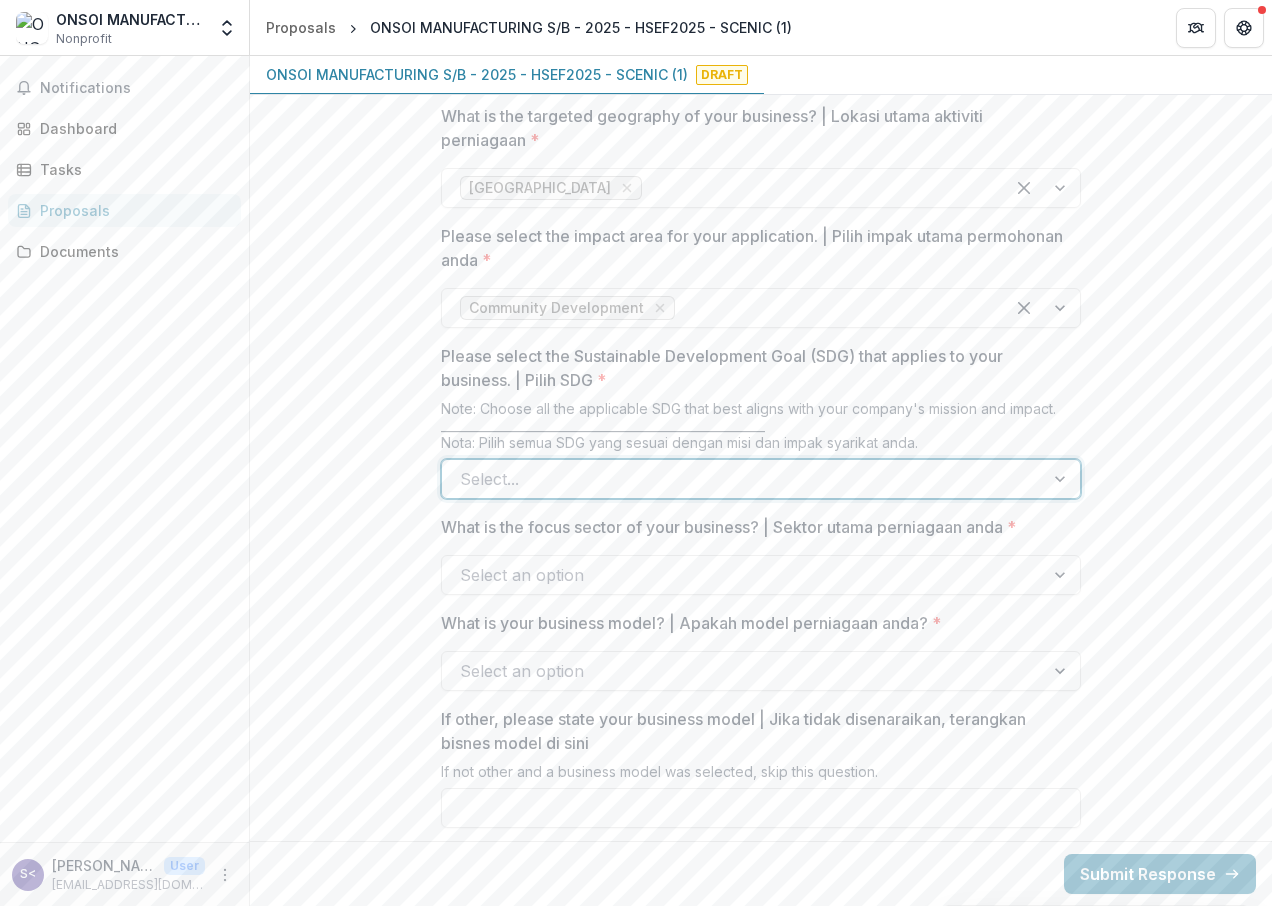 click at bounding box center [1062, 479] 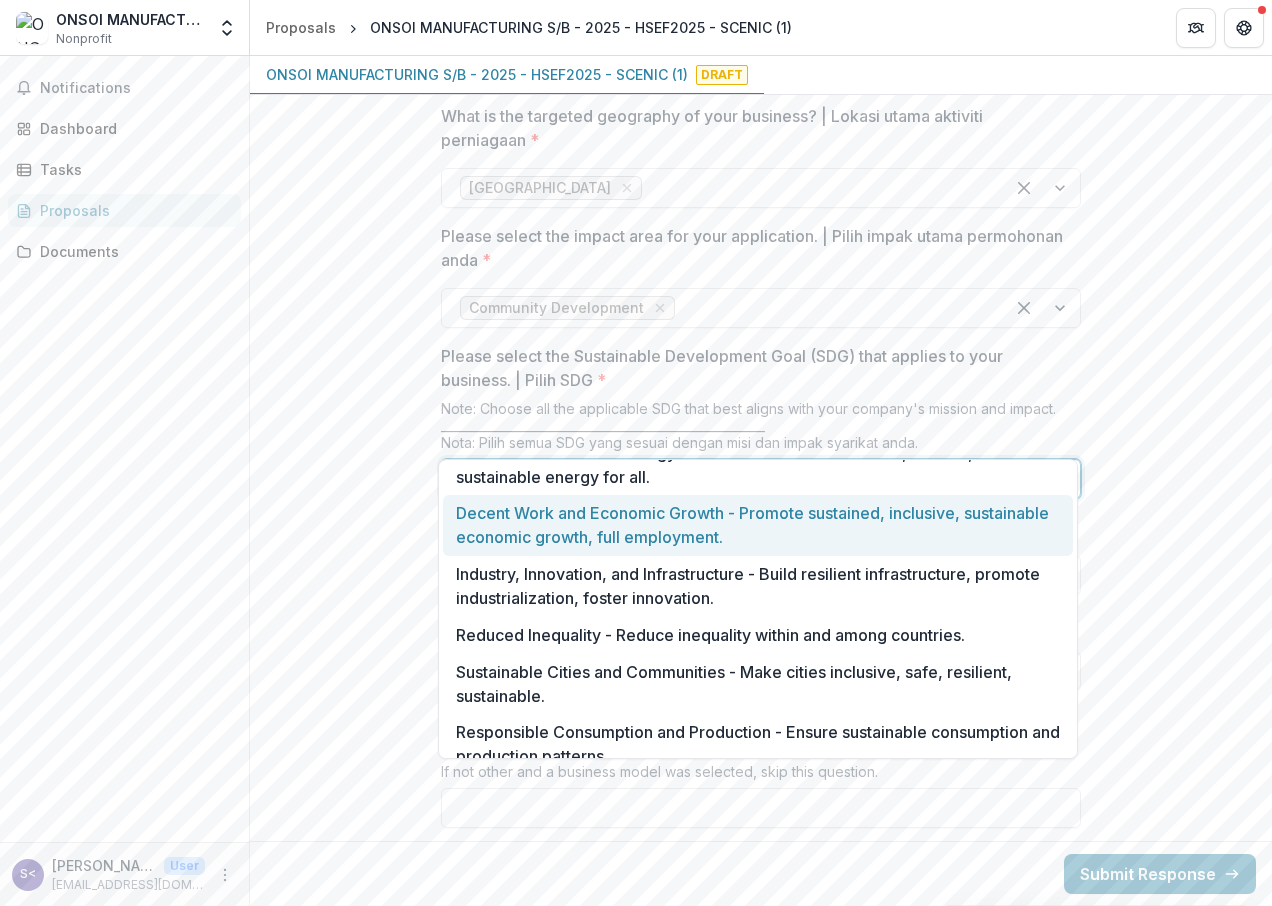 scroll, scrollTop: 447, scrollLeft: 0, axis: vertical 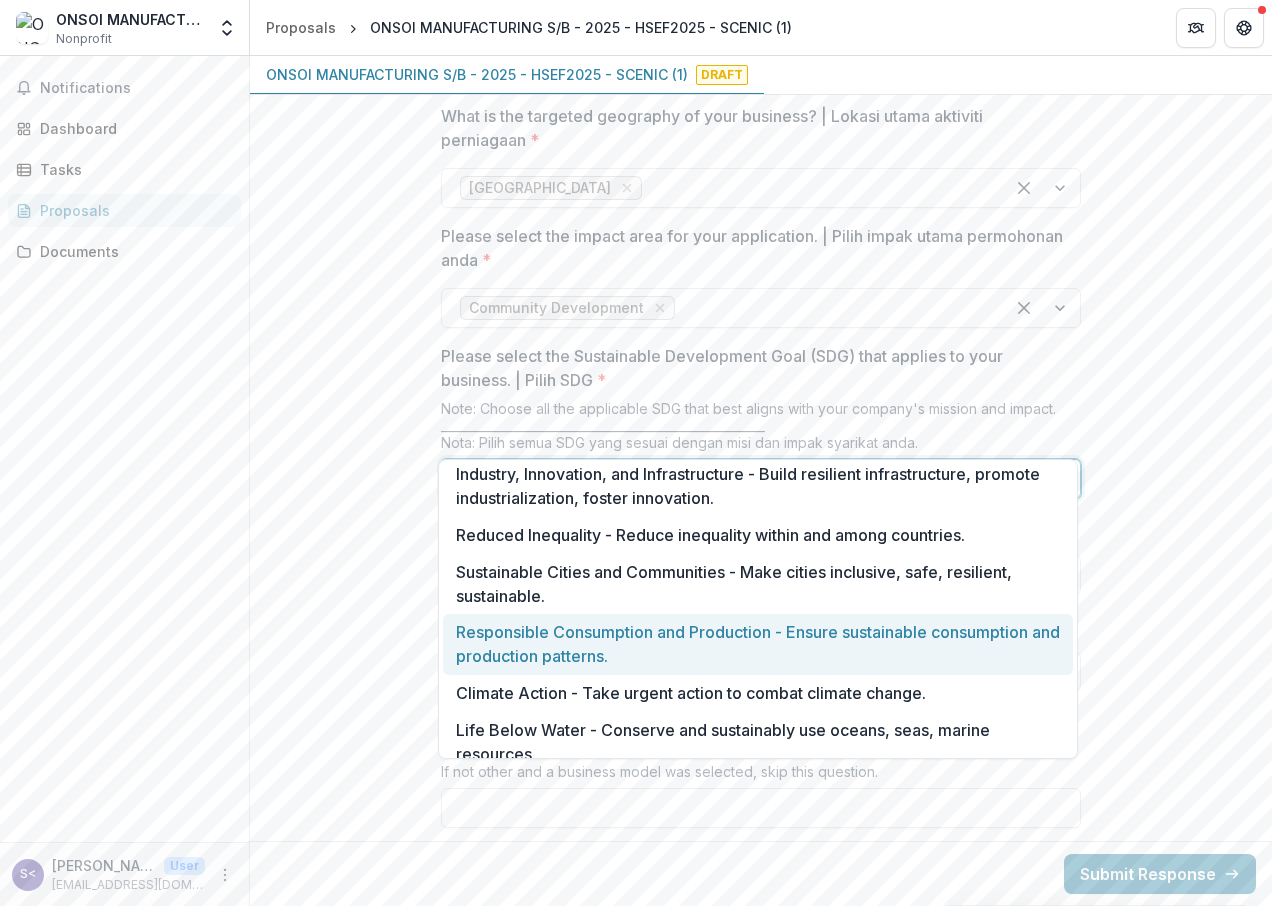 click on "Responsible Consumption and Production - Ensure sustainable consumption and production patterns." at bounding box center (758, 644) 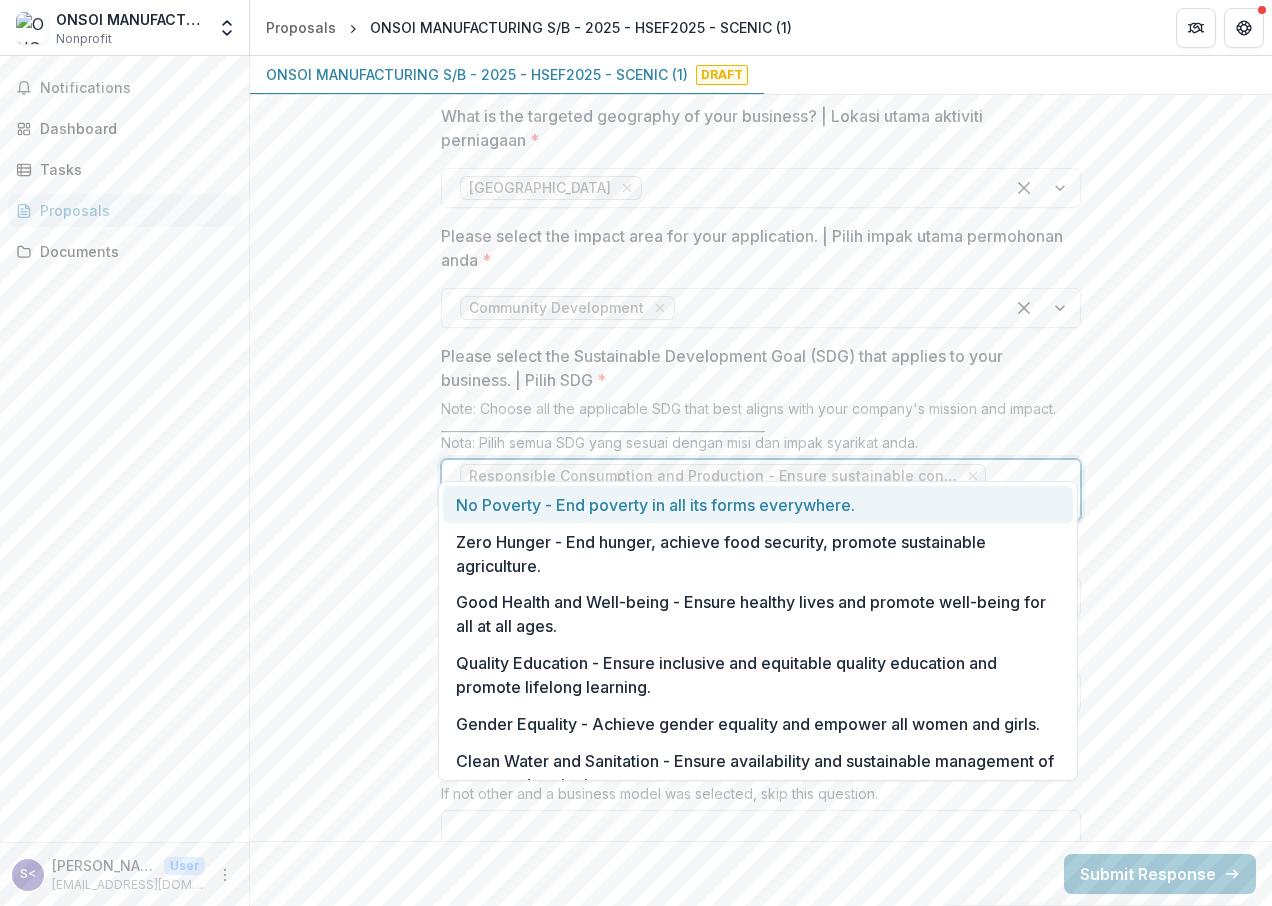 click at bounding box center [1042, 490] 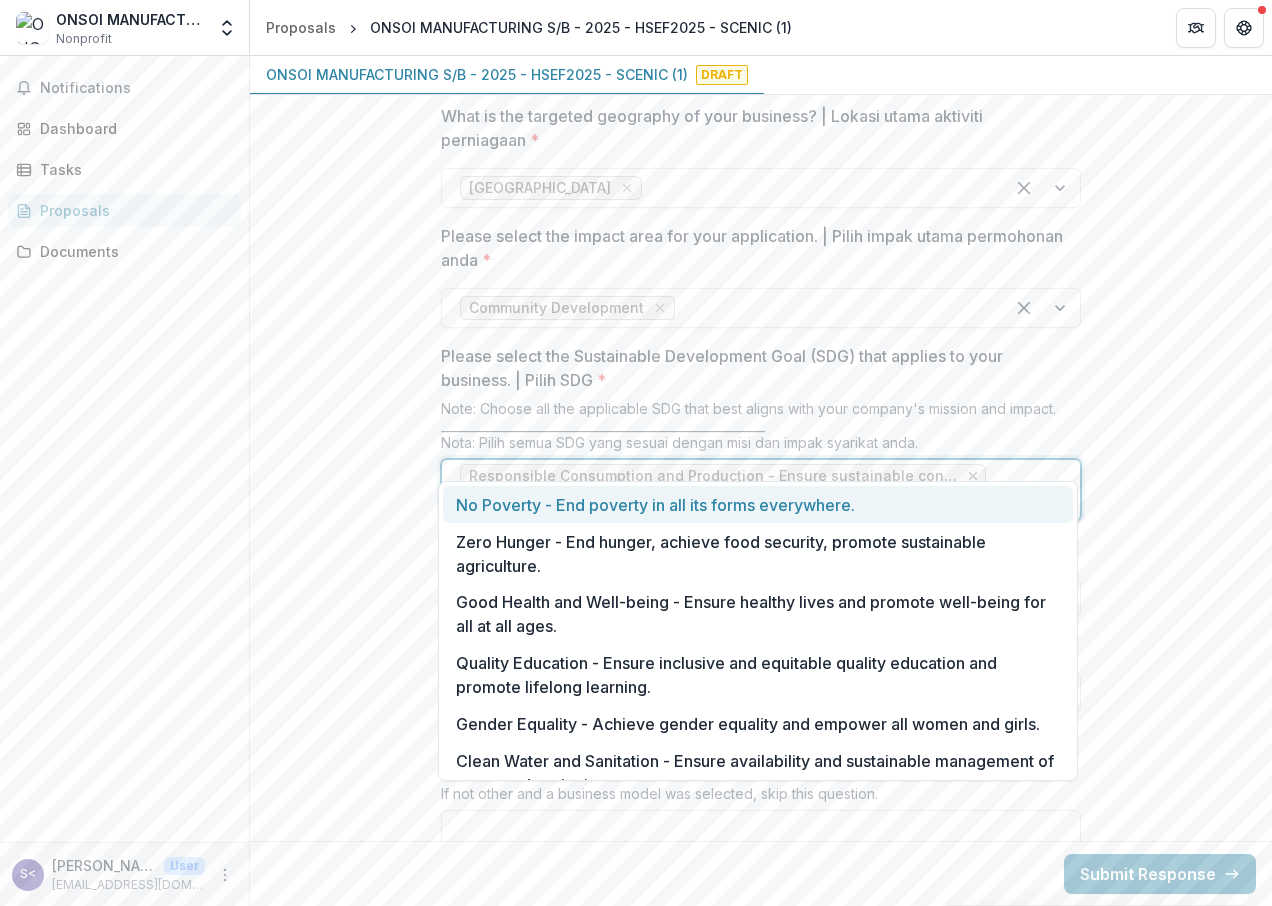 click 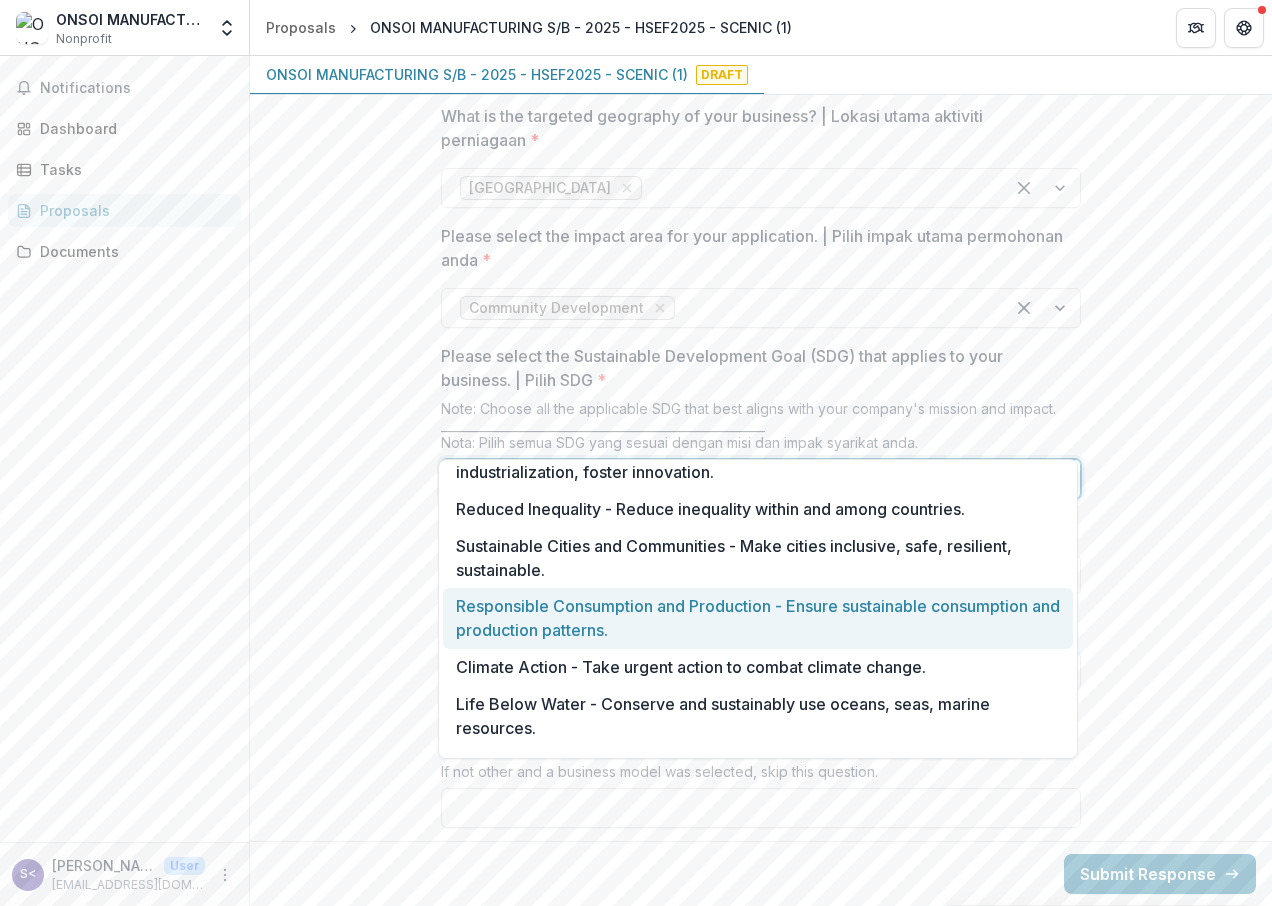 scroll, scrollTop: 500, scrollLeft: 0, axis: vertical 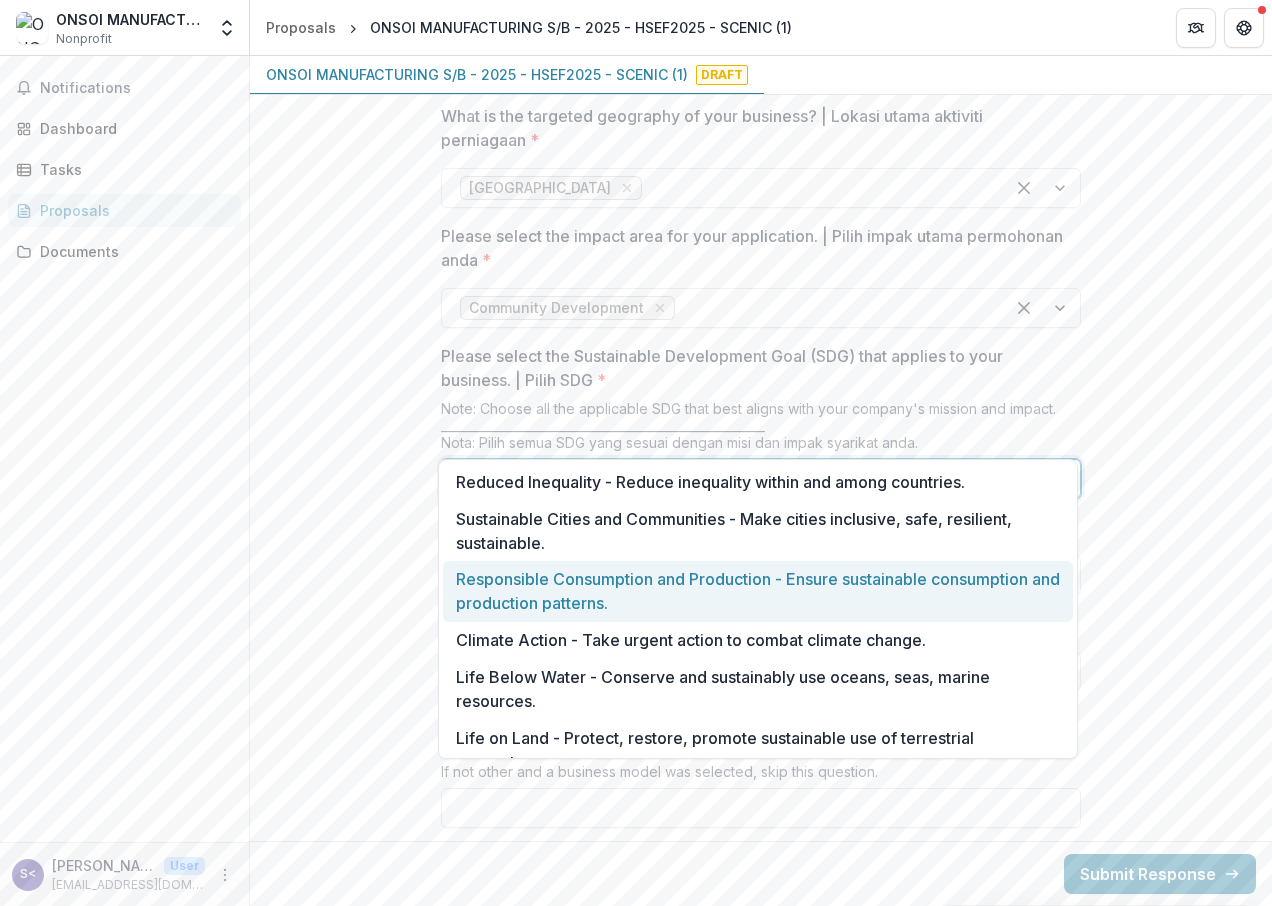 click on "Responsible Consumption and Production - Ensure sustainable consumption and production patterns." at bounding box center [758, 591] 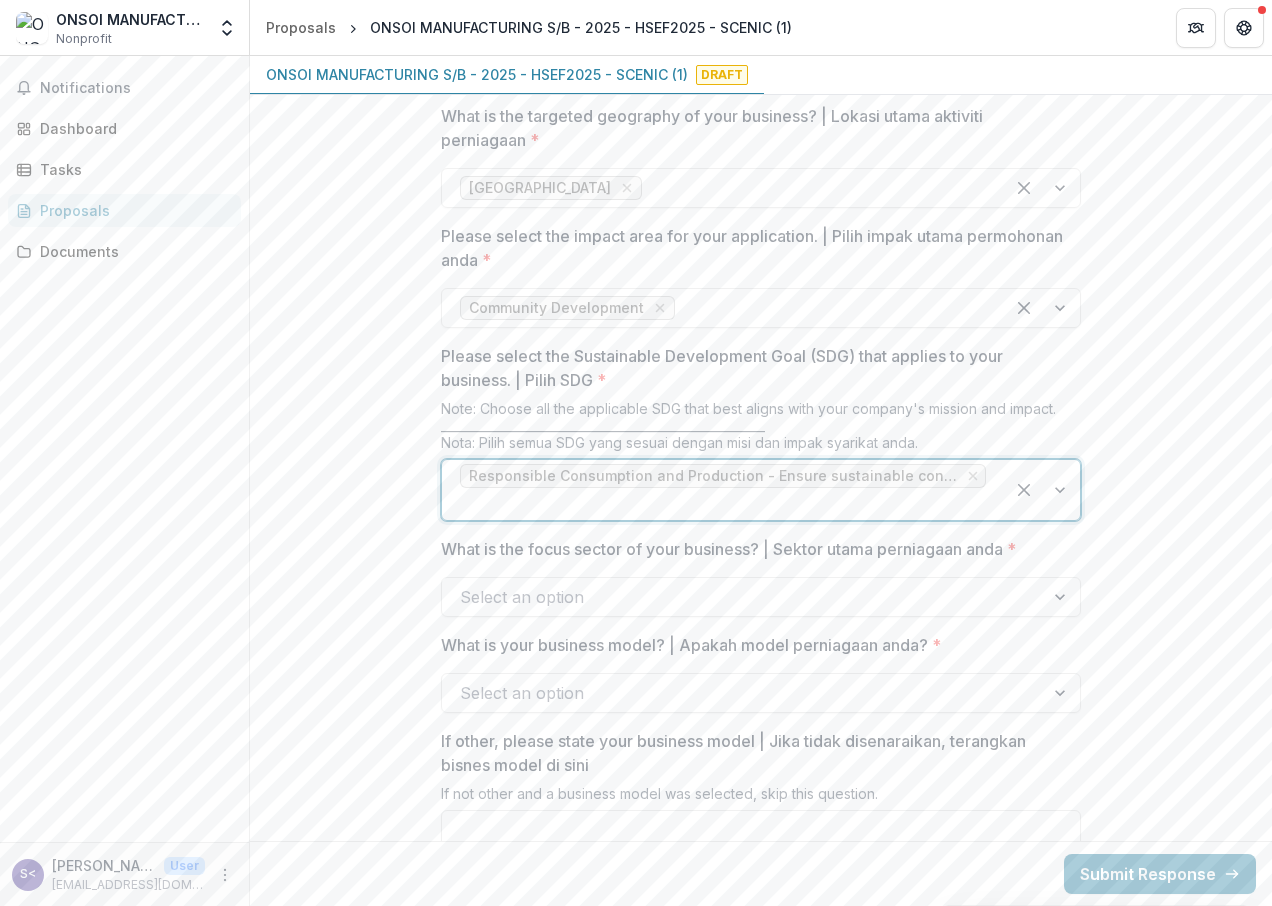 click at bounding box center [1062, 597] 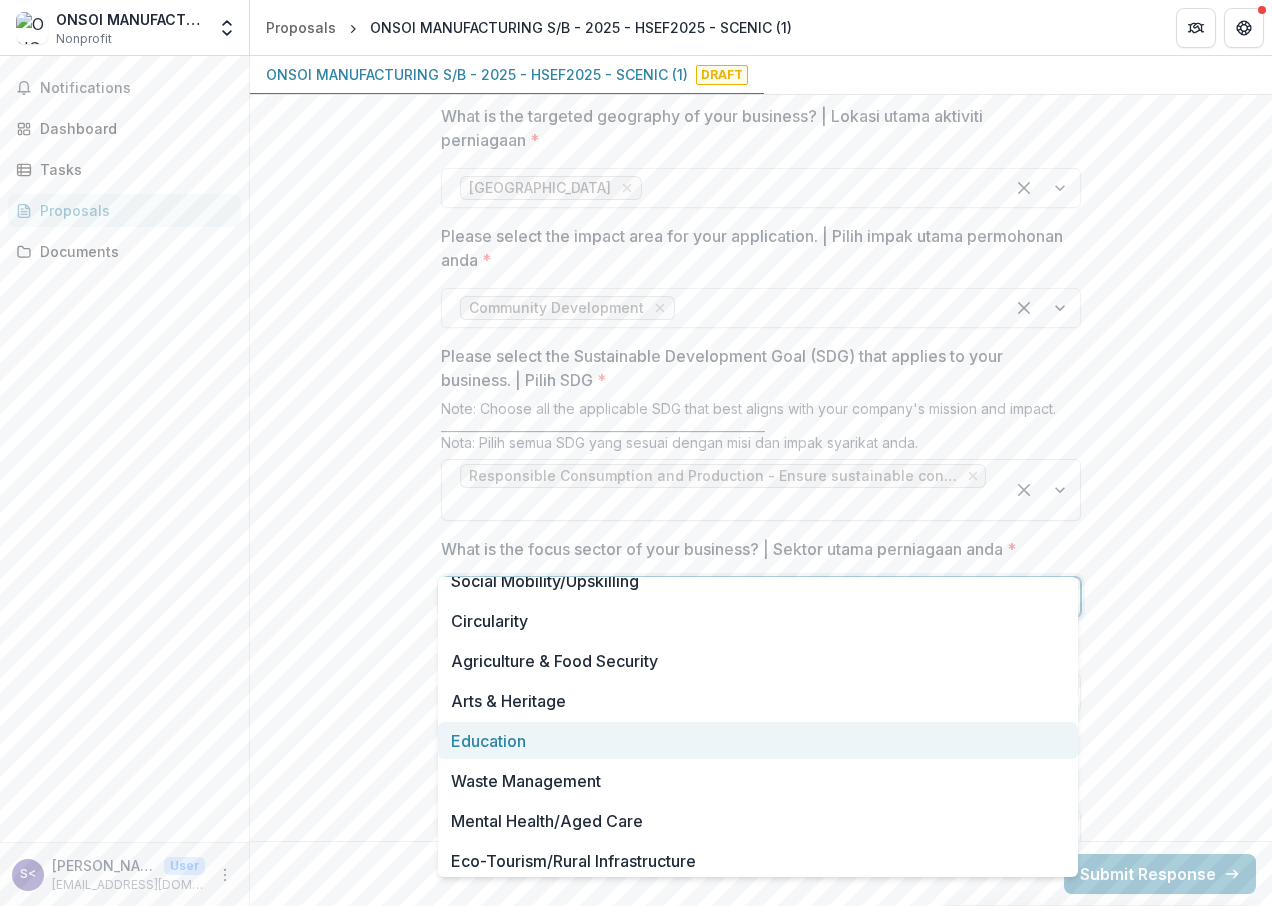 scroll, scrollTop: 20, scrollLeft: 0, axis: vertical 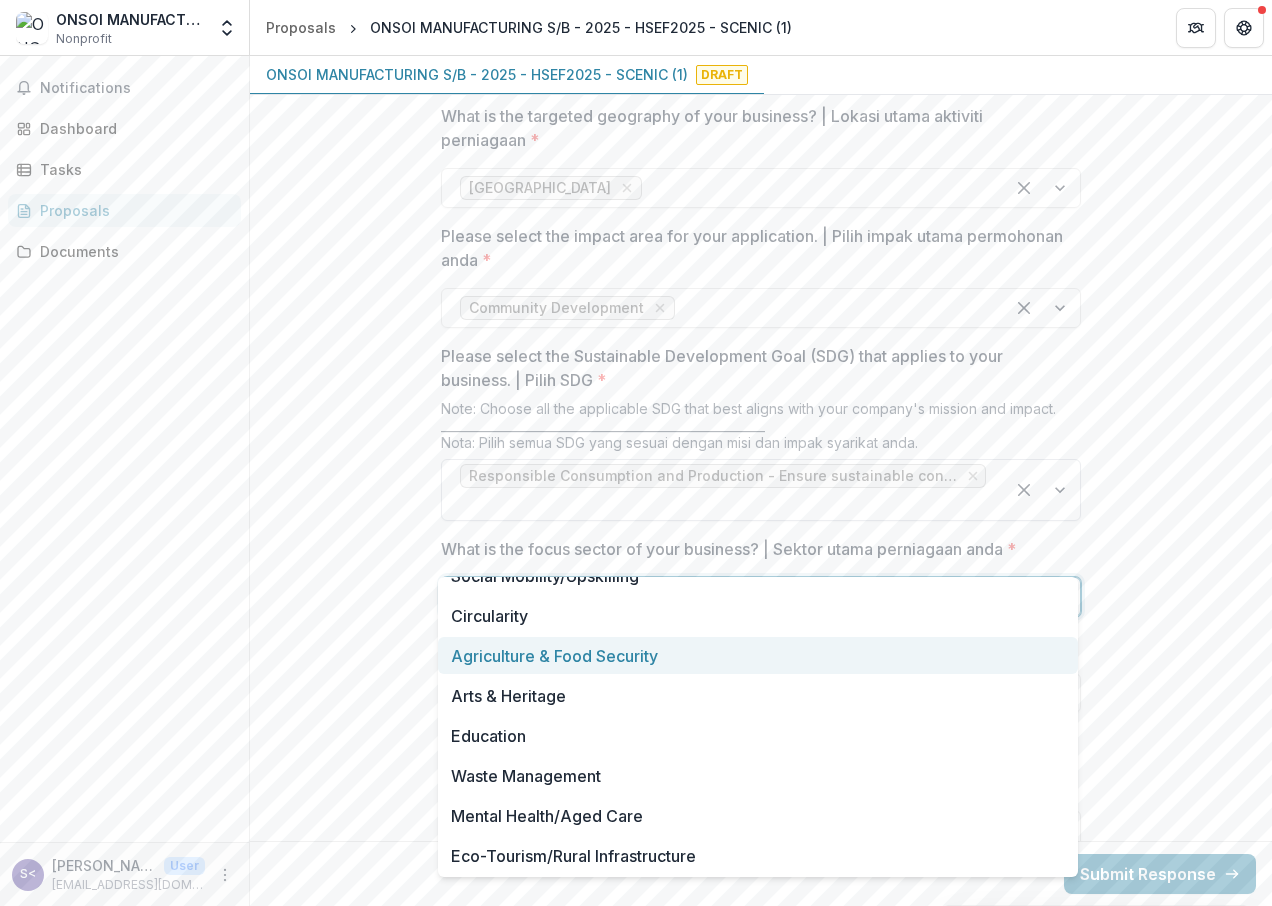 click on "Agriculture & Food Security" at bounding box center [758, 655] 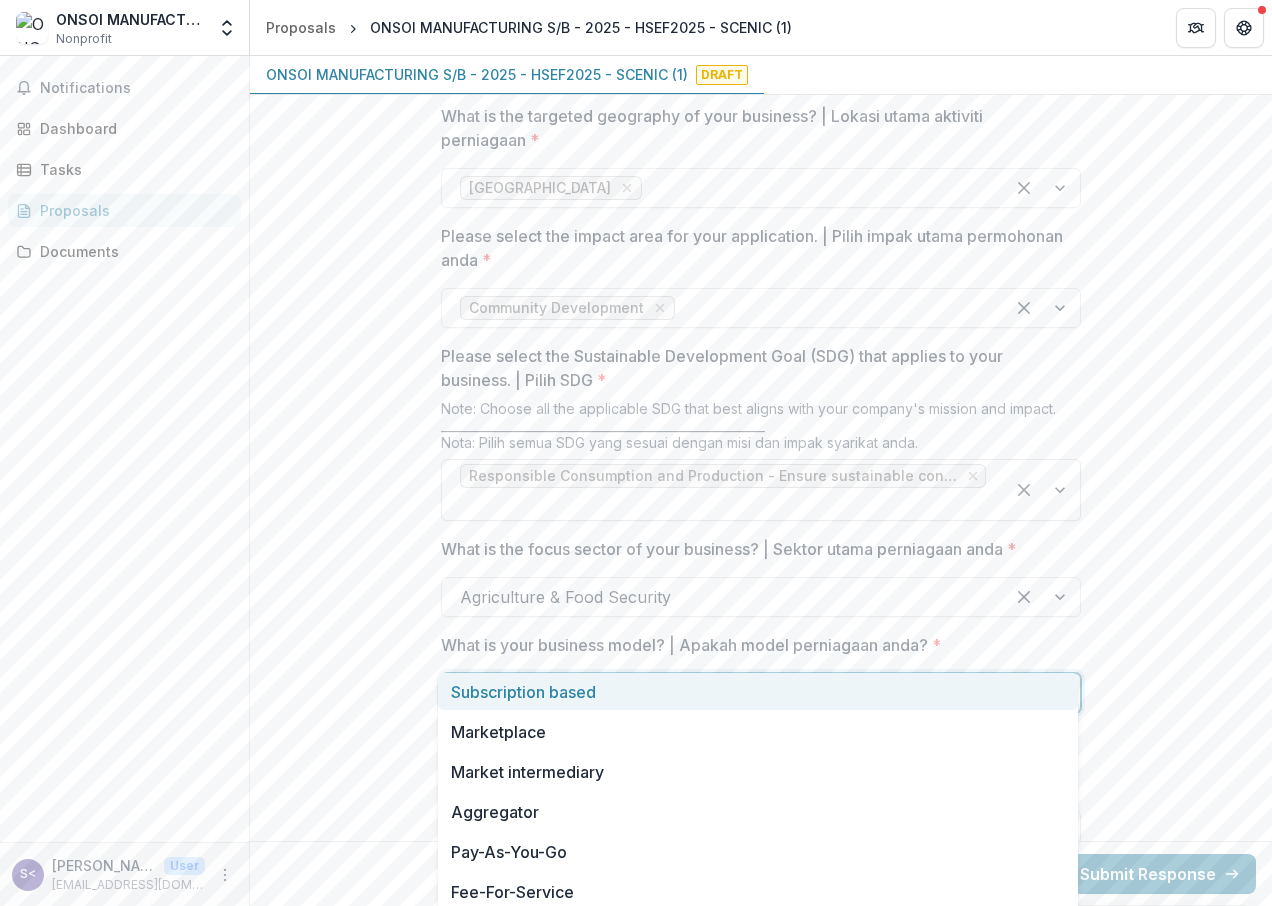 click at bounding box center [1062, 693] 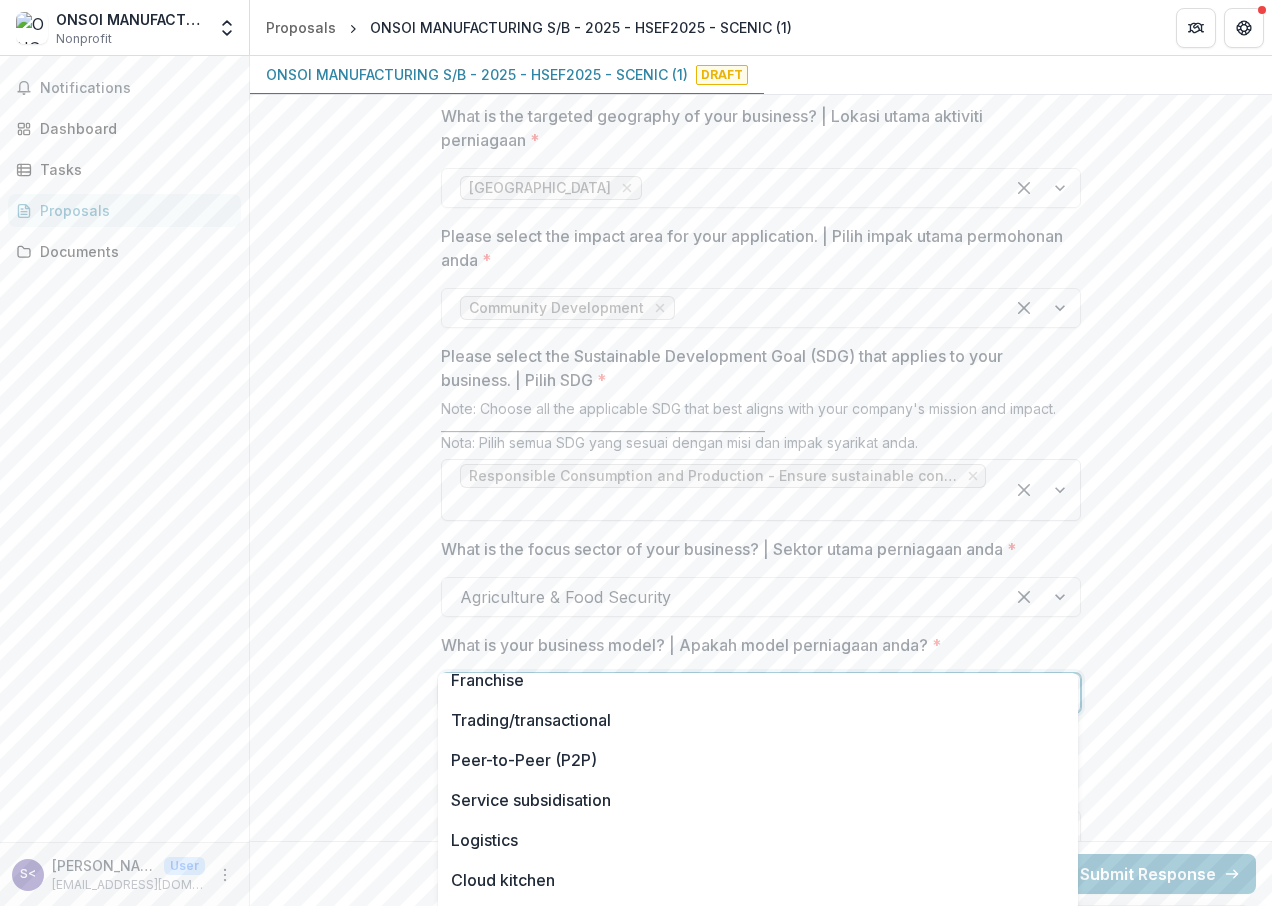 scroll, scrollTop: 300, scrollLeft: 0, axis: vertical 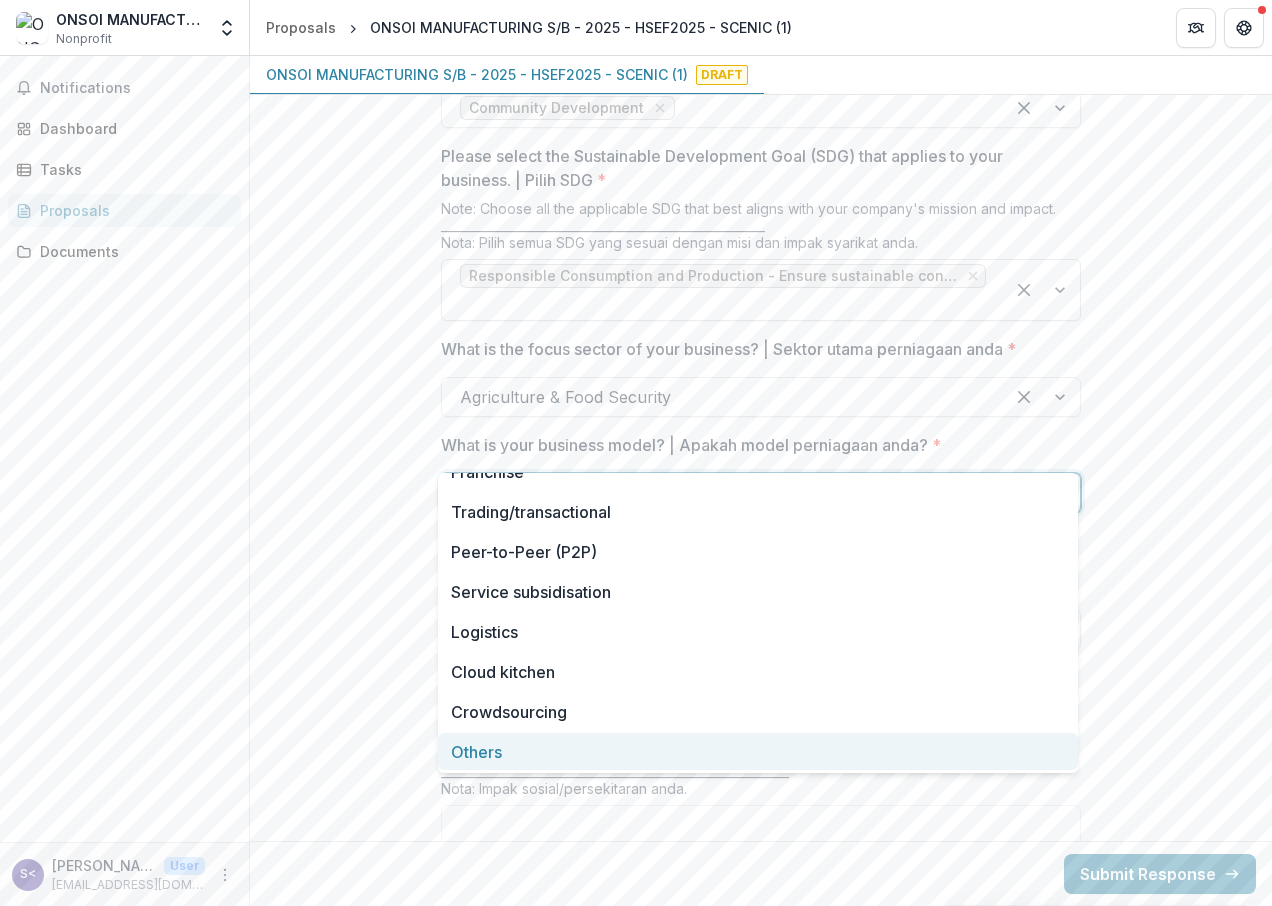click on "Others" at bounding box center [758, 751] 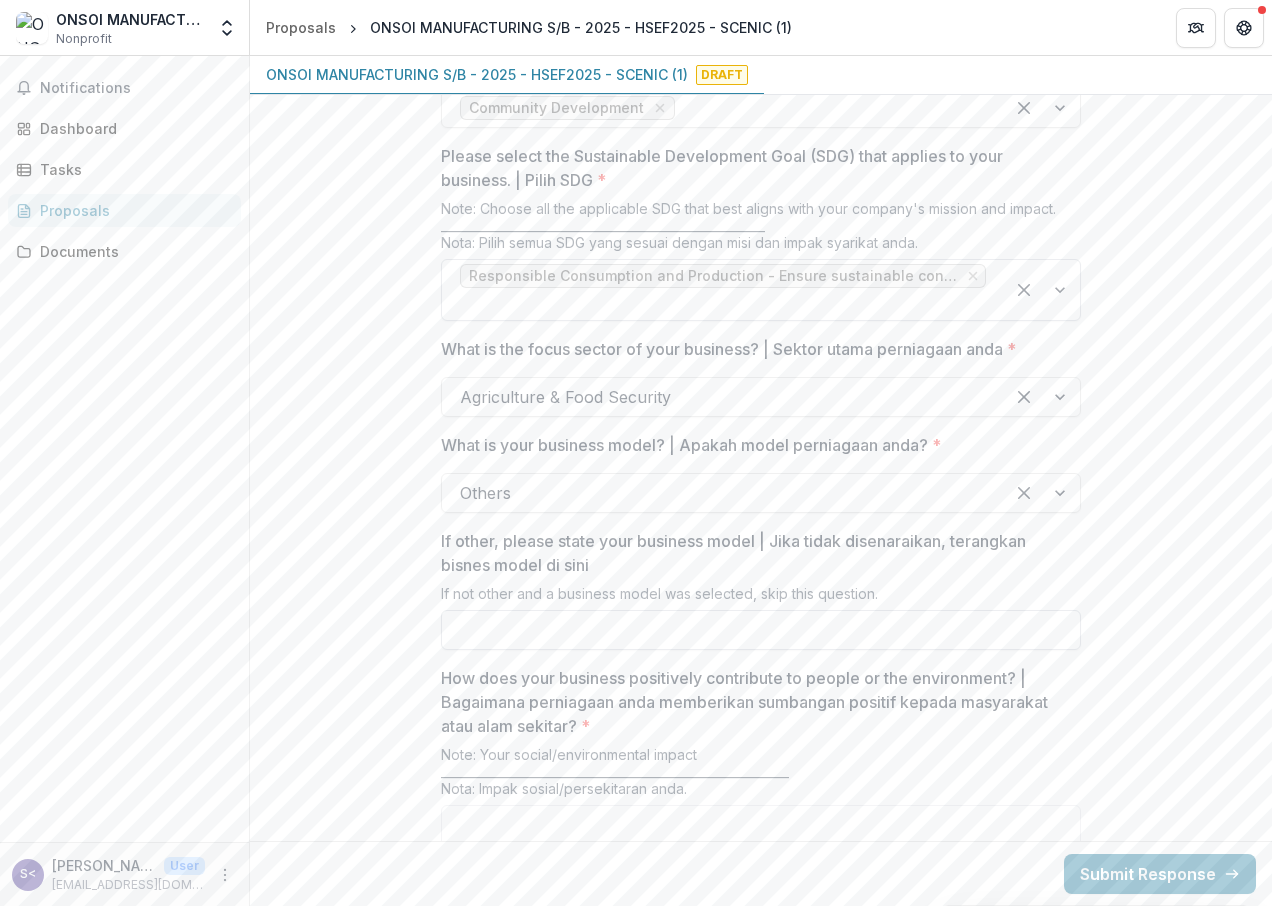 click on "If other, please state your business model | Jika tidak disenaraikan, terangkan bisnes model di sini" at bounding box center [761, 630] 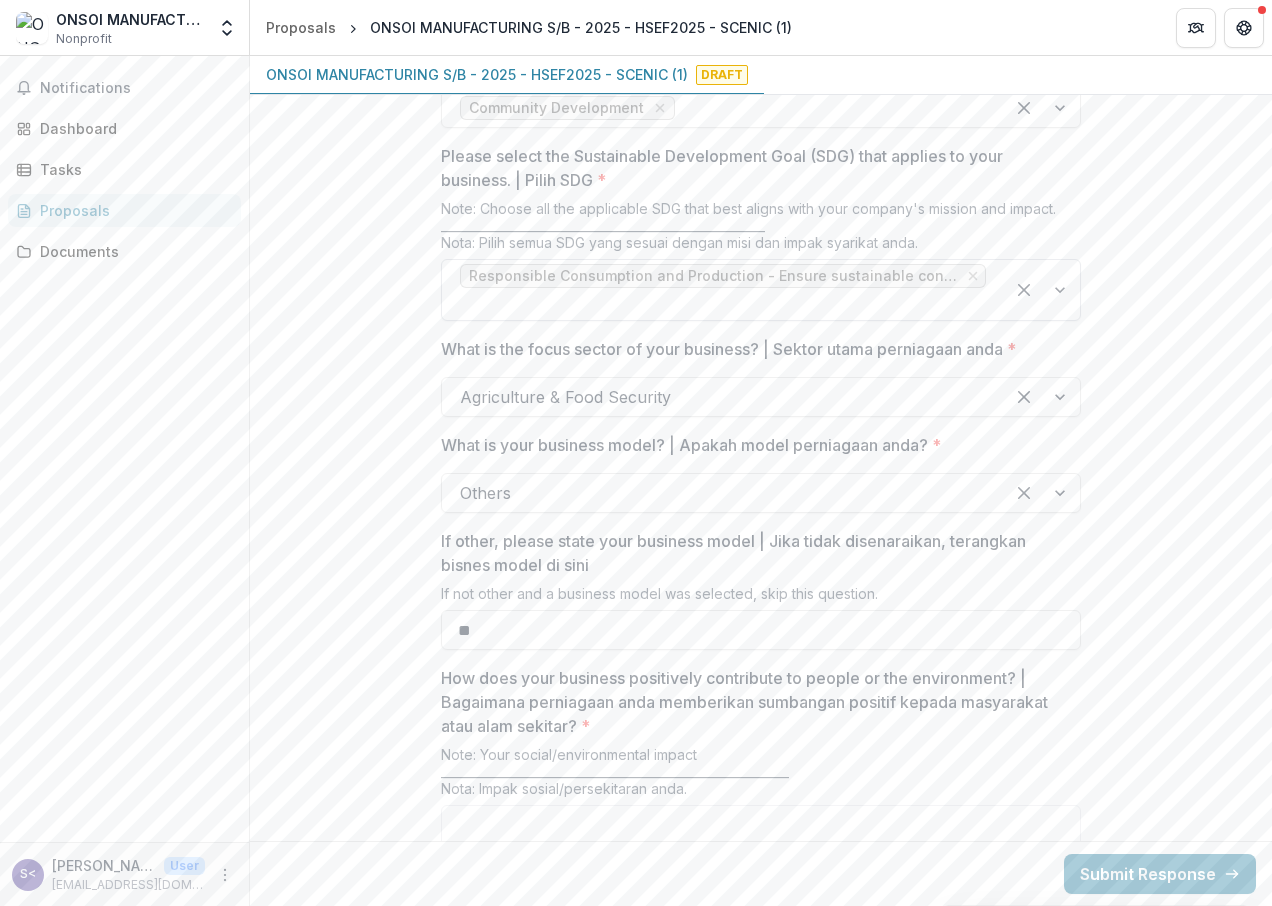 type on "*" 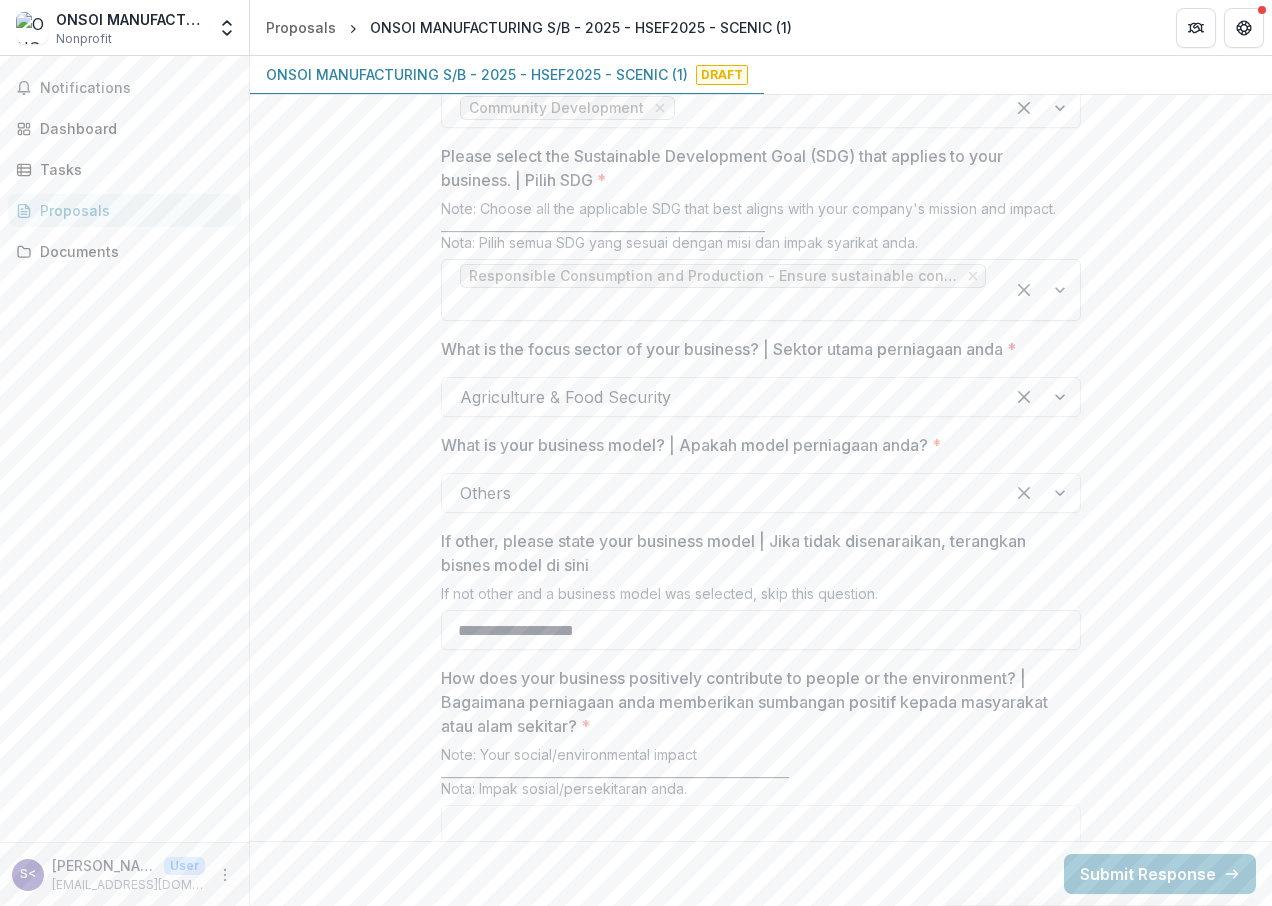 type on "**********" 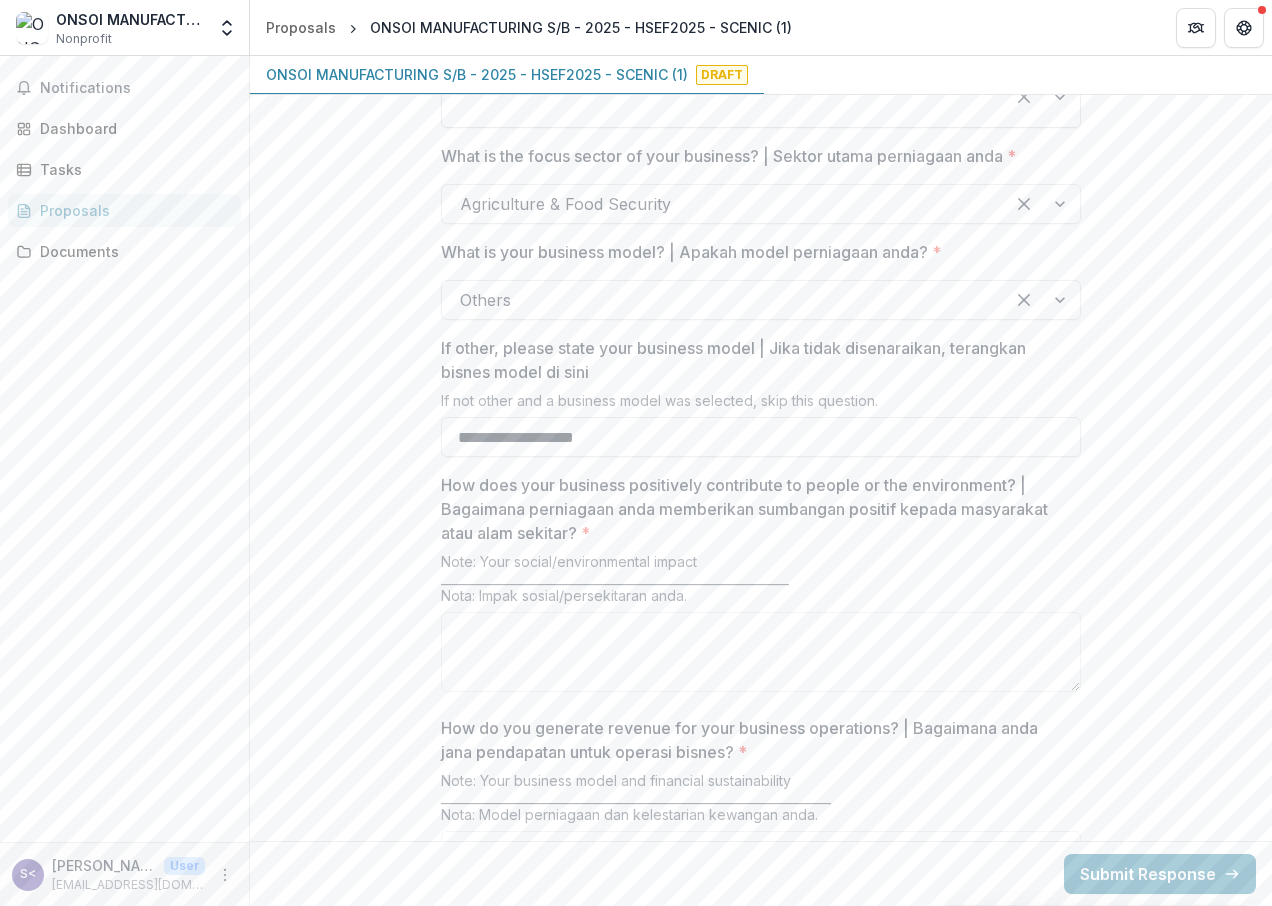 scroll, scrollTop: 2800, scrollLeft: 0, axis: vertical 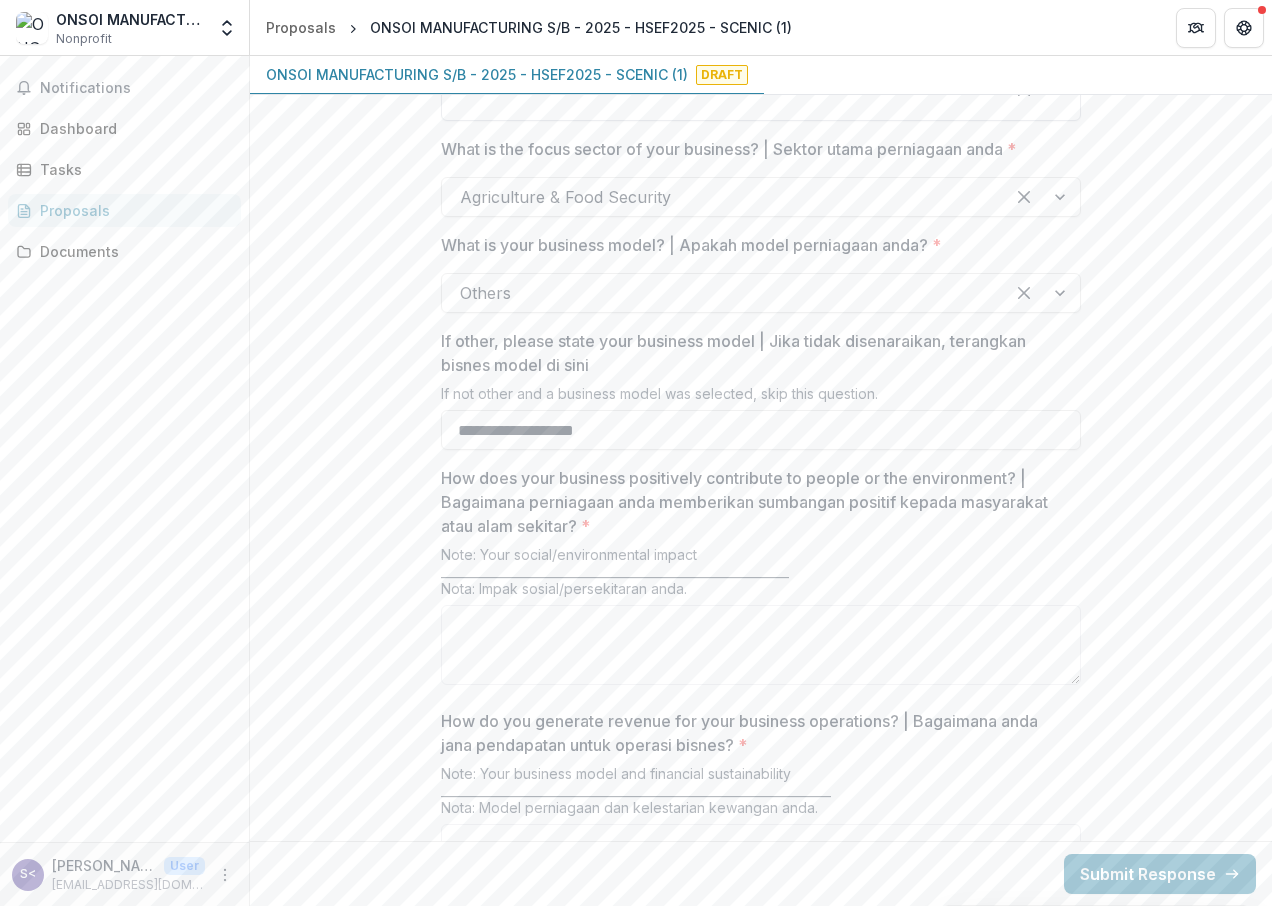 click on "Note: Your social/environmental impact
__________________________________________________________
Nota: Impak sosial/persekitaran anda." at bounding box center [761, 575] 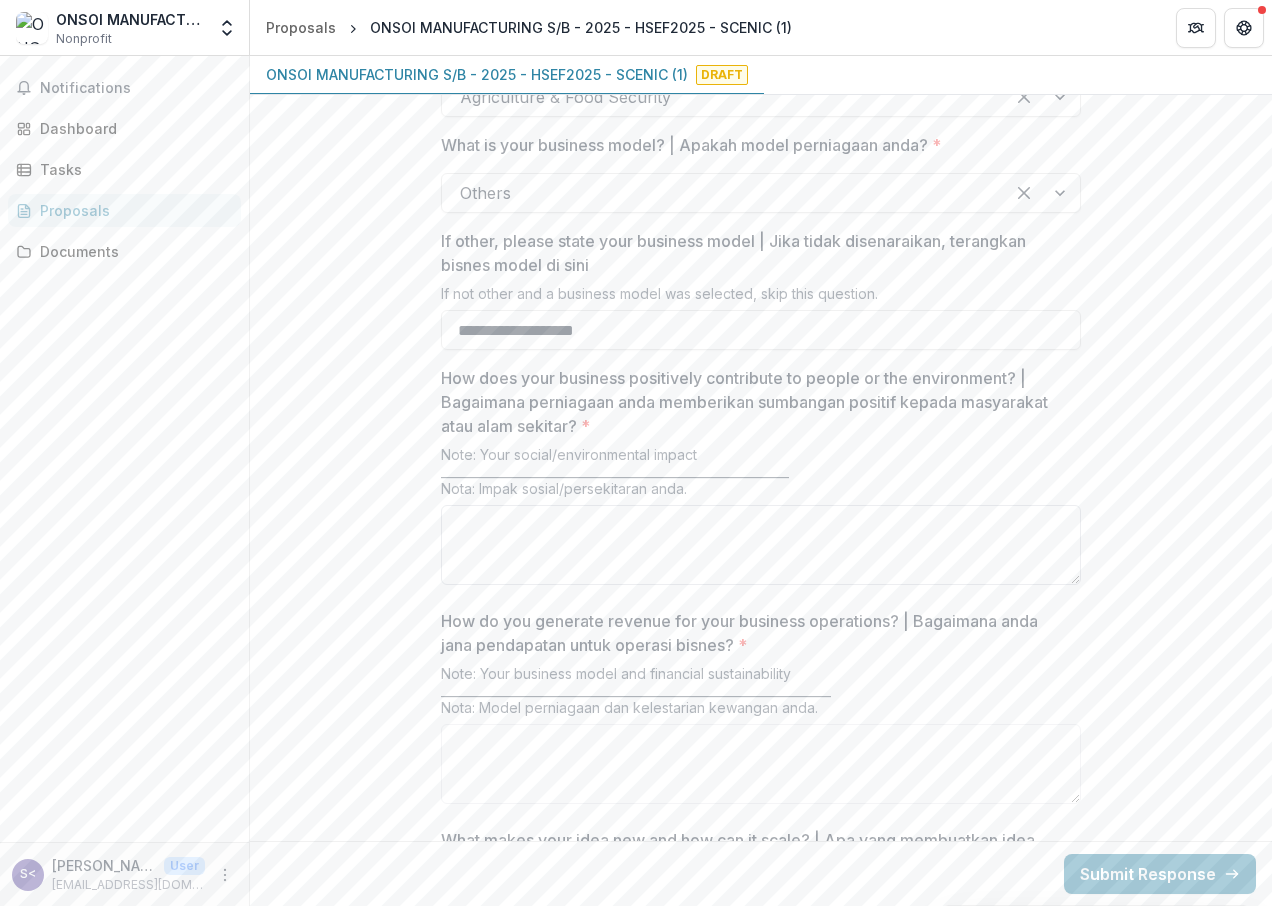 click on "How does your business positively contribute to people or the environment? | Bagaimana perniagaan anda memberikan sumbangan positif kepada masyarakat atau alam sekitar? *" at bounding box center [761, 545] 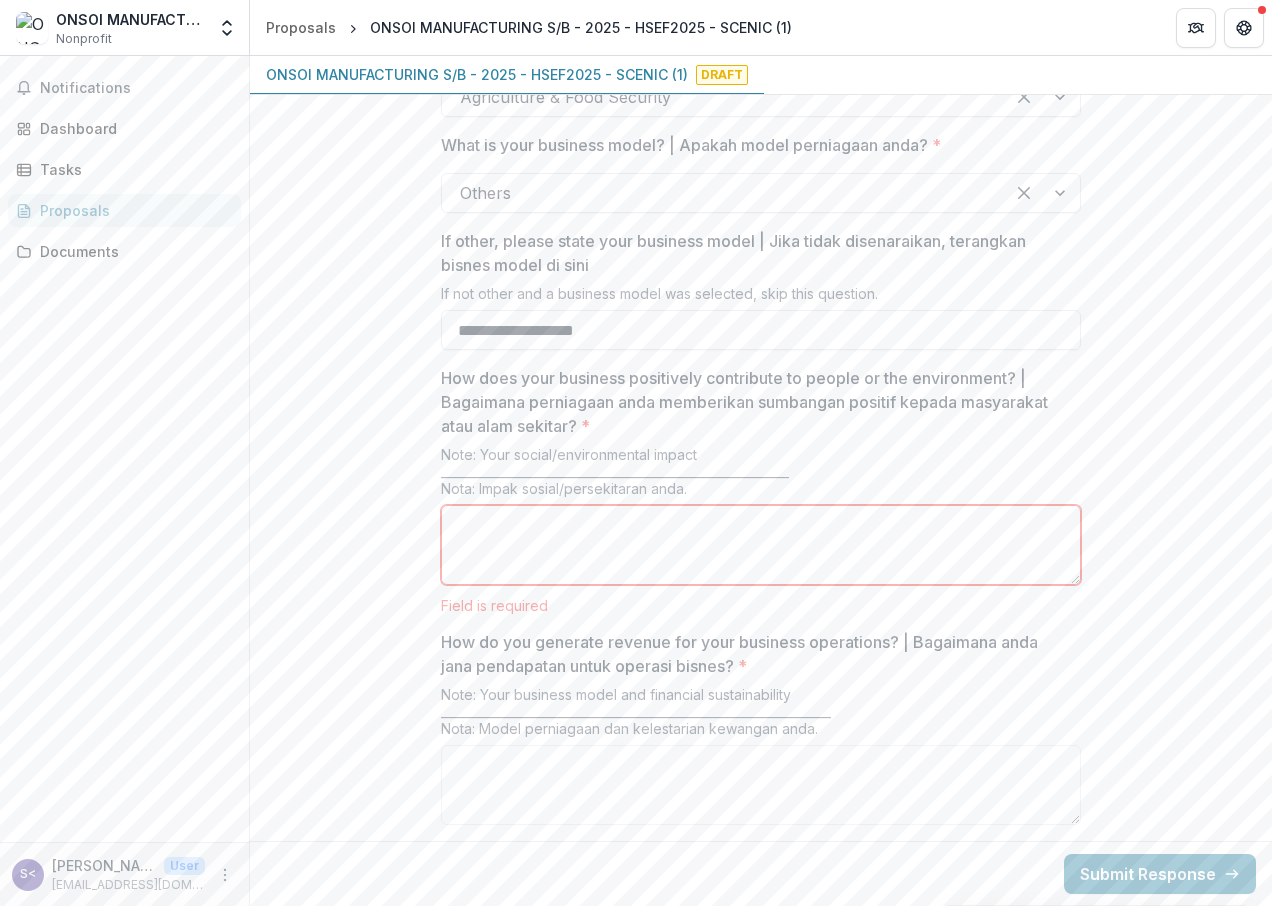 click on "Note: Your social/environmental impact
__________________________________________________________
Nota: Impak sosial/persekitaran anda." at bounding box center [761, 475] 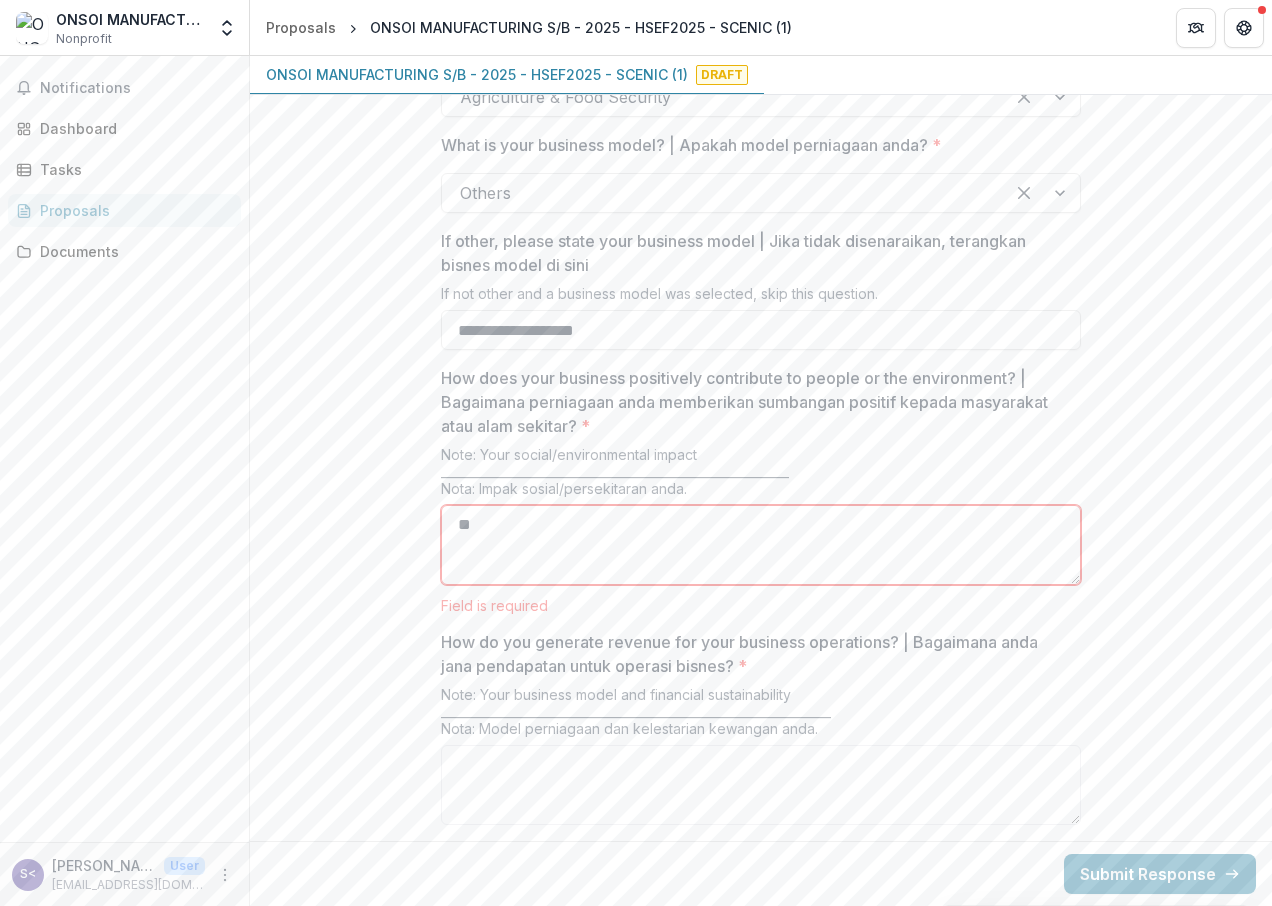 type on "*" 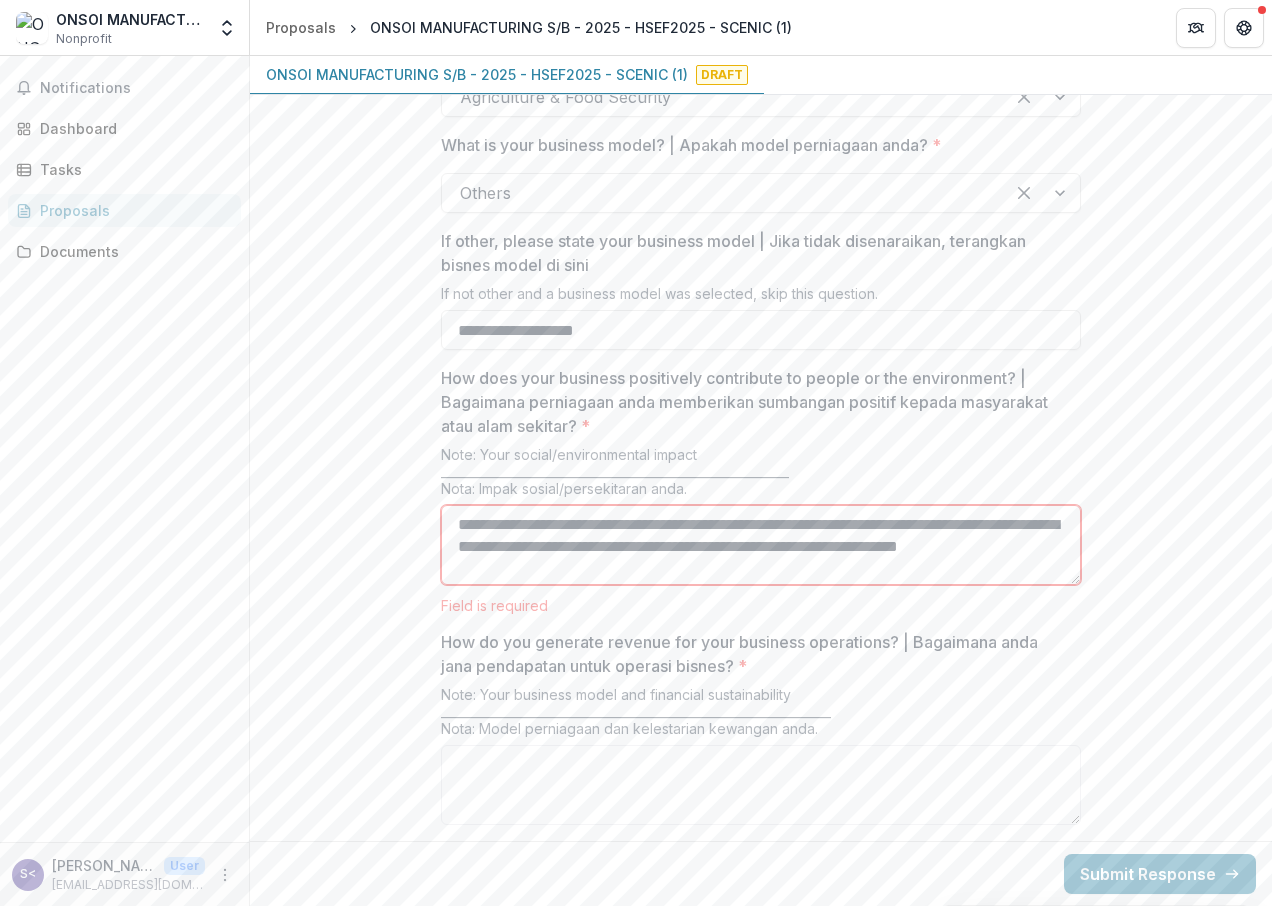 click on "**********" at bounding box center (761, 545) 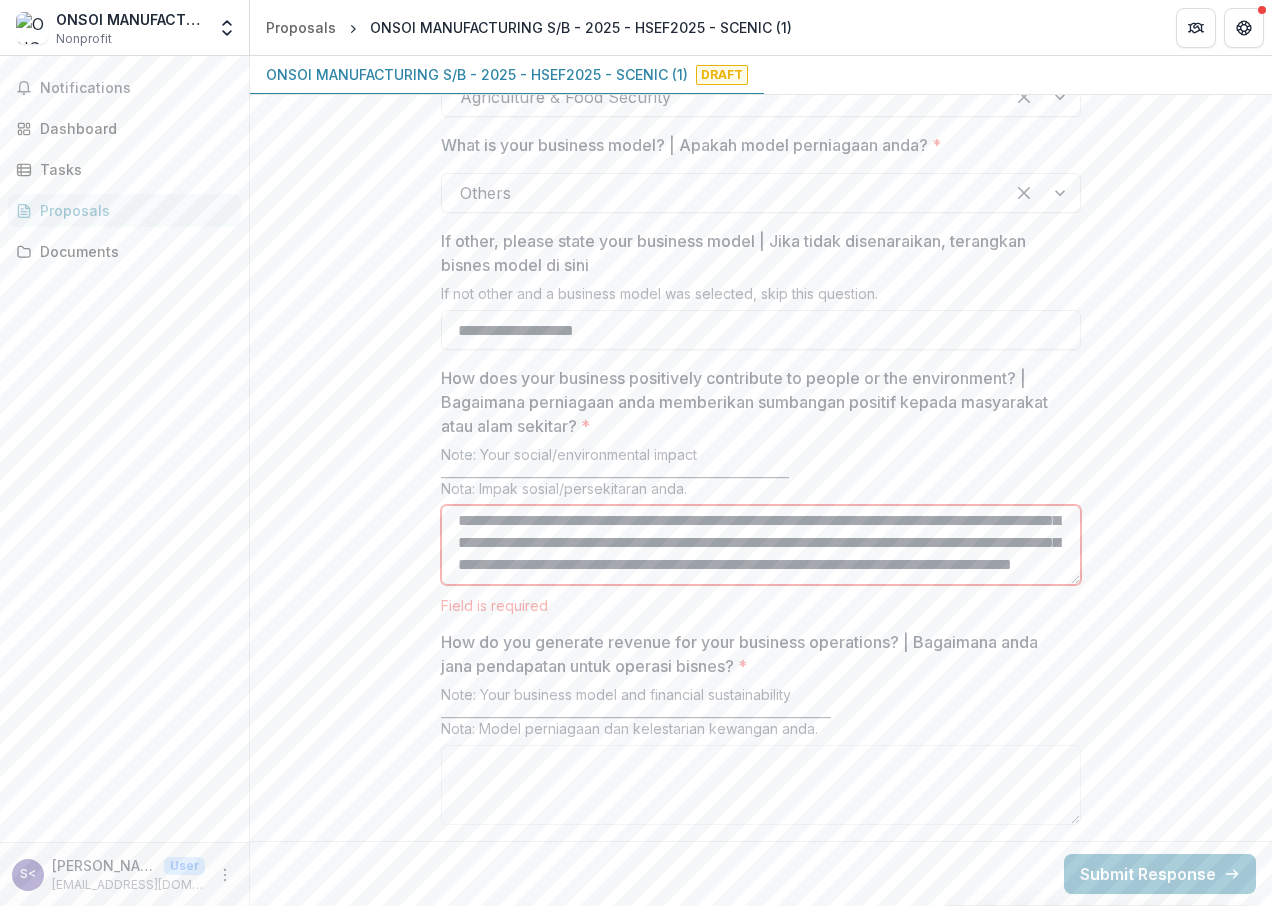 scroll, scrollTop: 62, scrollLeft: 0, axis: vertical 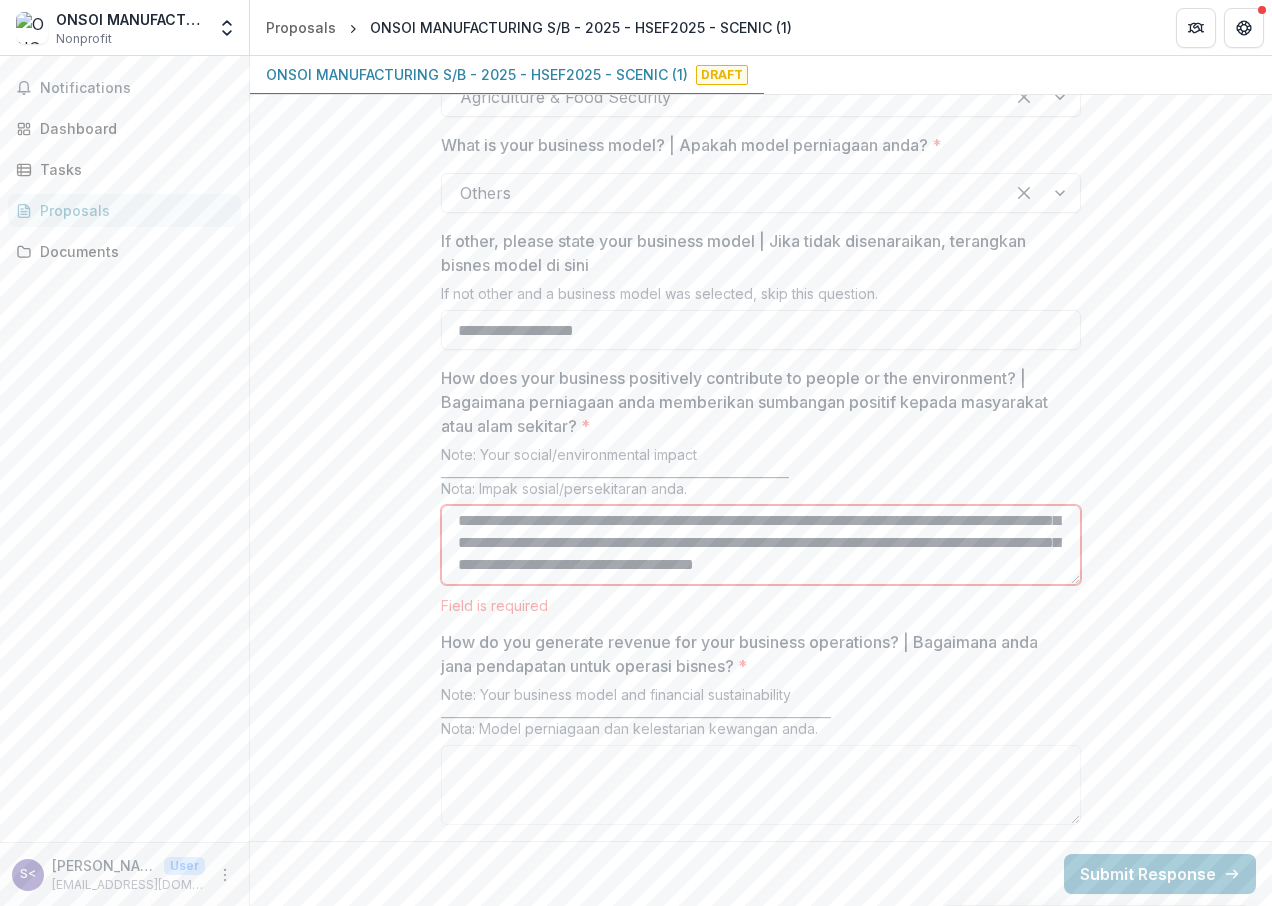 type on "**********" 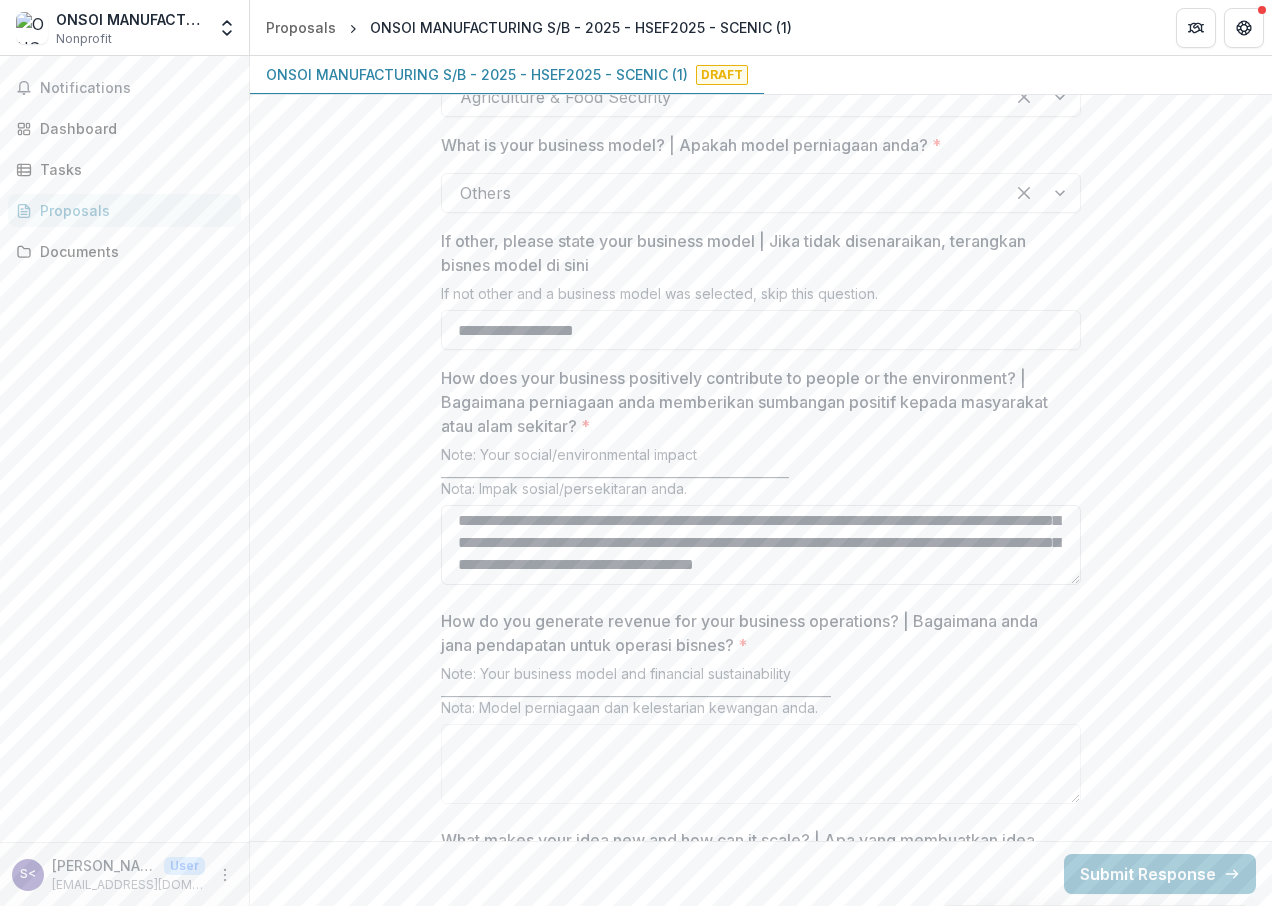 drag, startPoint x: 679, startPoint y: 525, endPoint x: 850, endPoint y: 535, distance: 171.29214 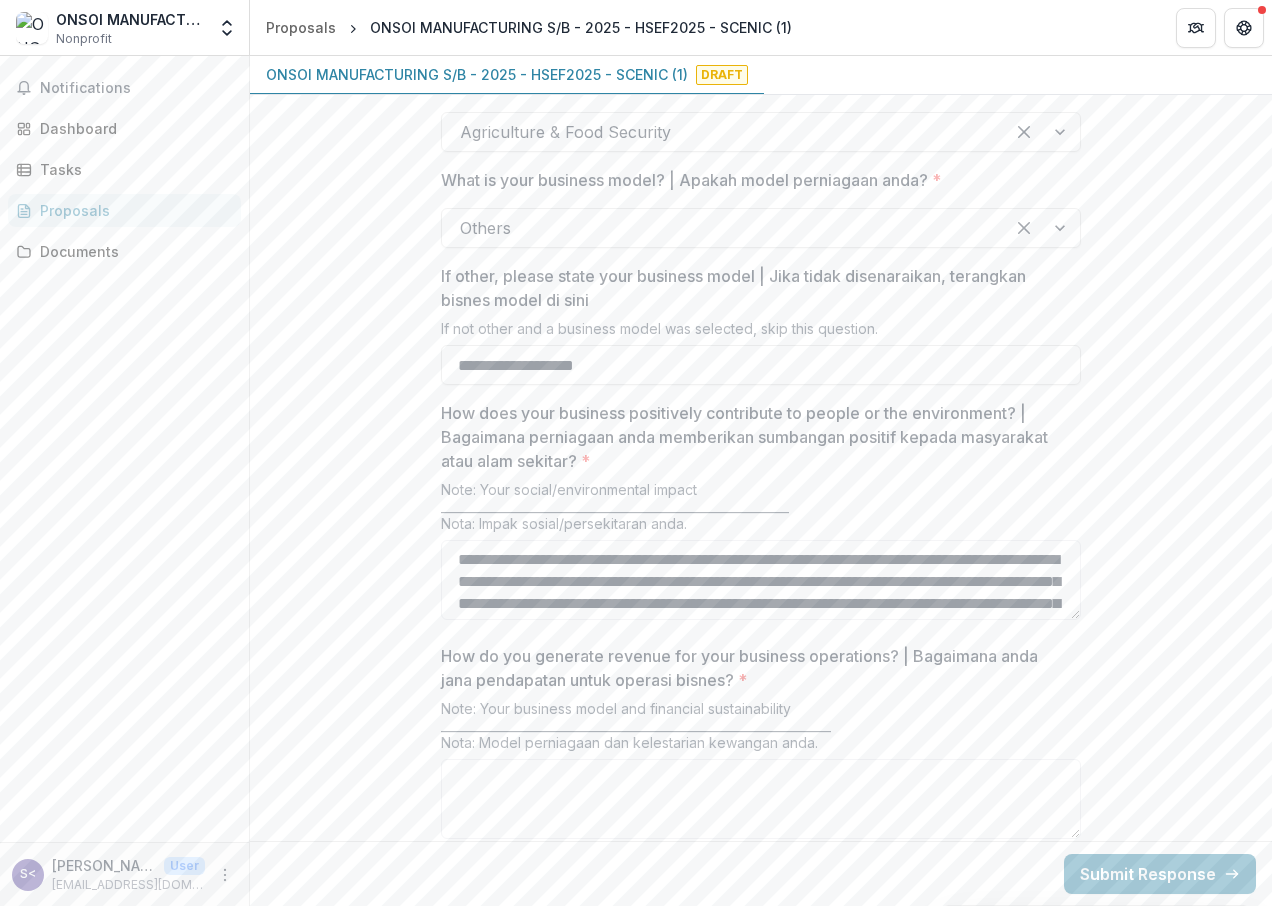 scroll, scrollTop: 2900, scrollLeft: 0, axis: vertical 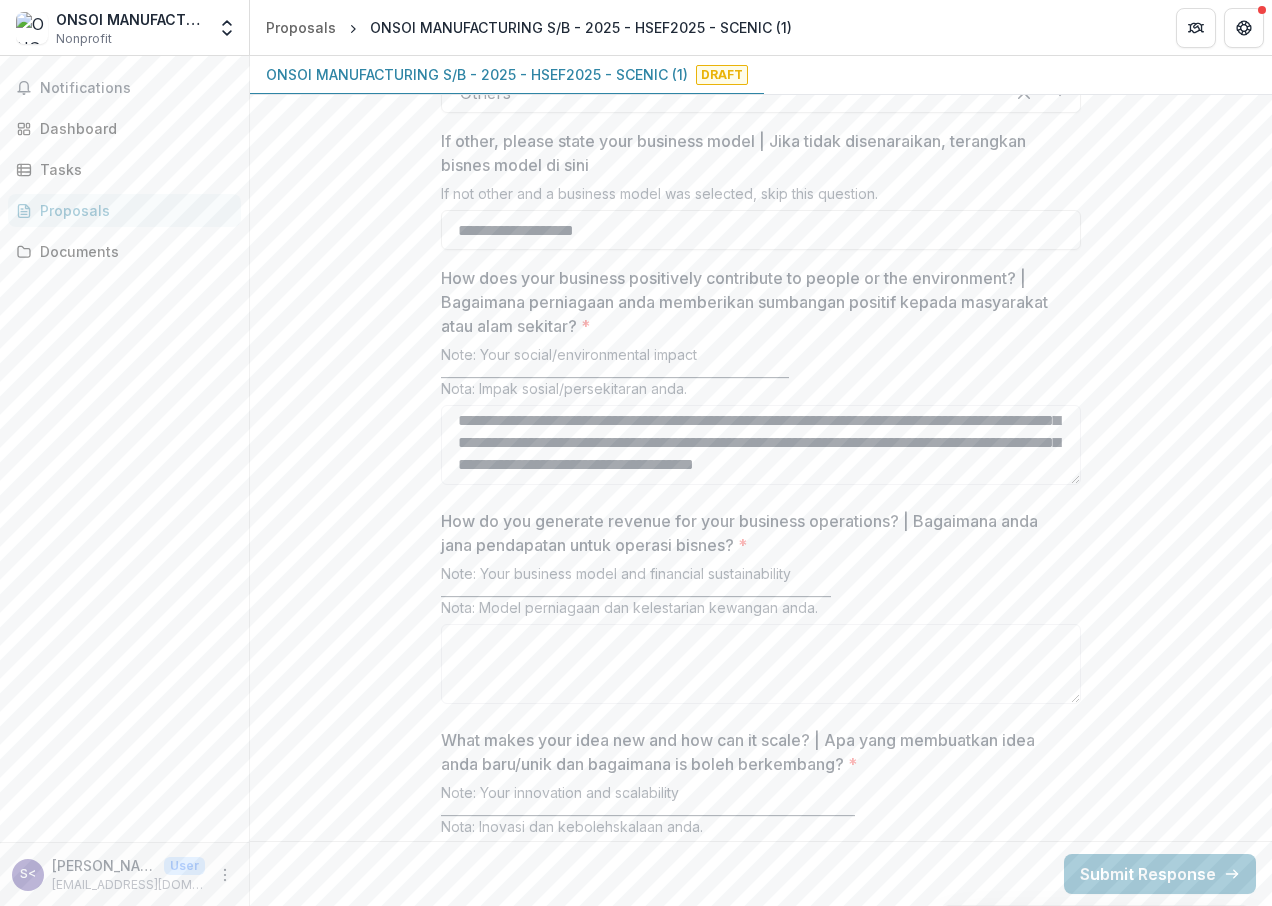click on "Note: Your business model and financial sustainability
_________________________________________________________________
Nota: Model perniagaan dan kelestarian kewangan anda." at bounding box center (761, 594) 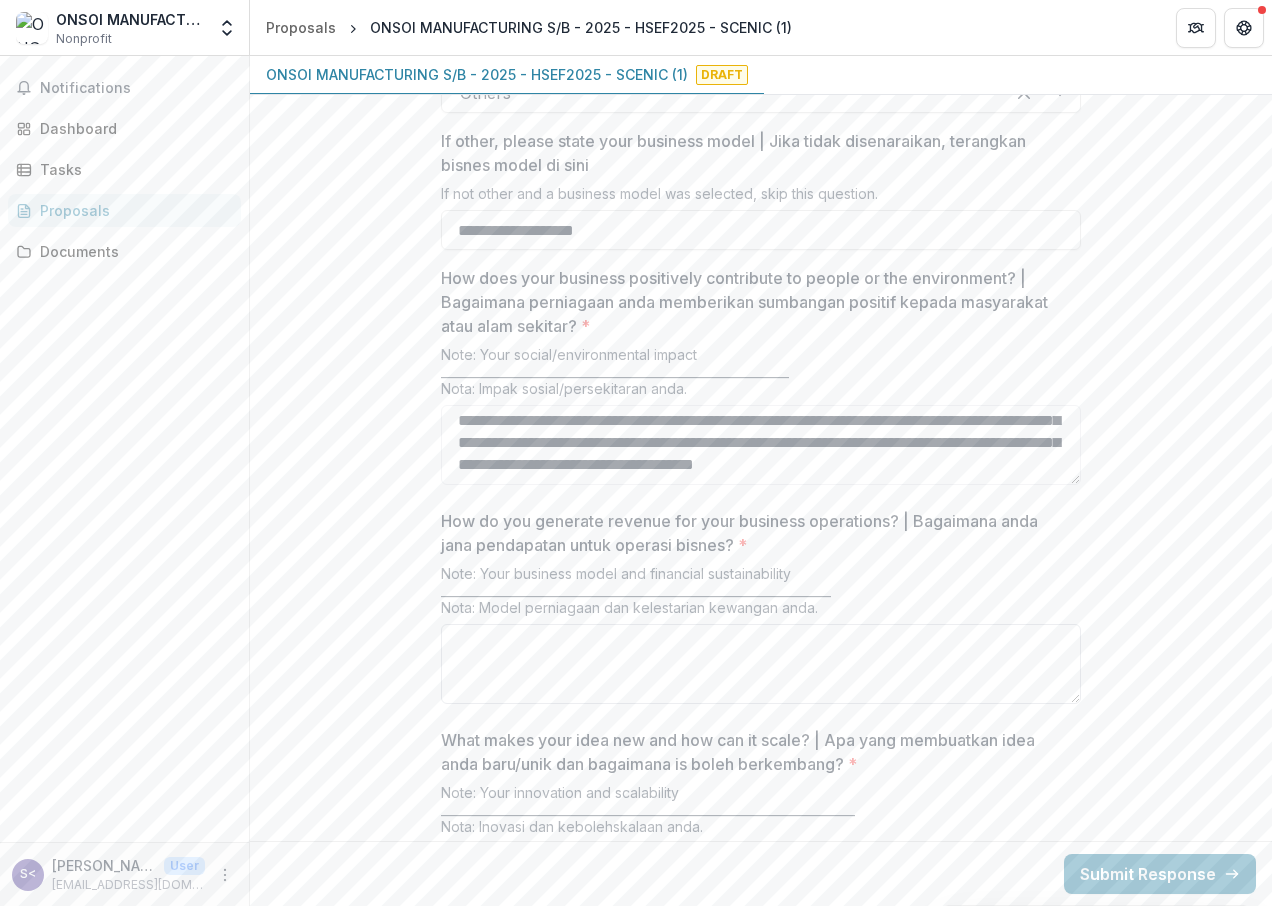 click on "How do you generate revenue for your business operations? | Bagaimana anda jana pendapatan untuk operasi bisnes? *" at bounding box center (761, 664) 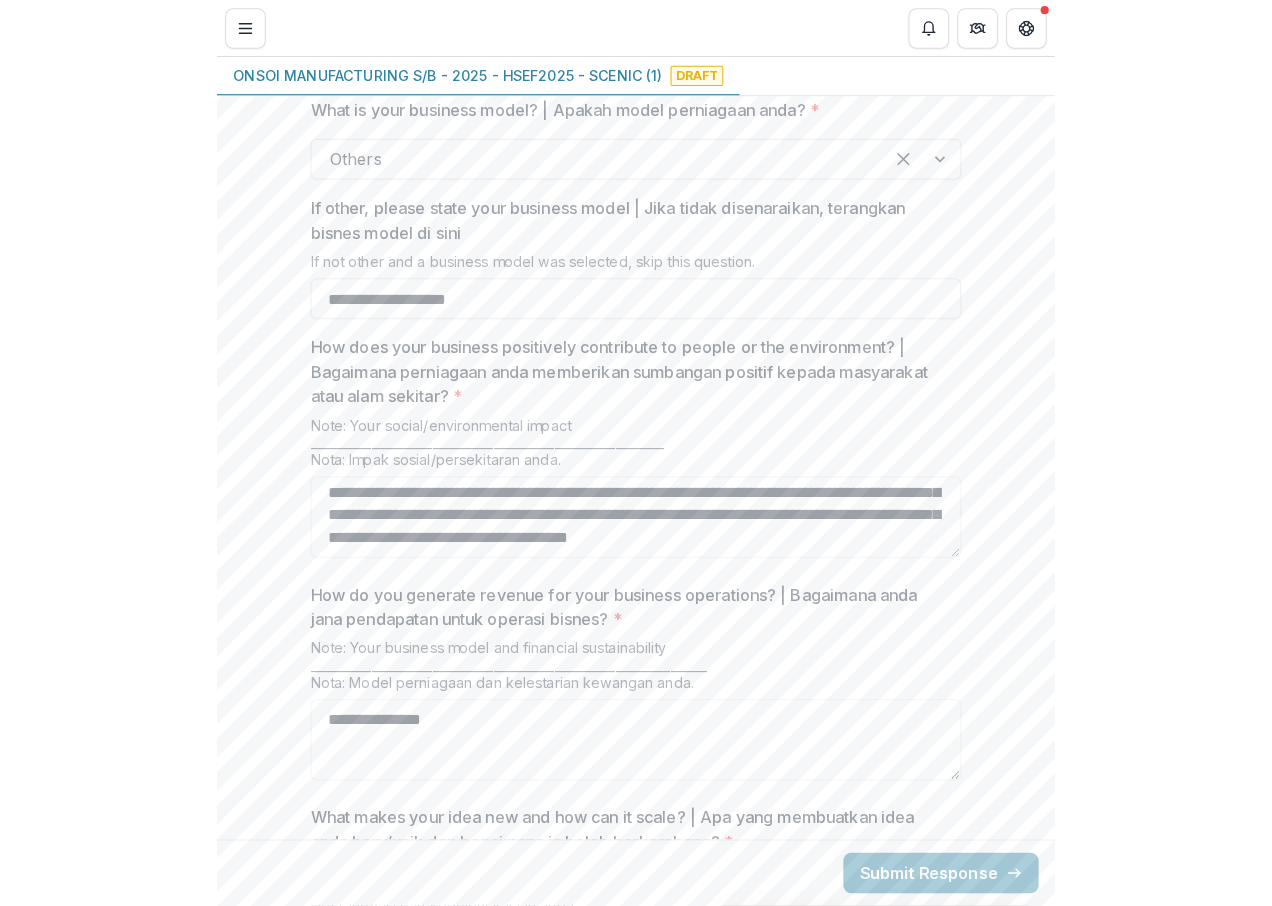 scroll, scrollTop: 3064, scrollLeft: 0, axis: vertical 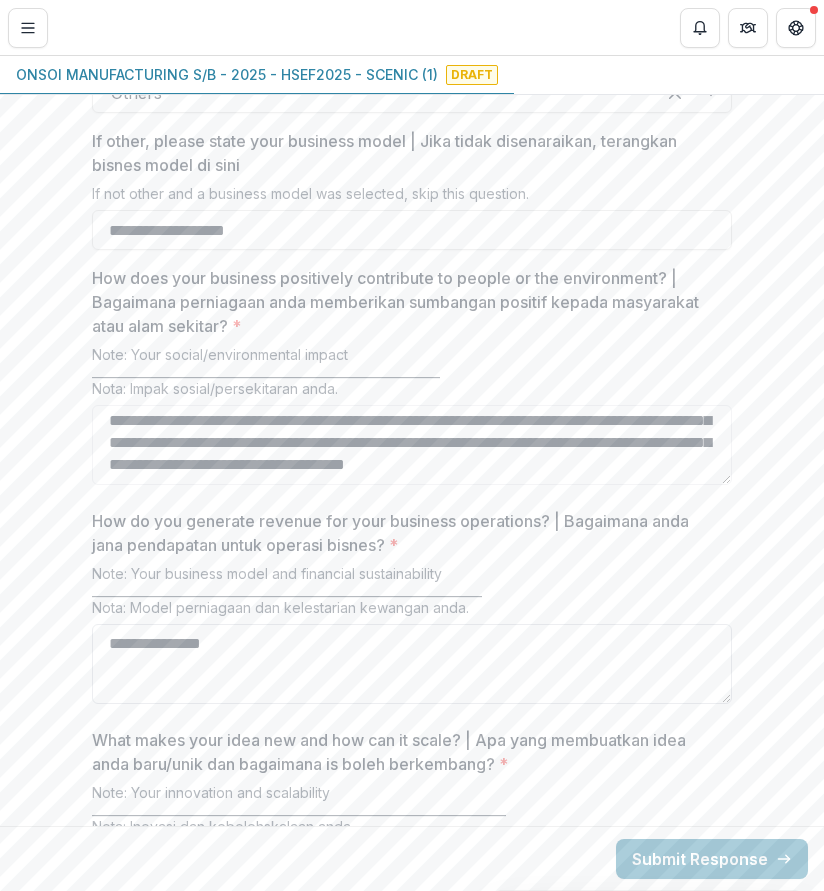 click on "**********" at bounding box center [412, 664] 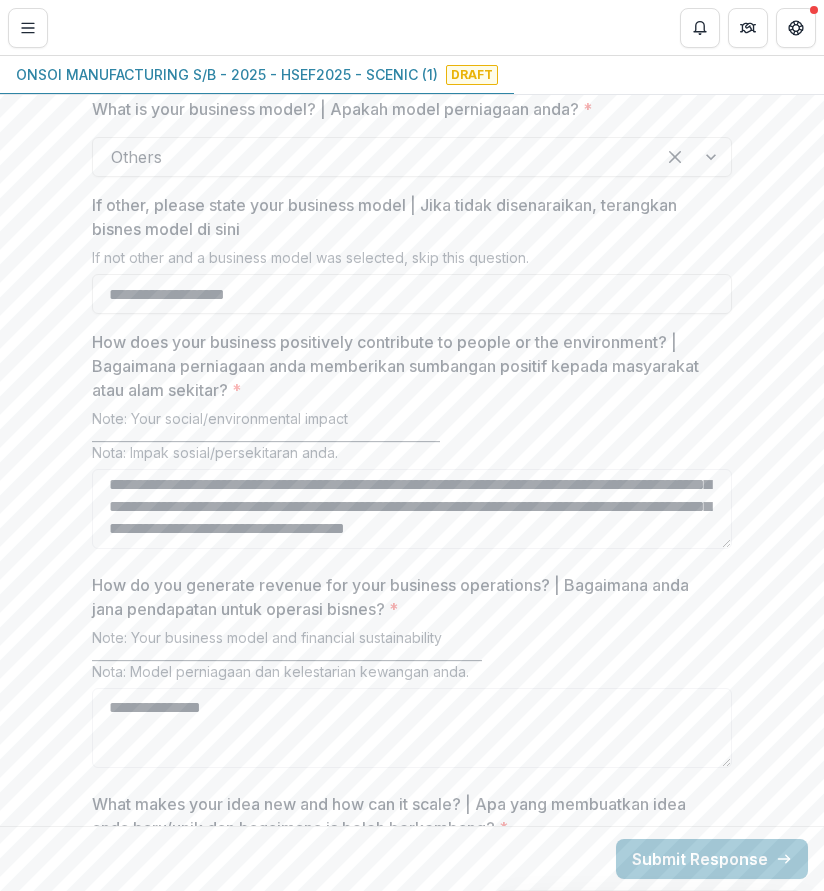 scroll, scrollTop: 3064, scrollLeft: 0, axis: vertical 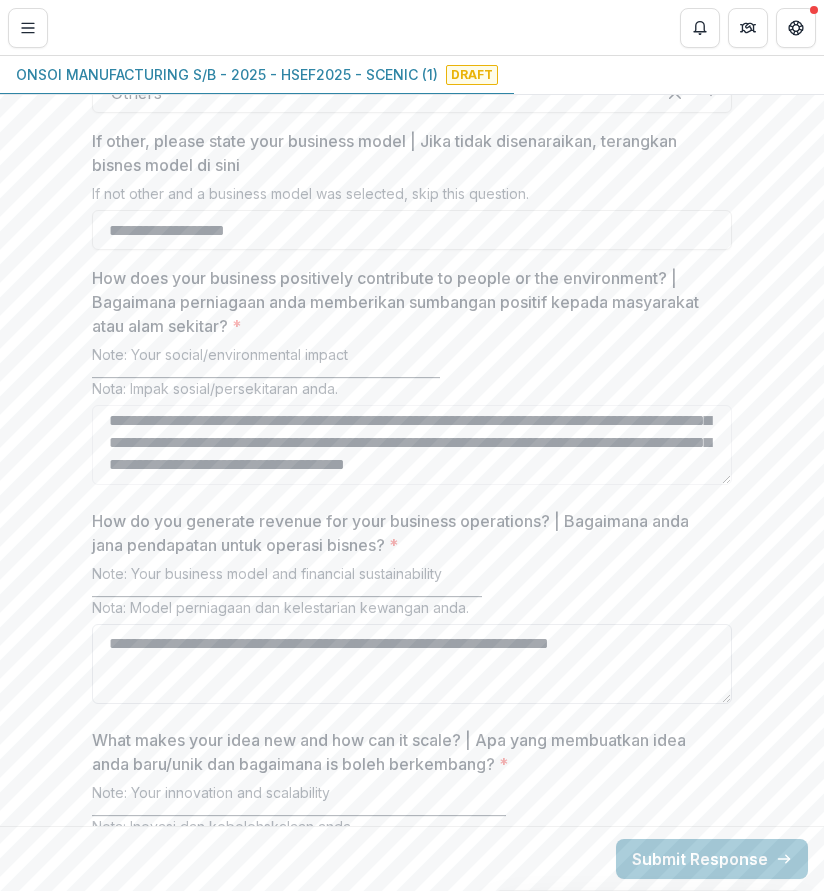 click on "**********" at bounding box center (412, 664) 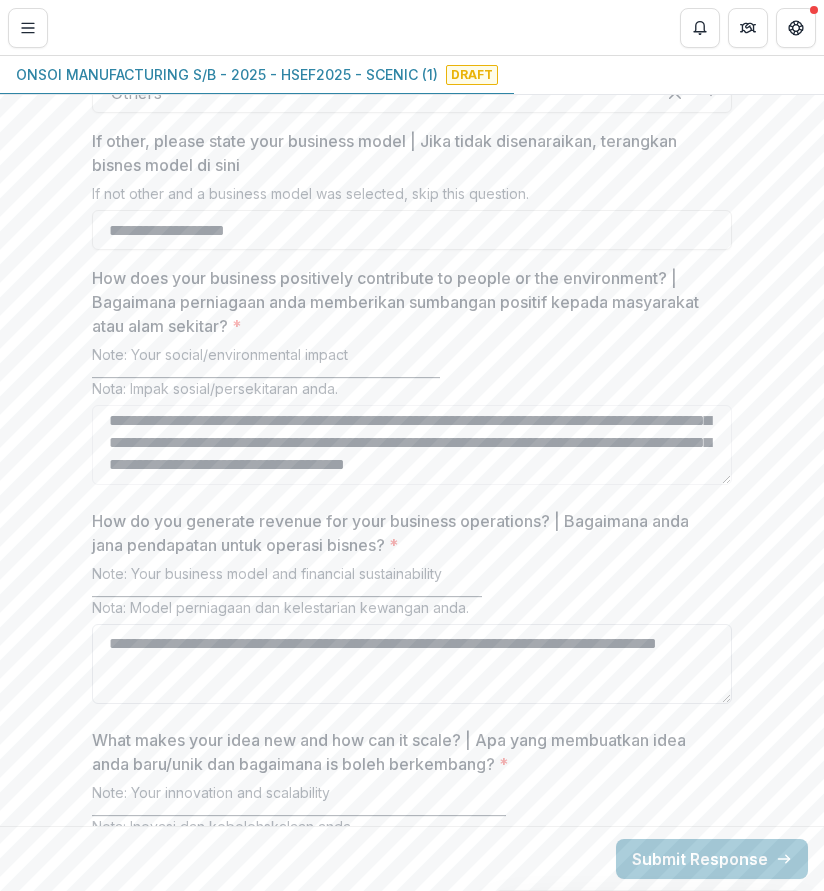 click on "**********" at bounding box center (412, 664) 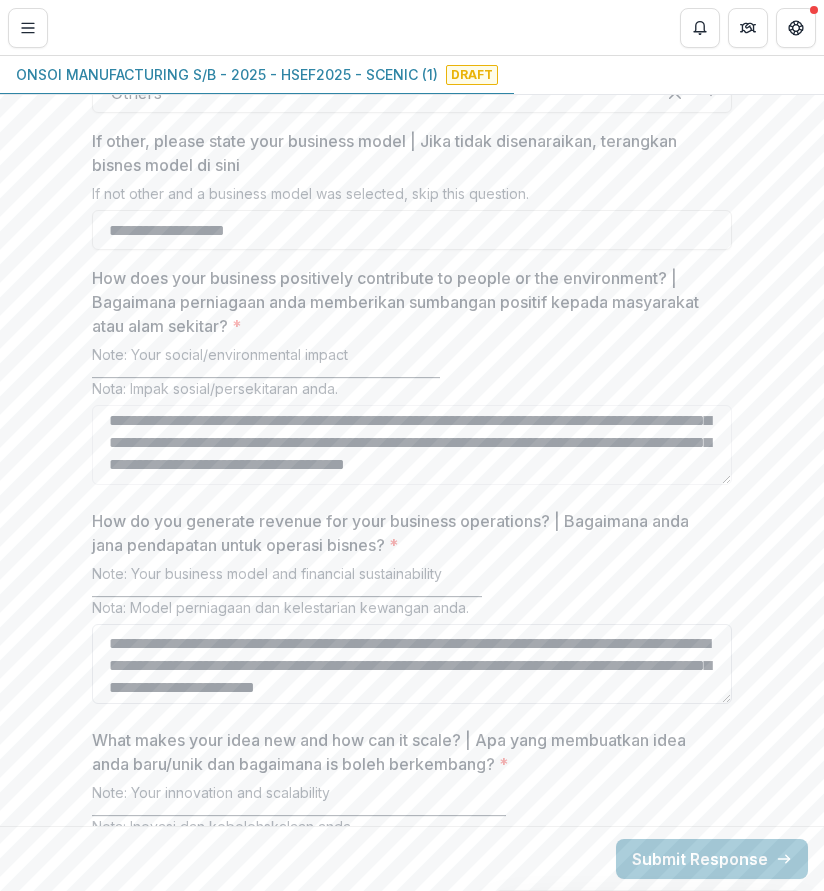 scroll, scrollTop: 18, scrollLeft: 0, axis: vertical 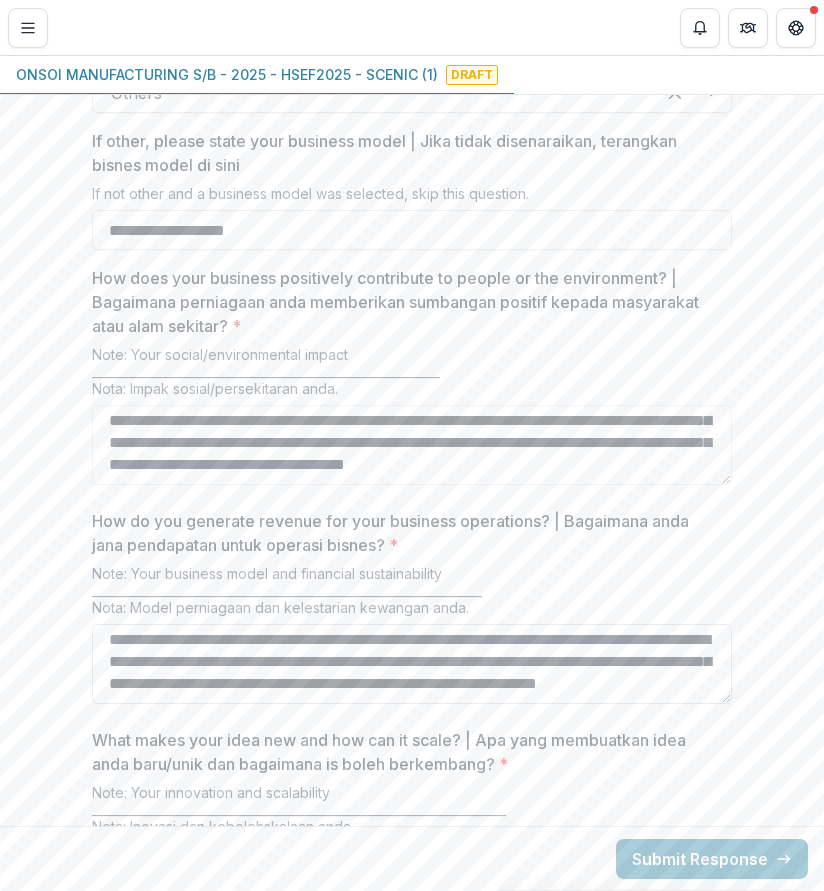 click on "**********" at bounding box center [412, 664] 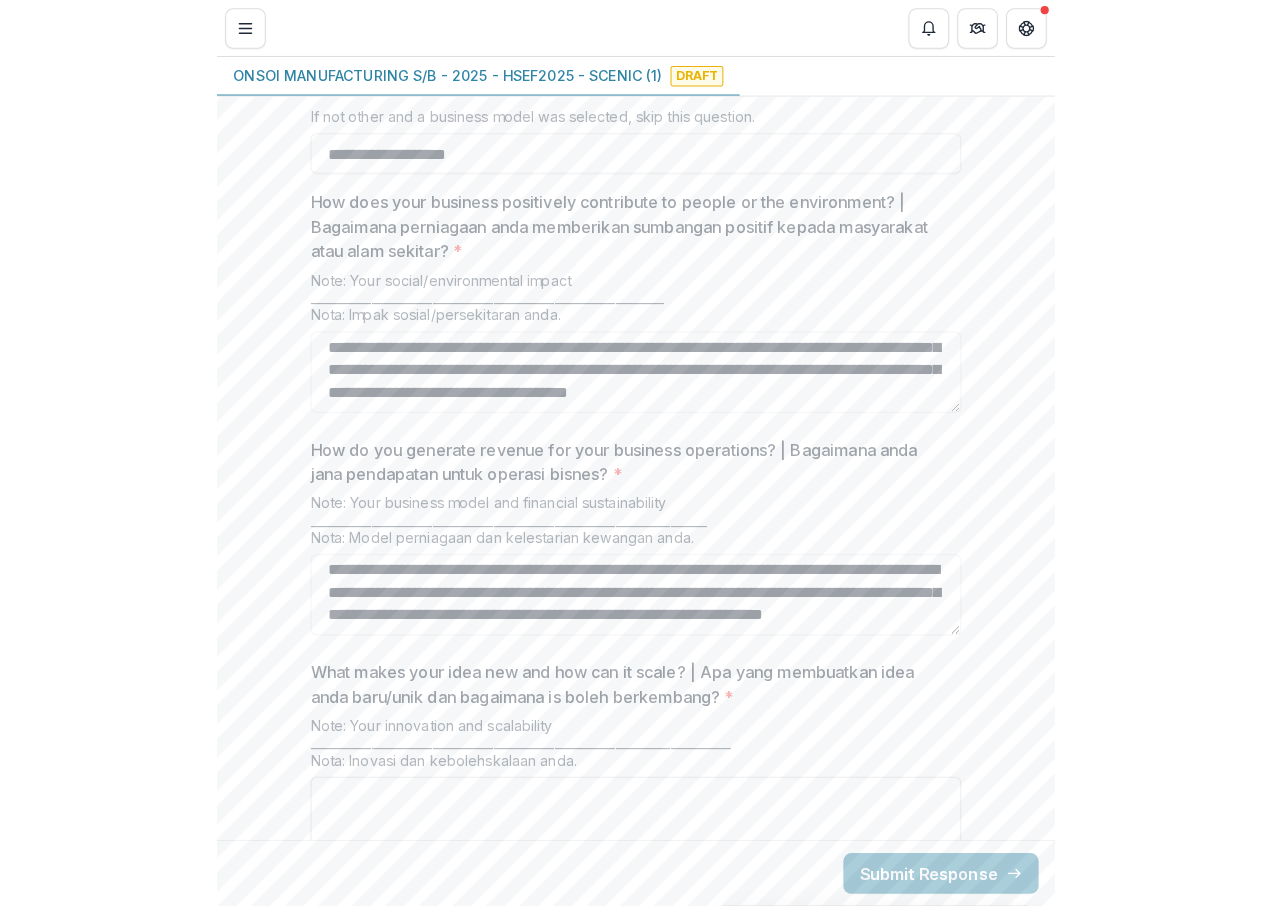 scroll, scrollTop: 3264, scrollLeft: 0, axis: vertical 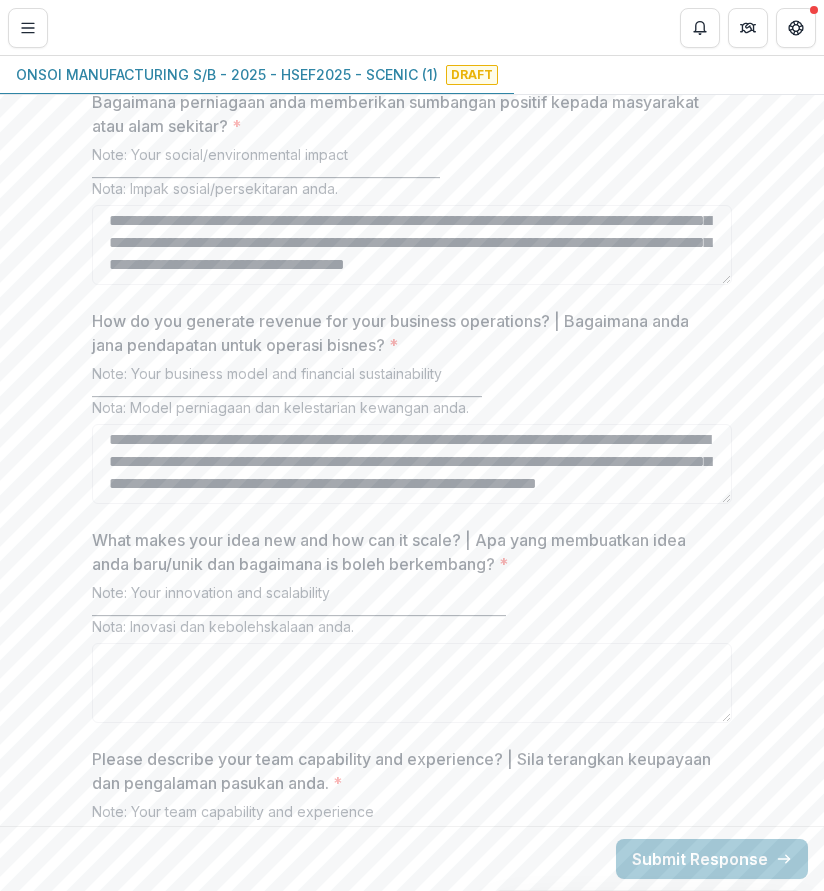 type on "**********" 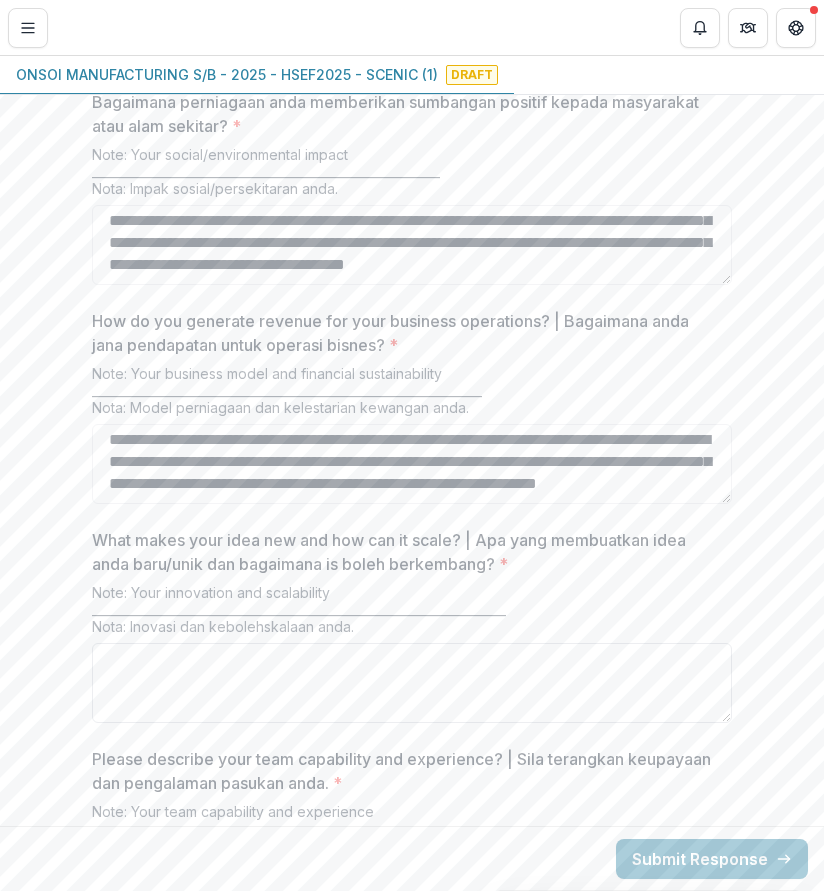 click on "What makes your idea new and how can it scale? | Apa yang membuatkan idea anda baru/unik dan bagaimana is boleh berkembang? *" at bounding box center [412, 683] 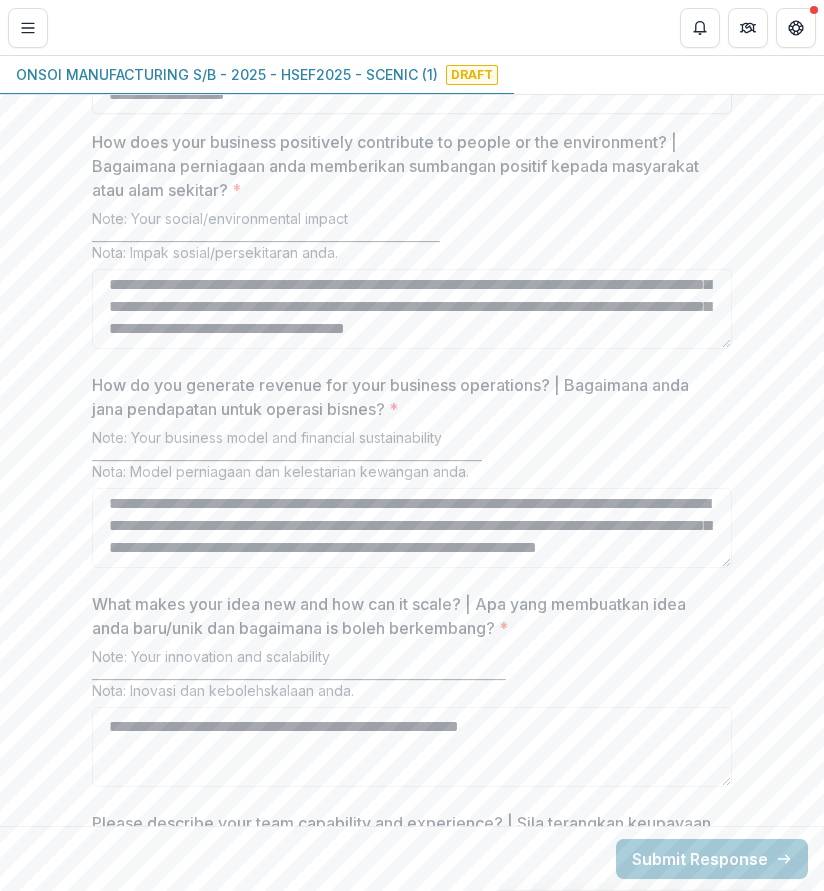 scroll, scrollTop: 3264, scrollLeft: 0, axis: vertical 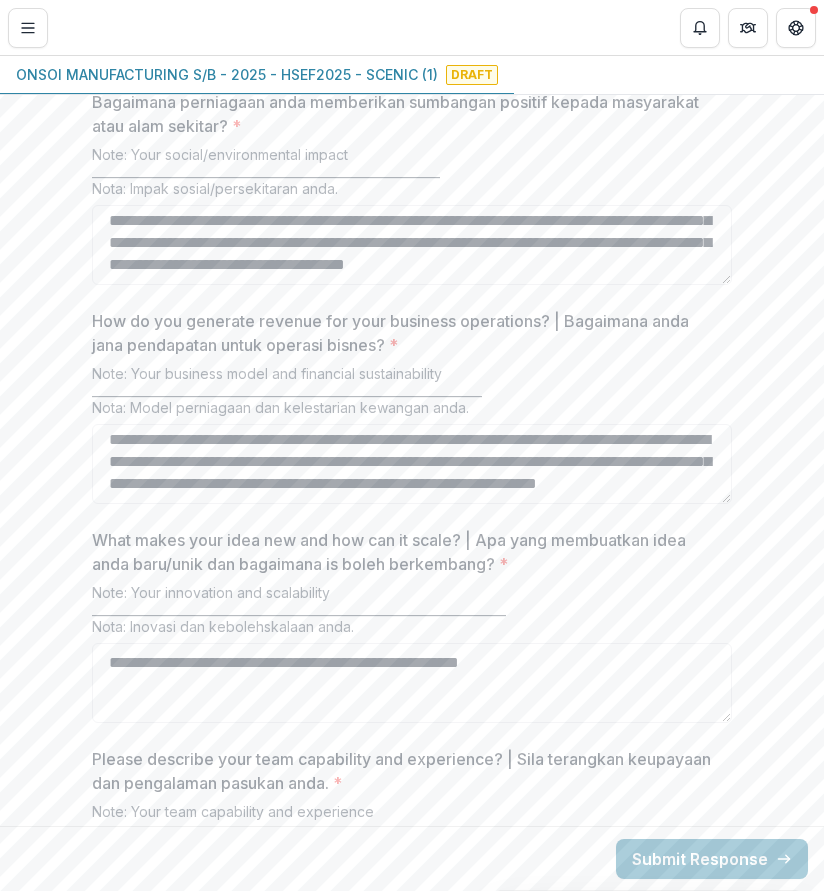 click on "Note: Your innovation and scalability
_____________________________________________________________________
Nota: Inovasi dan kebolehskalaan anda." at bounding box center (412, 613) 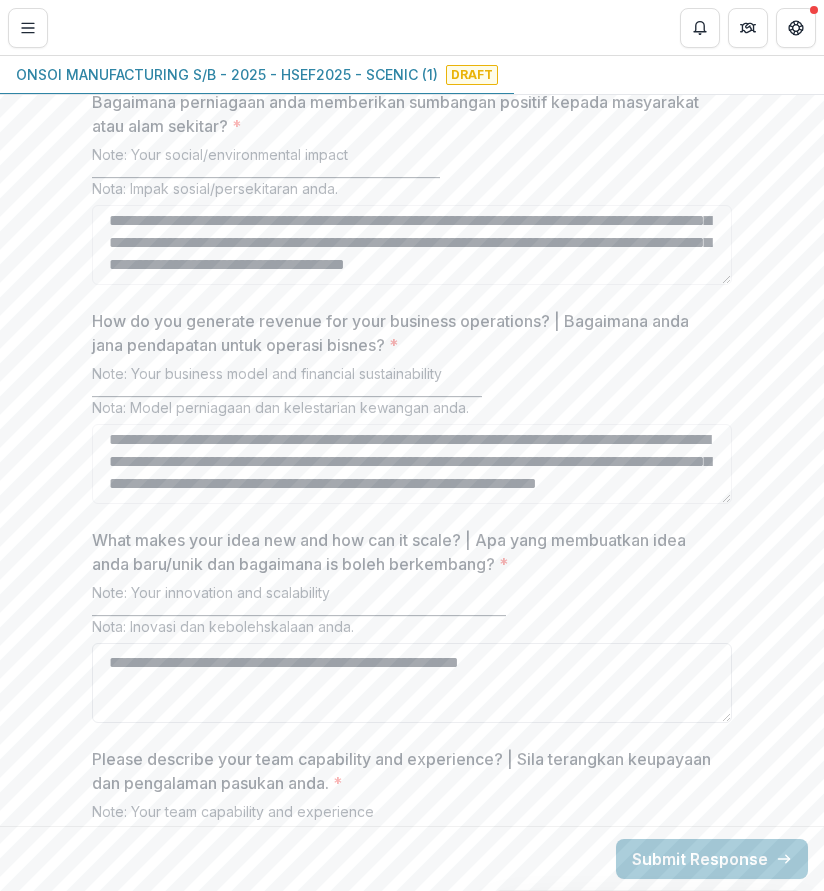 click on "**********" at bounding box center (412, 683) 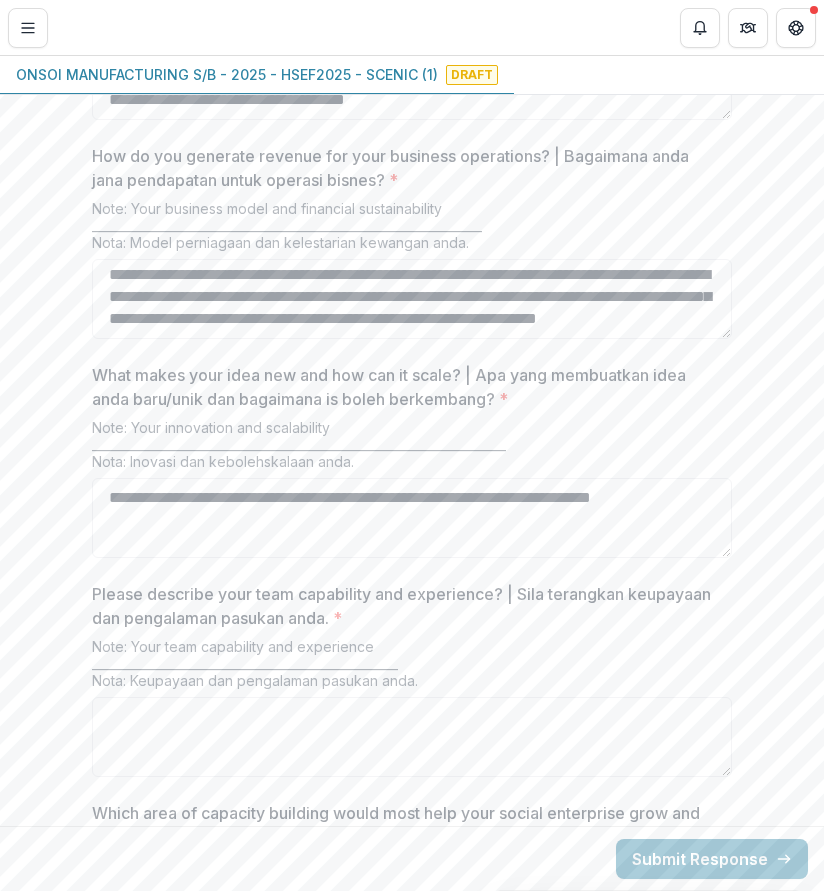 scroll, scrollTop: 3464, scrollLeft: 0, axis: vertical 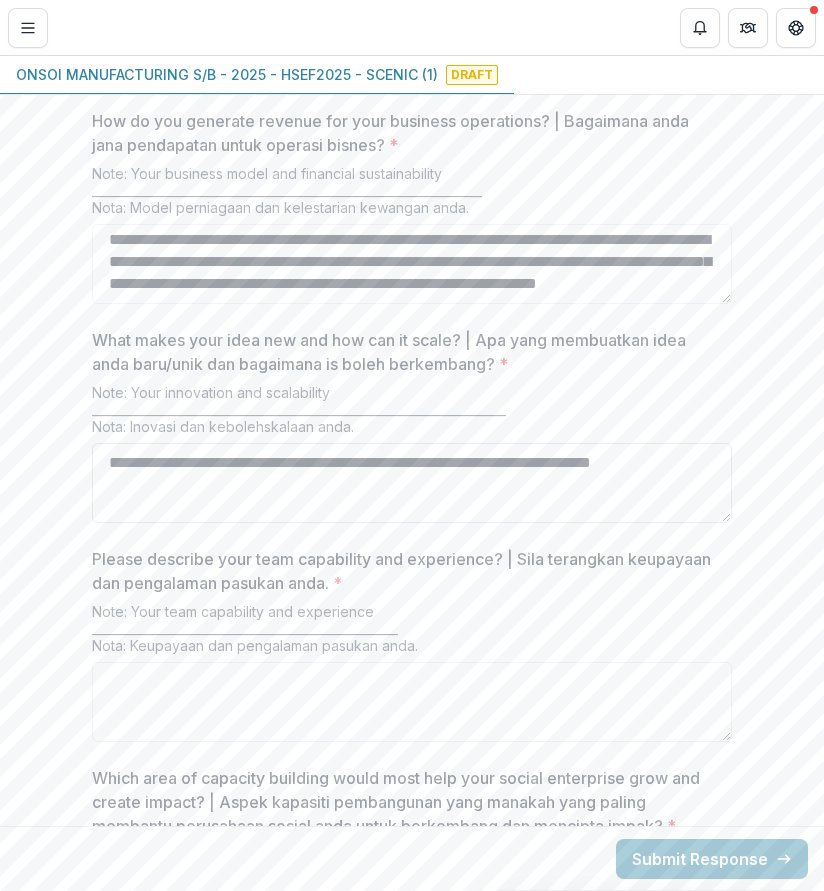 click on "**********" at bounding box center [412, 483] 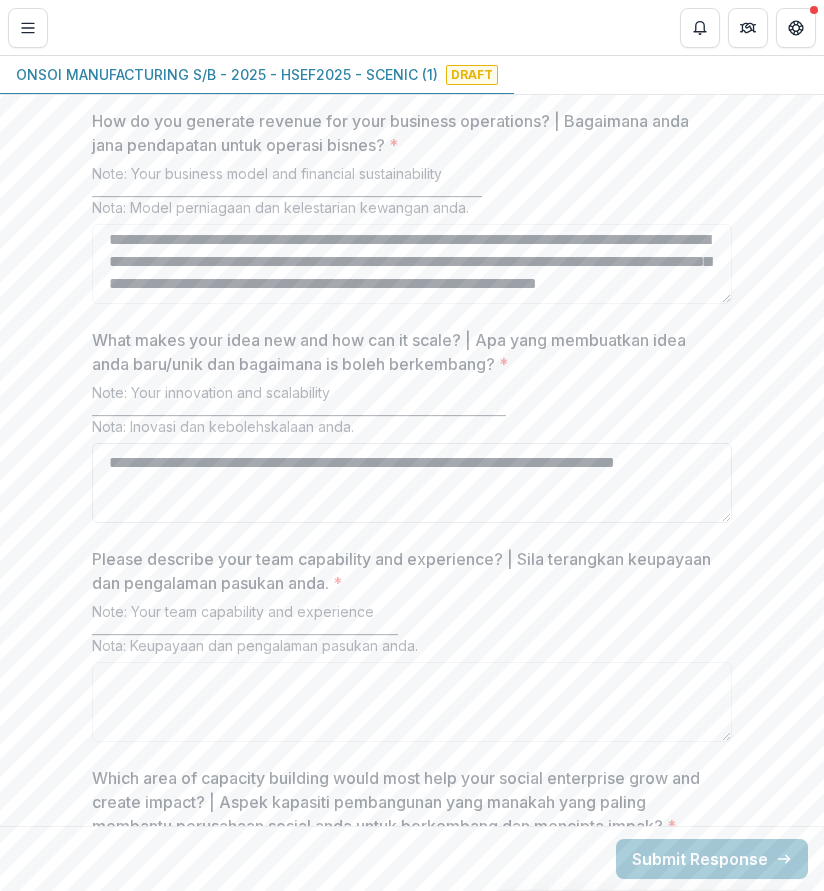 click on "**********" at bounding box center (412, 483) 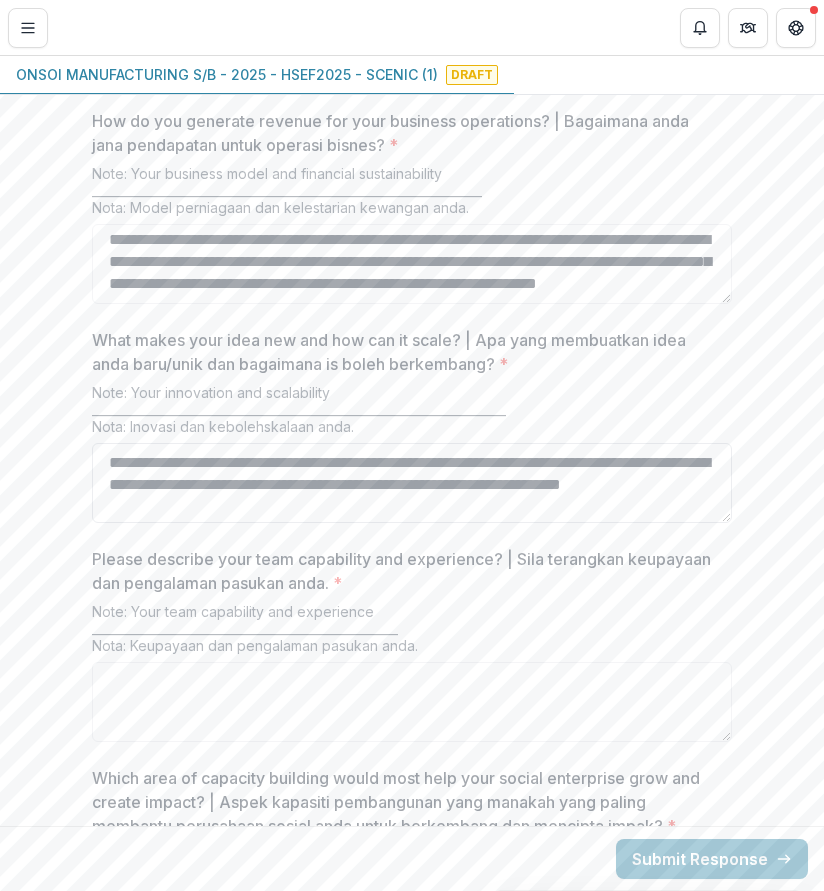click on "**********" at bounding box center [412, 483] 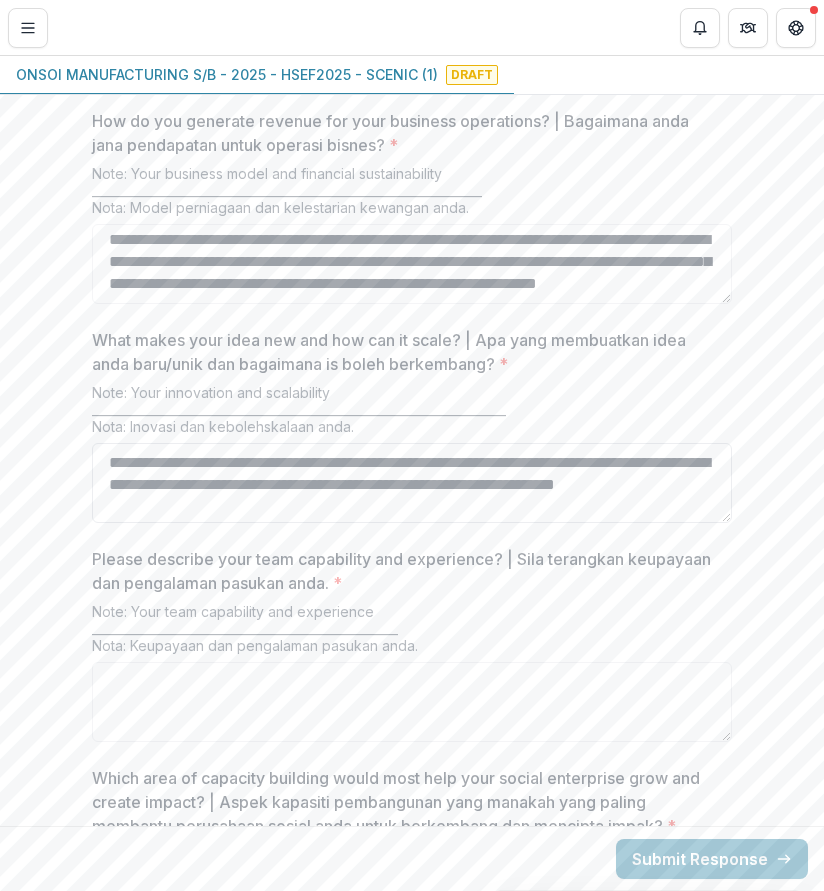 click on "**********" at bounding box center (412, 483) 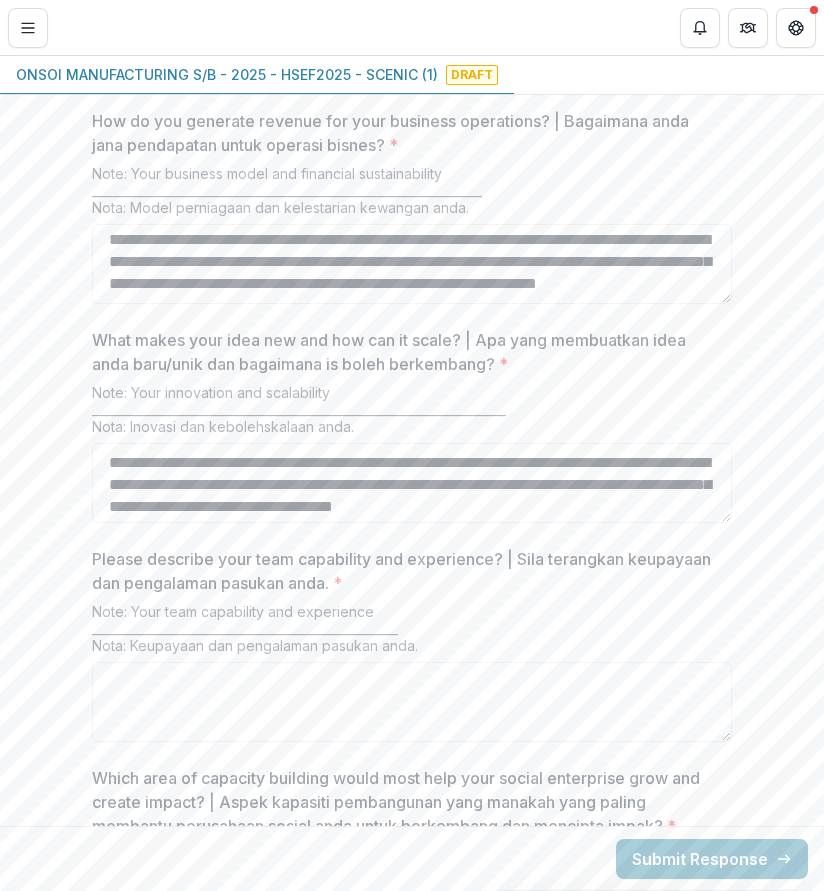 scroll, scrollTop: 18, scrollLeft: 0, axis: vertical 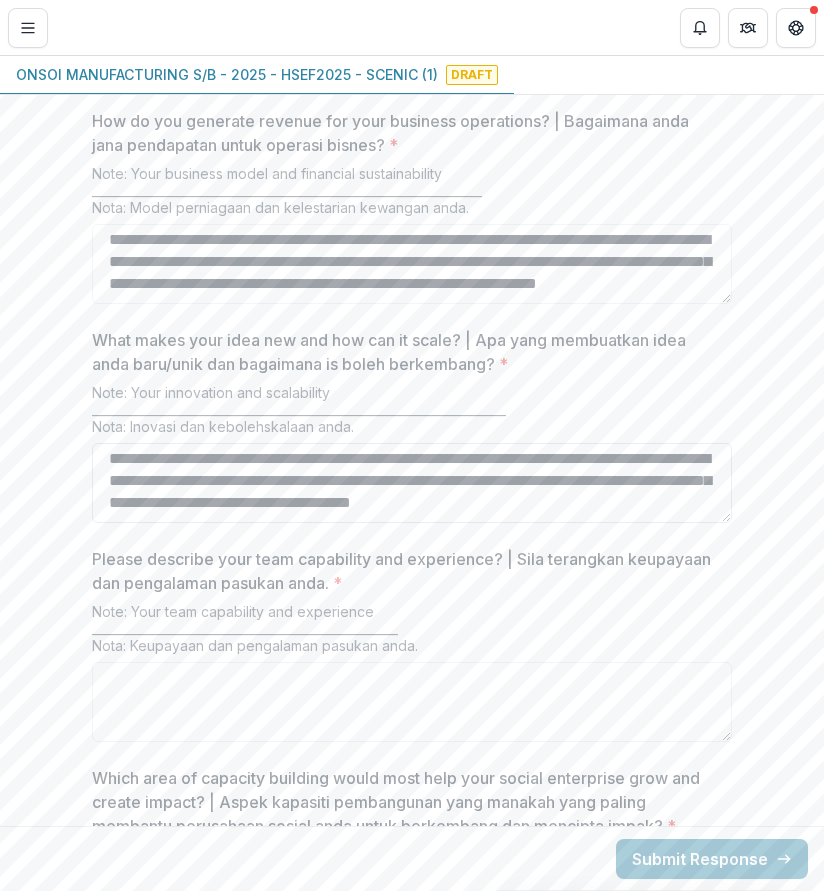 click on "**********" at bounding box center (412, 483) 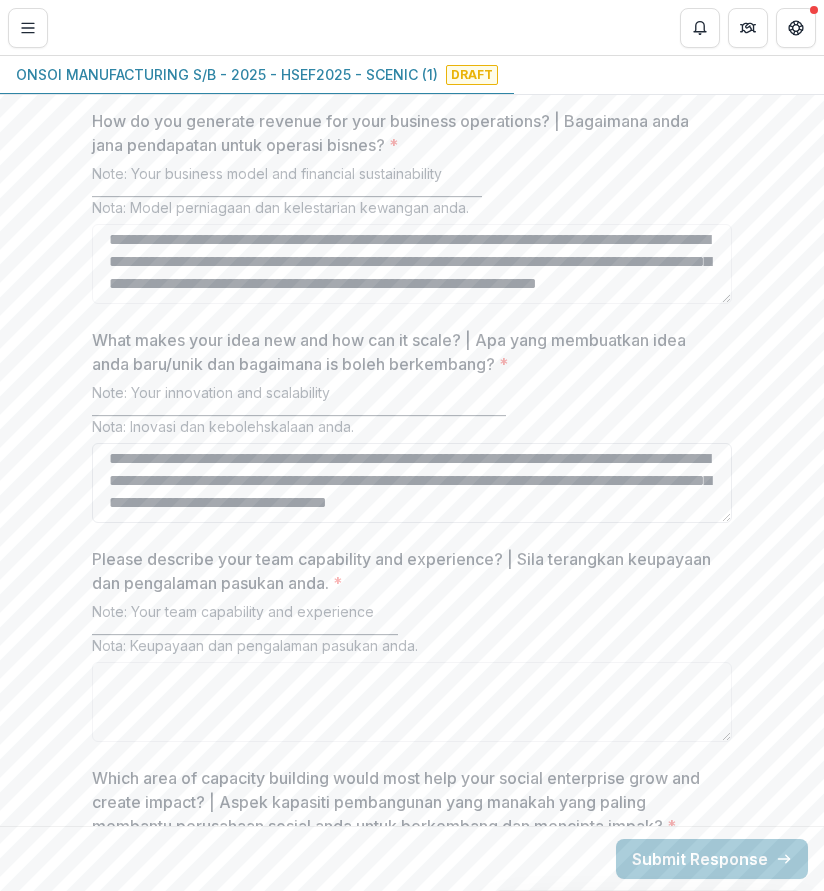 scroll, scrollTop: 18, scrollLeft: 0, axis: vertical 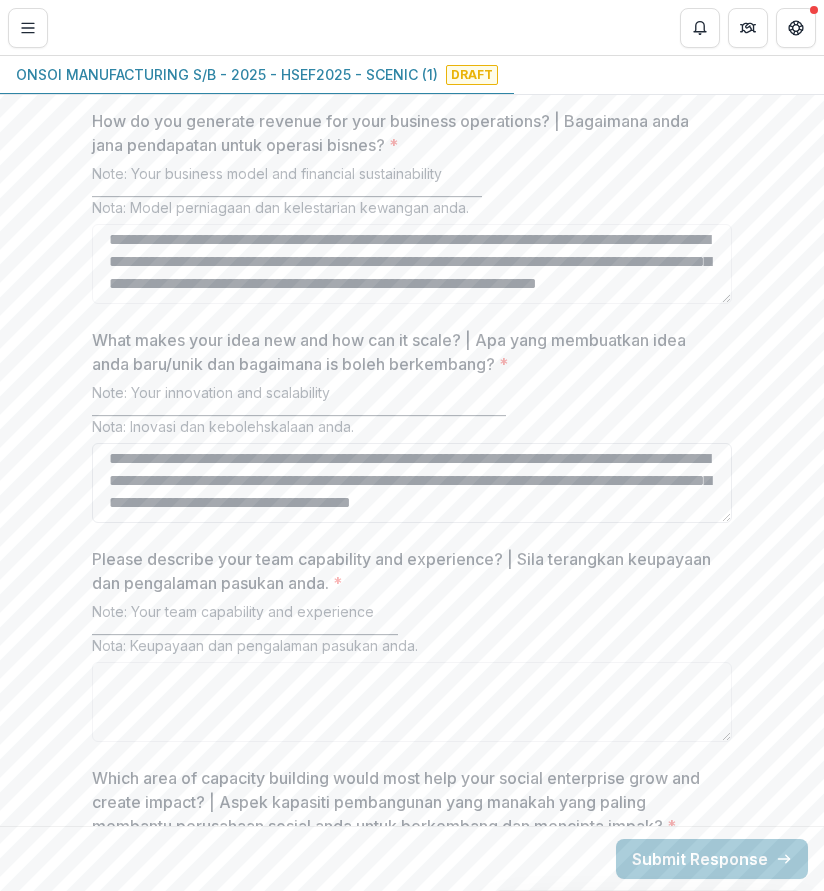 click on "**********" at bounding box center (412, 483) 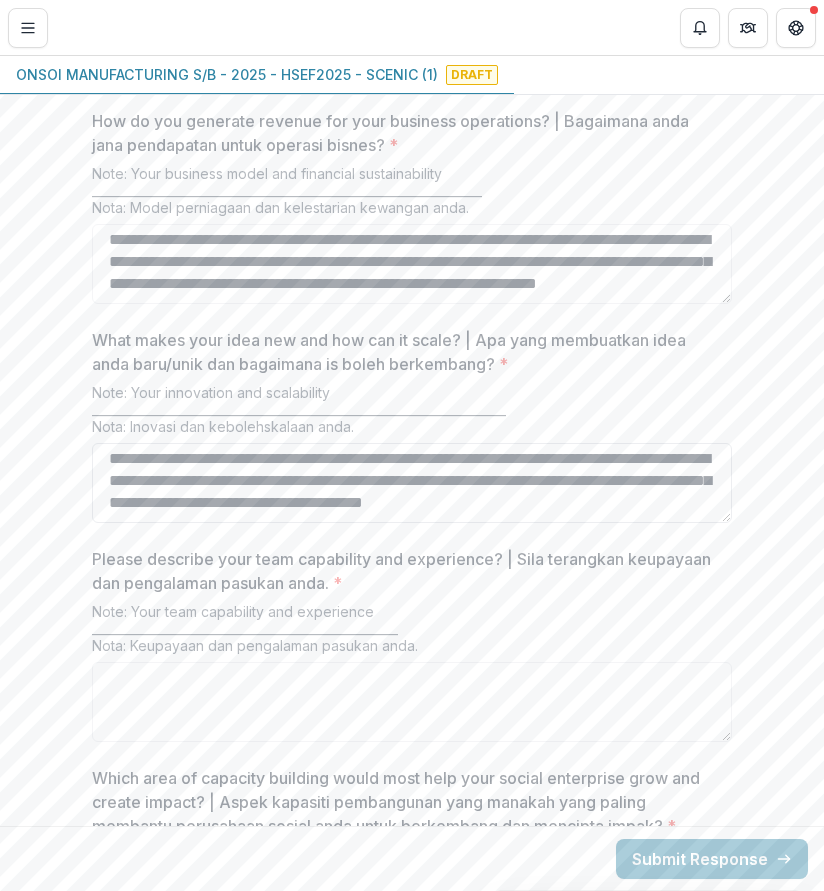 click on "**********" at bounding box center (412, 483) 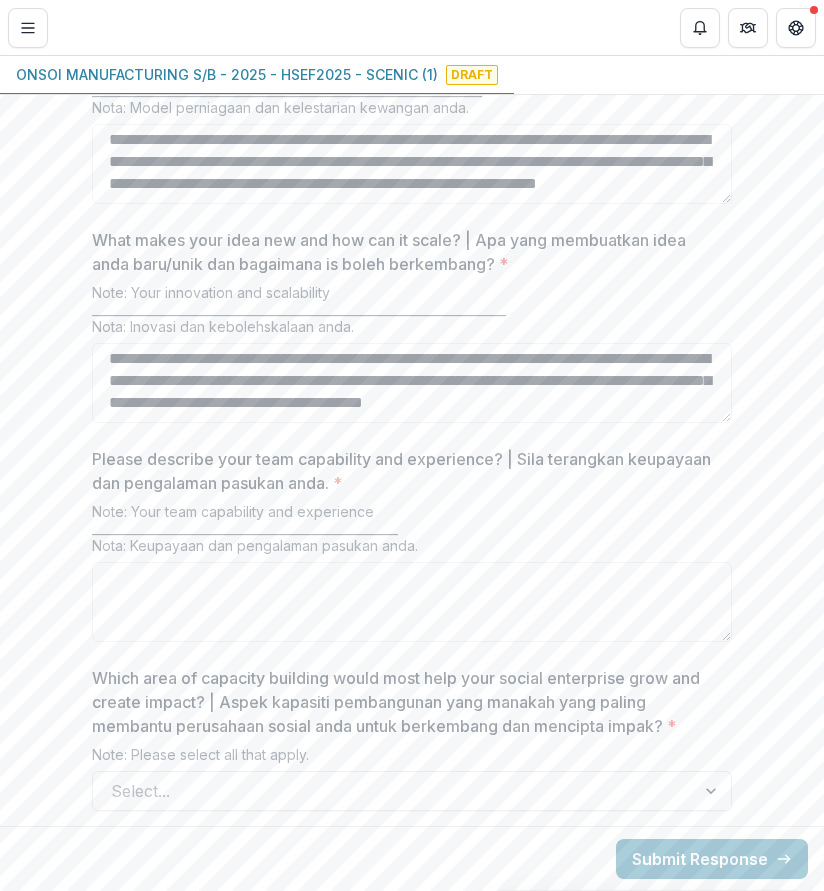 type on "**********" 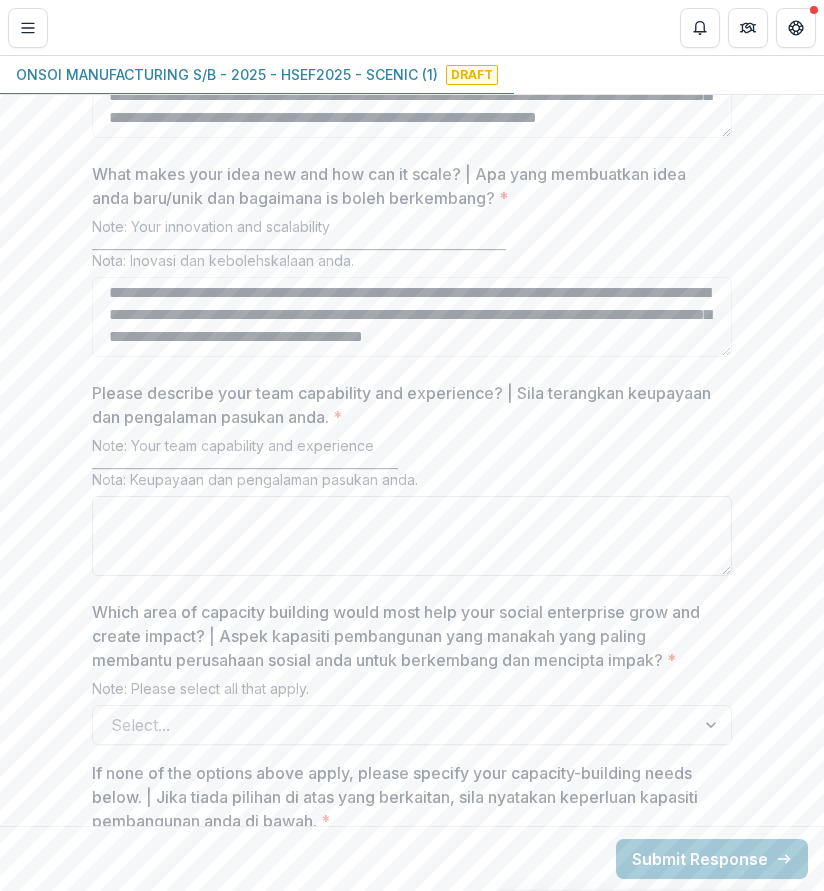 scroll, scrollTop: 3664, scrollLeft: 0, axis: vertical 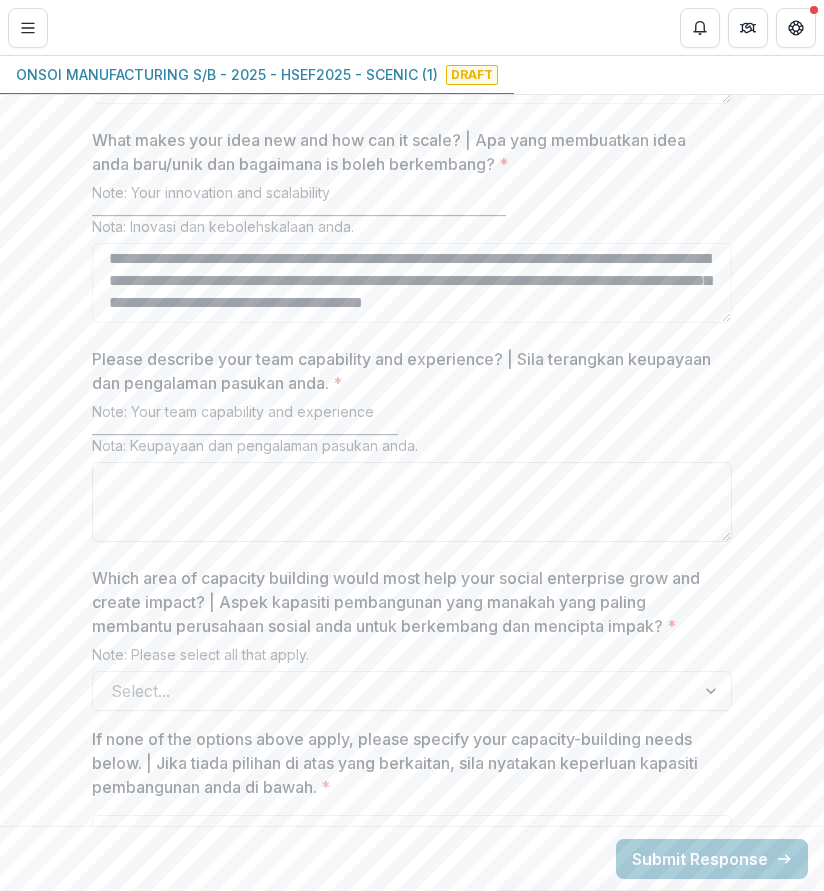 click on "Please describe your team capability and experience? | Sila terangkan keupayaan dan pengalaman pasukan anda. *" at bounding box center [412, 502] 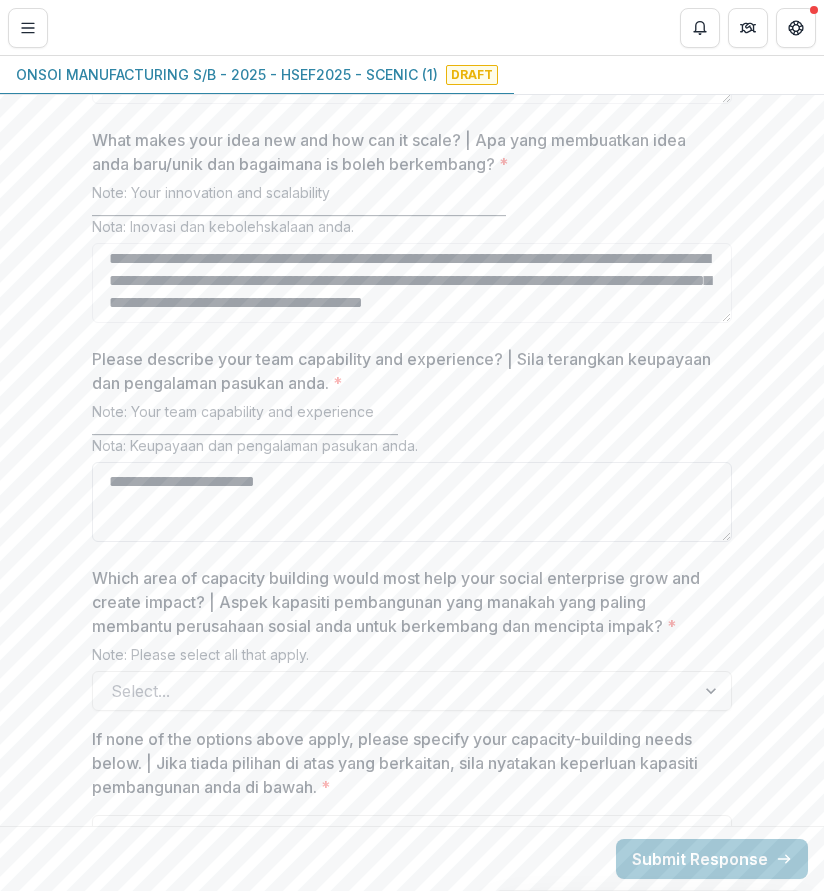 click on "**********" at bounding box center (412, 502) 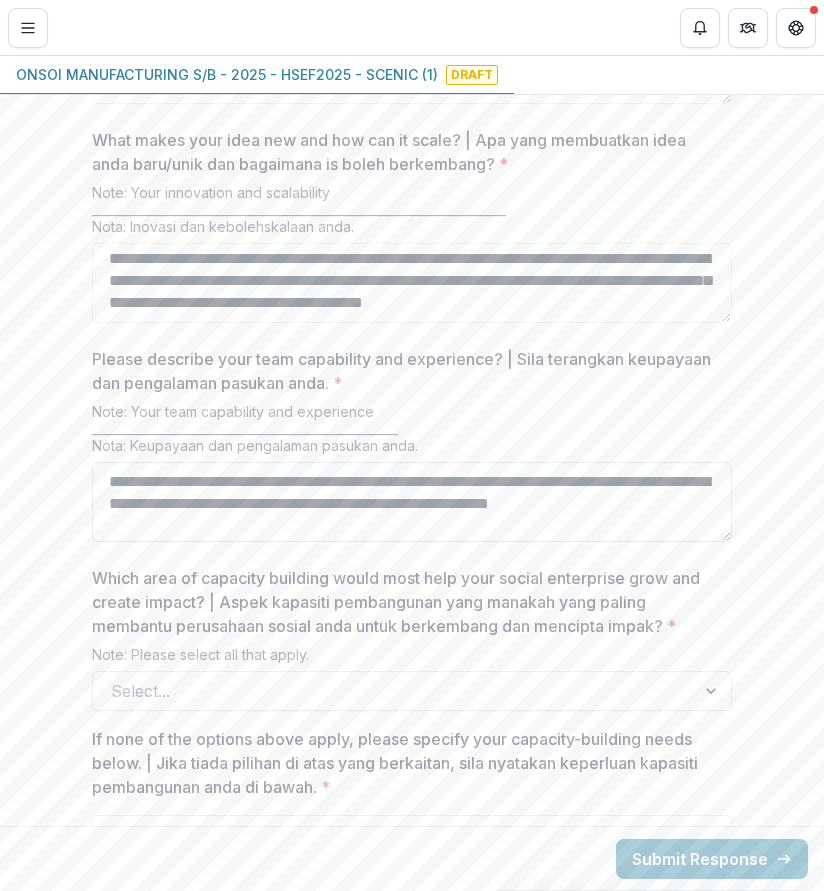scroll, scrollTop: 4, scrollLeft: 0, axis: vertical 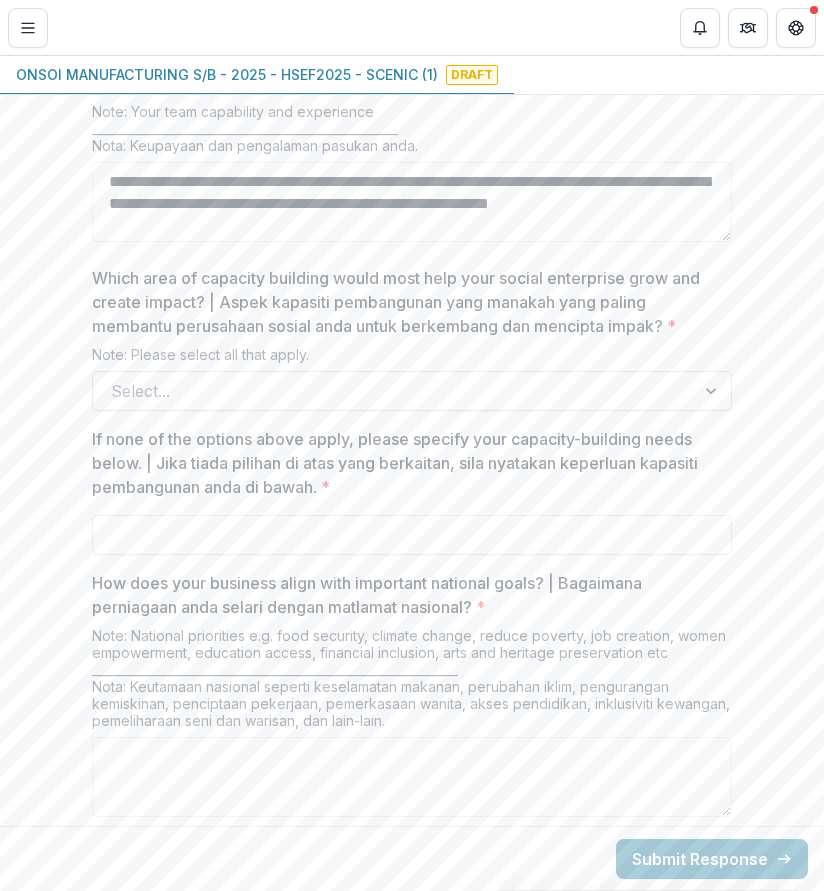 type on "**********" 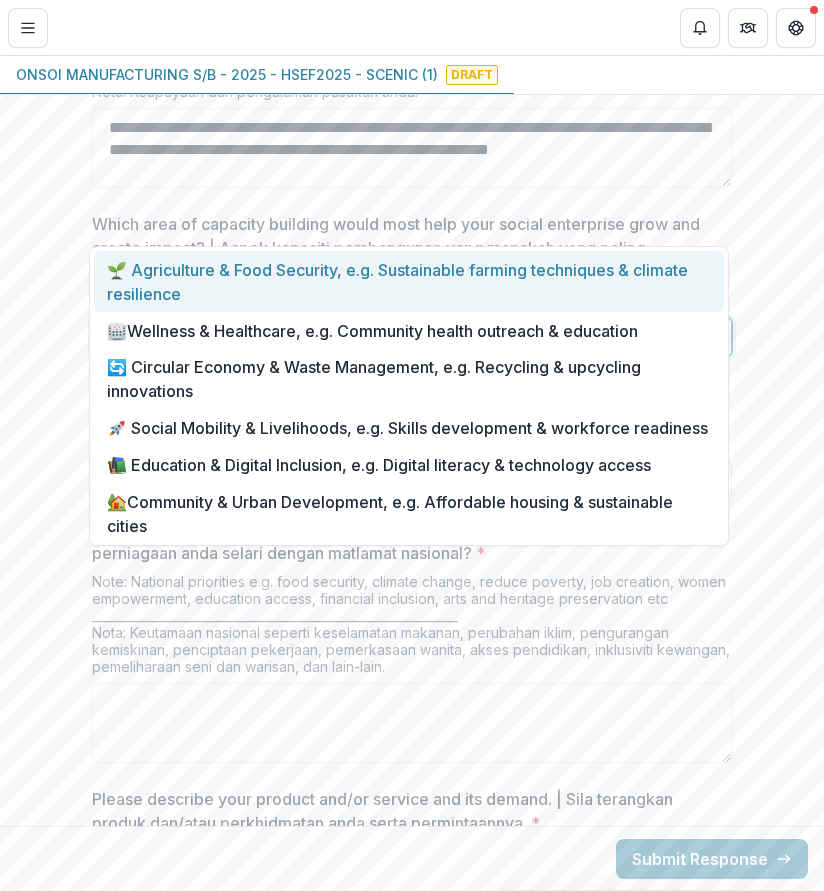 scroll, scrollTop: 4164, scrollLeft: 0, axis: vertical 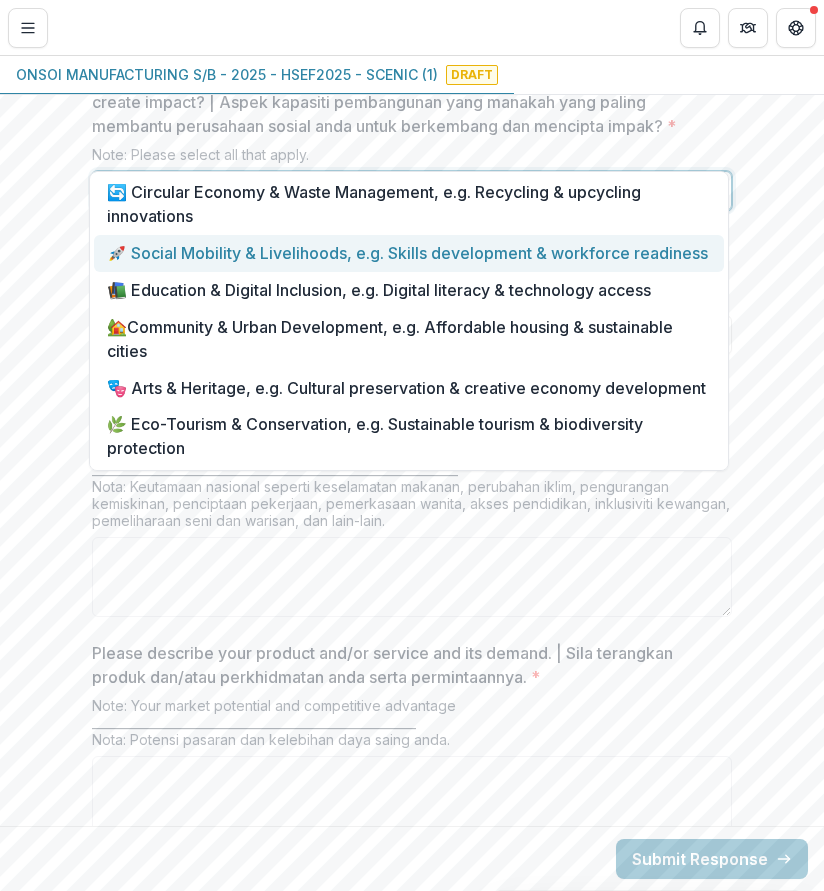 click on "🚀 Social Mobility & Livelihoods, e.g. Skills development & workforce readiness" at bounding box center (409, 253) 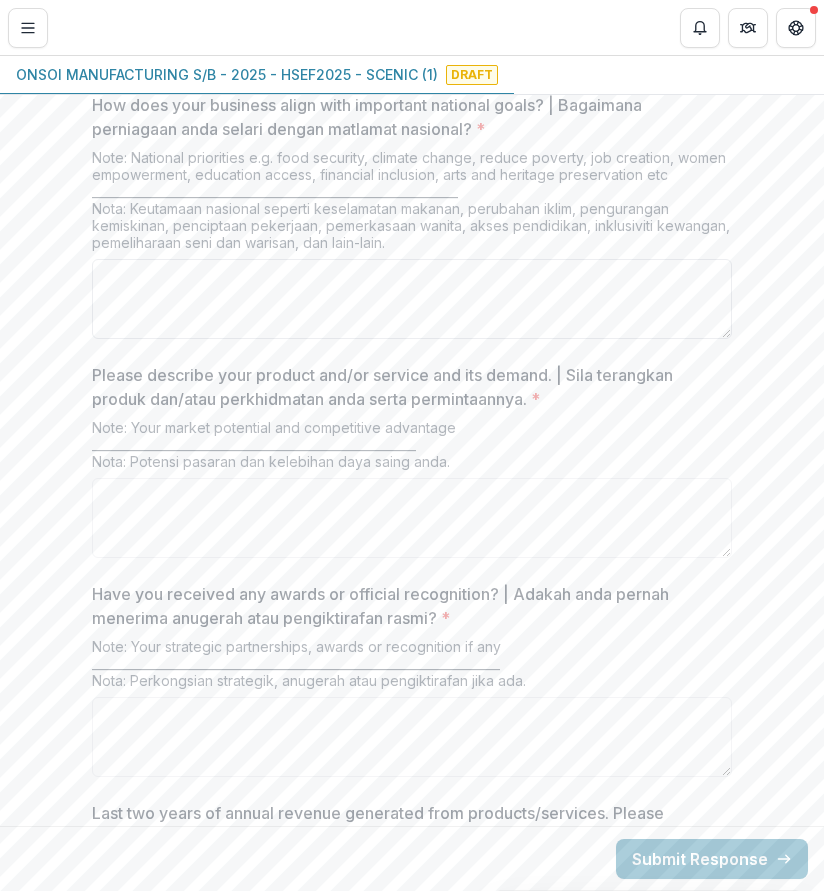 scroll, scrollTop: 4364, scrollLeft: 0, axis: vertical 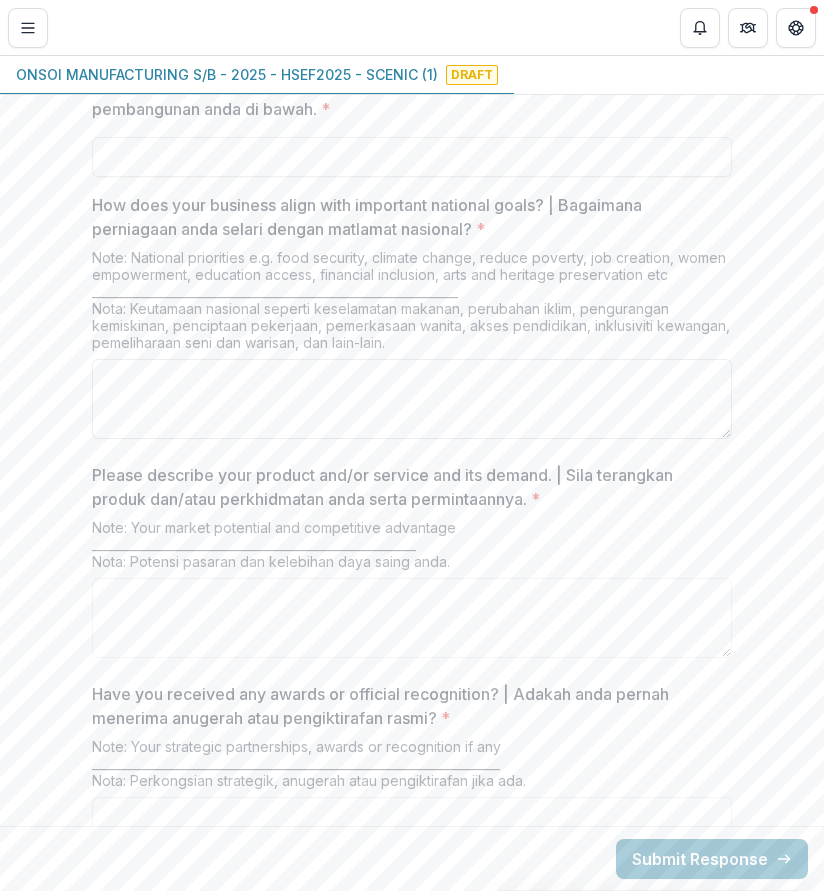 click on "How does your business align with important national goals? | Bagaimana perniagaan anda selari dengan matlamat nasional? *" at bounding box center [412, 399] 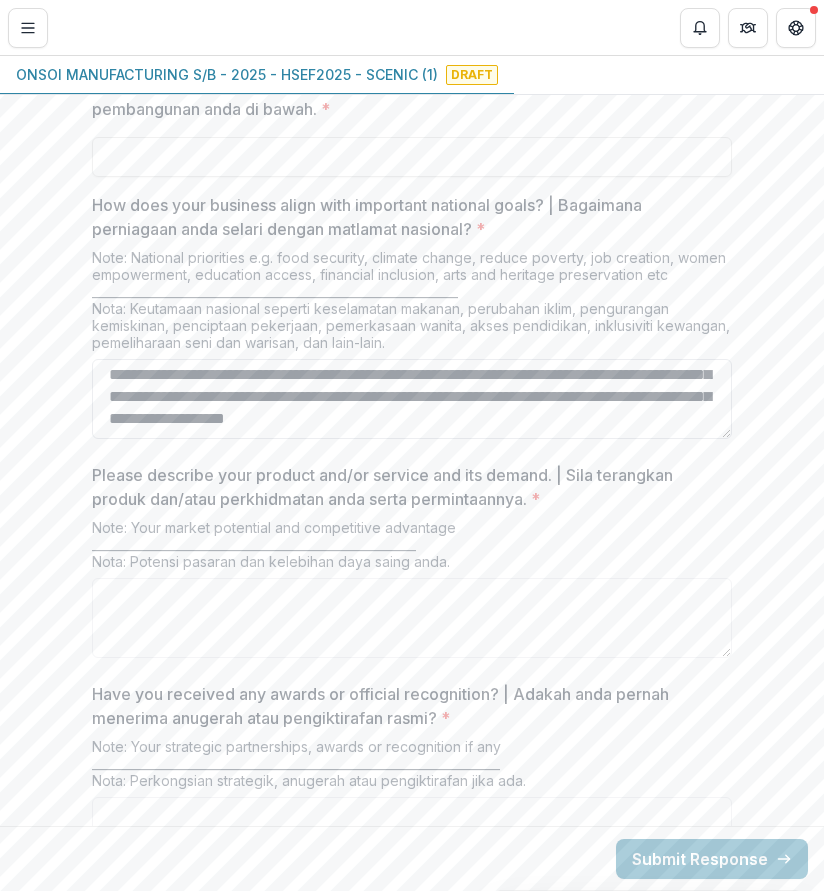 scroll, scrollTop: 0, scrollLeft: 0, axis: both 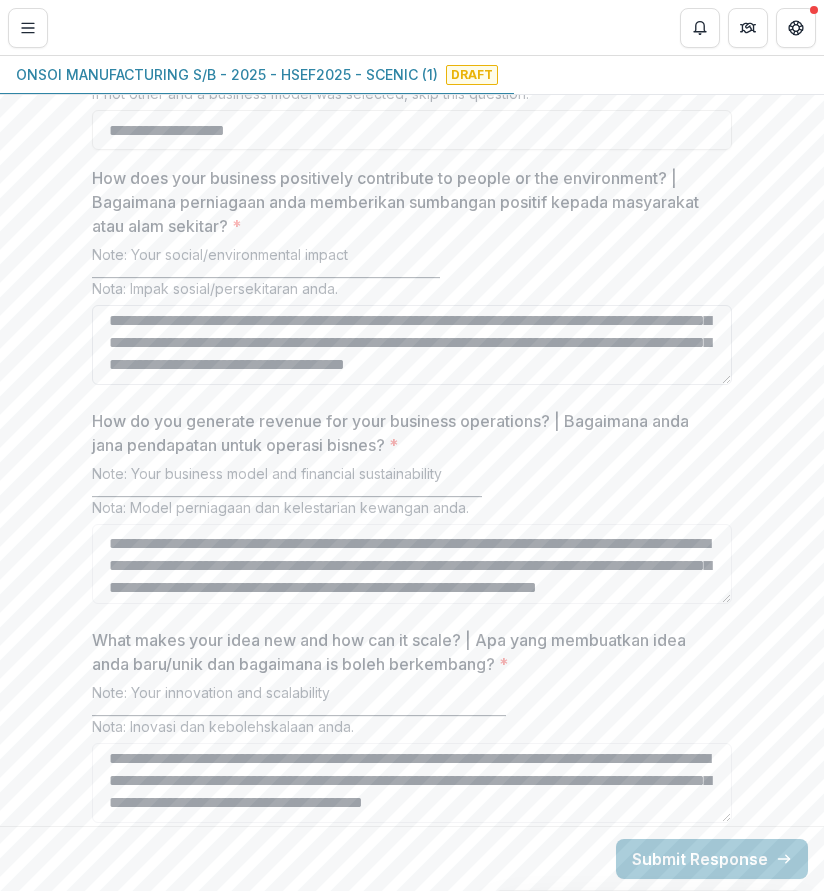 type on "**********" 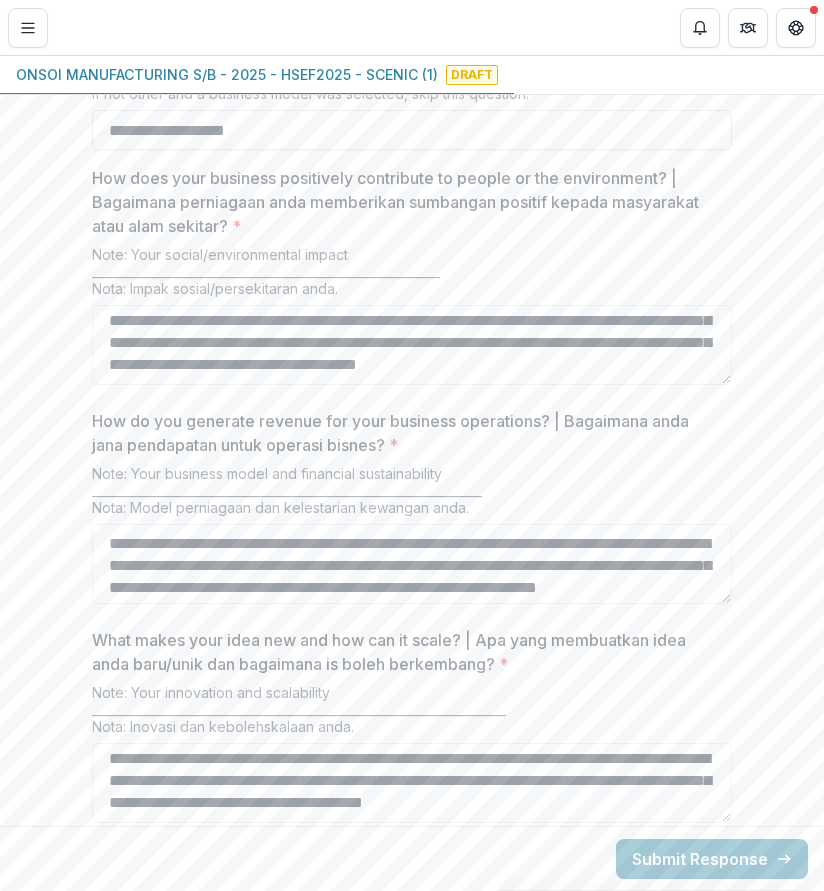 type on "**********" 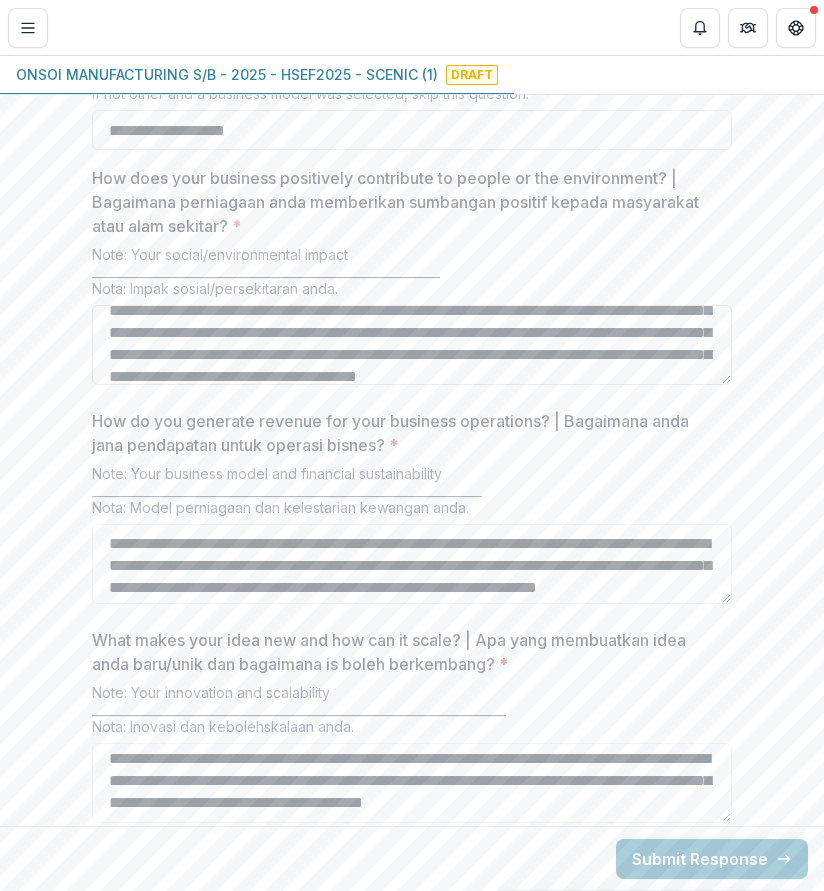 scroll, scrollTop: 70, scrollLeft: 0, axis: vertical 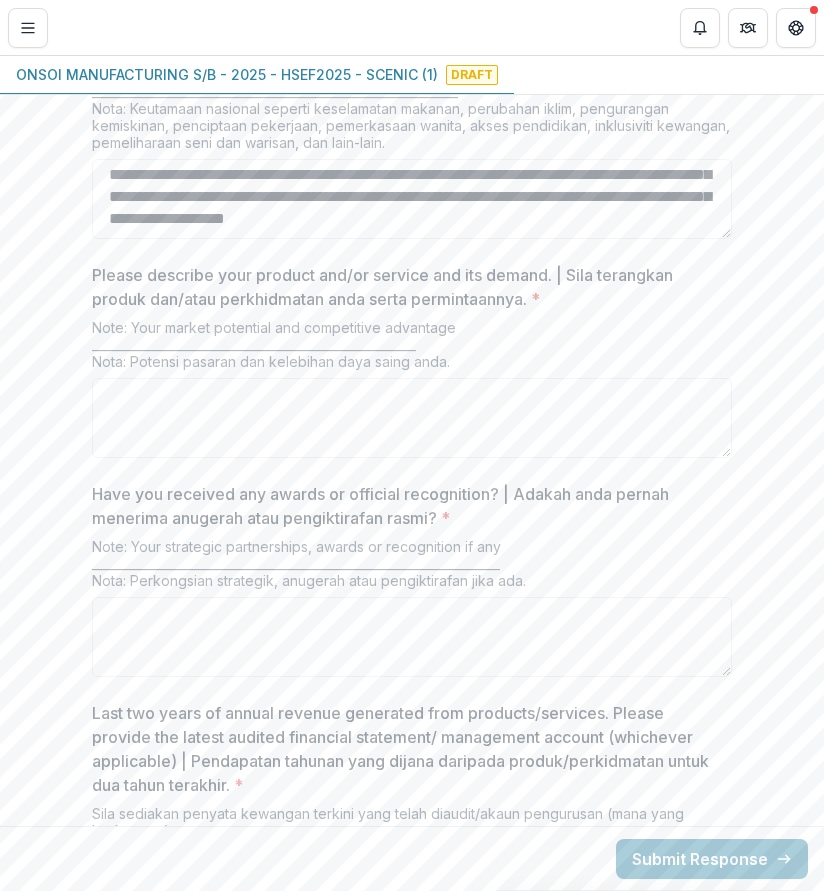 click on "Note: Your market potential and competitive advantage
______________________________________________________
Nota: Potensi pasaran dan kelebihan daya saing anda." at bounding box center [412, 348] 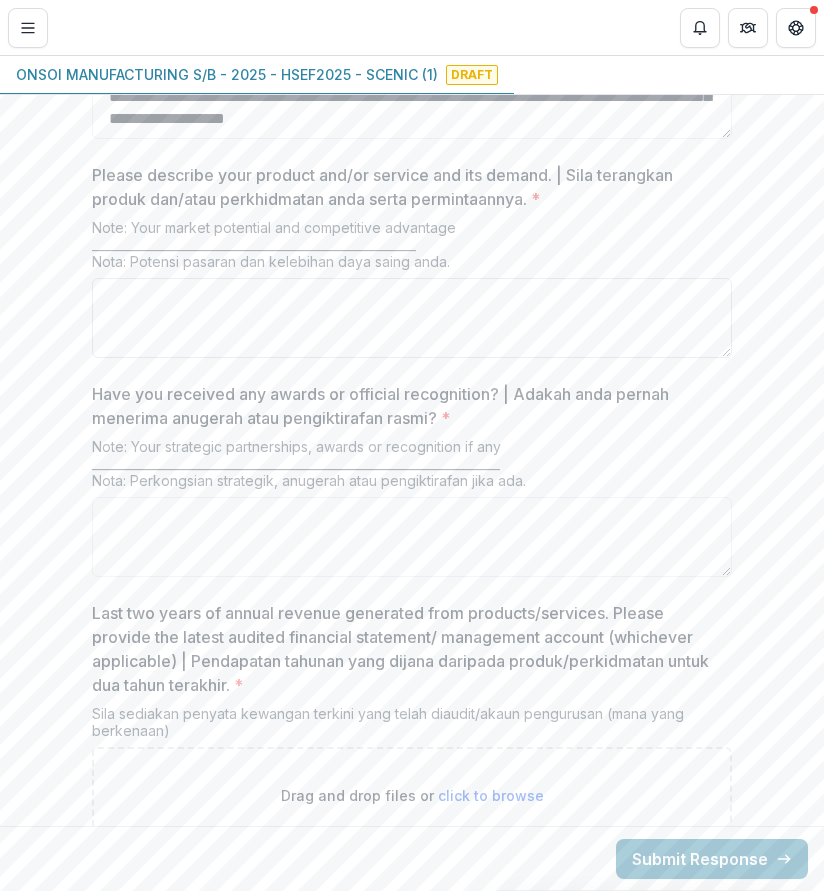 paste on "**********" 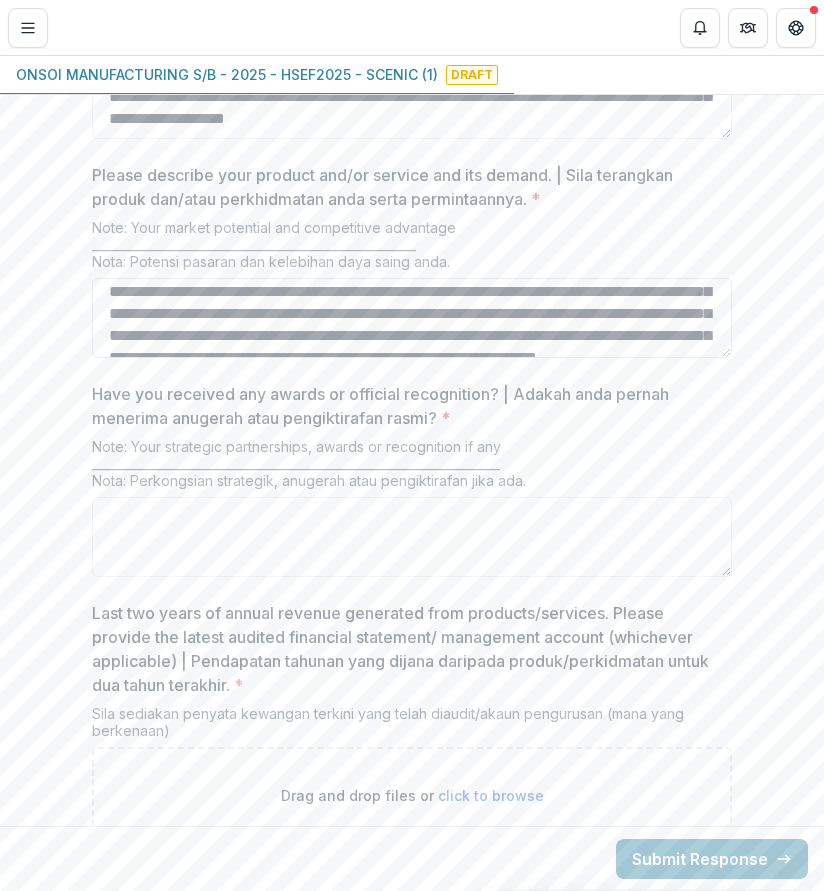 scroll, scrollTop: 0, scrollLeft: 0, axis: both 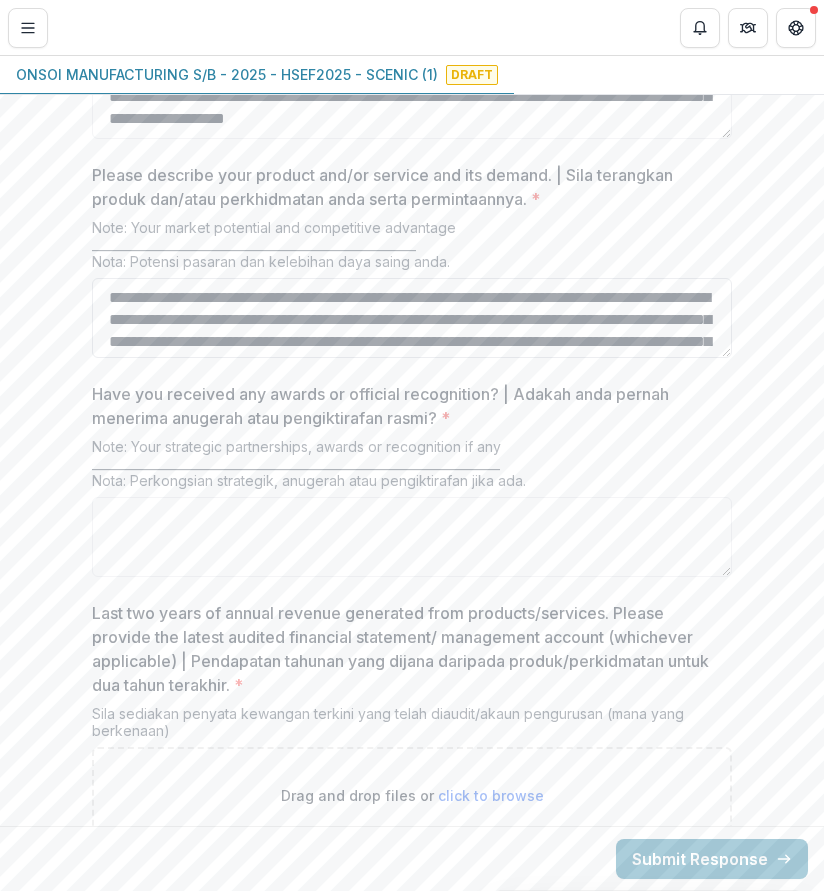 click on "**********" at bounding box center [412, 318] 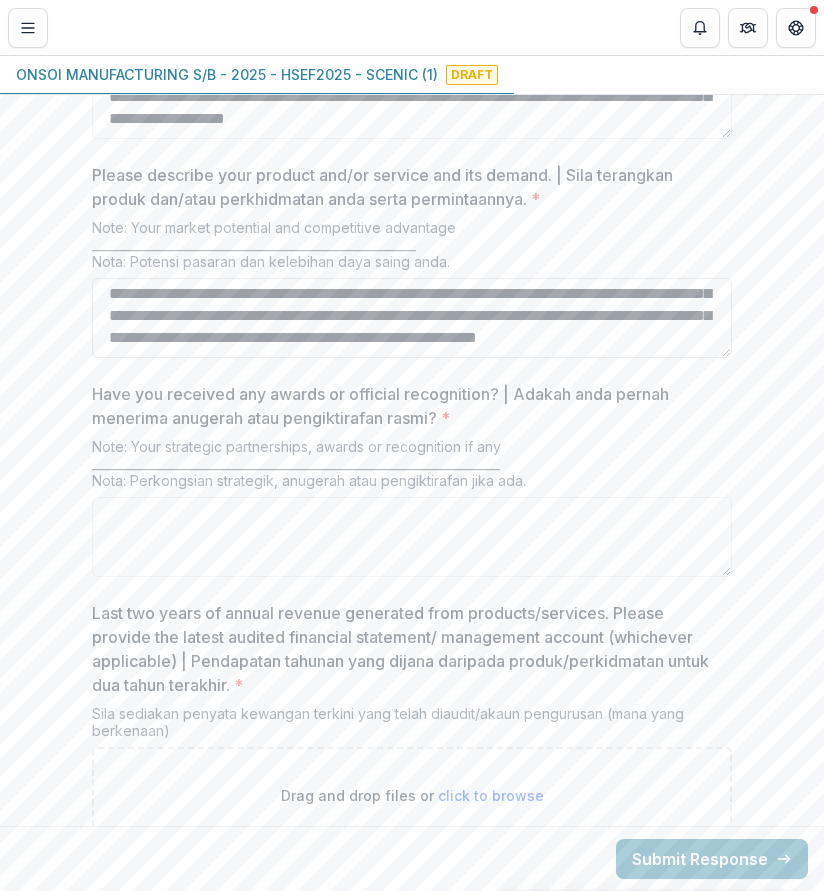 scroll, scrollTop: 136, scrollLeft: 0, axis: vertical 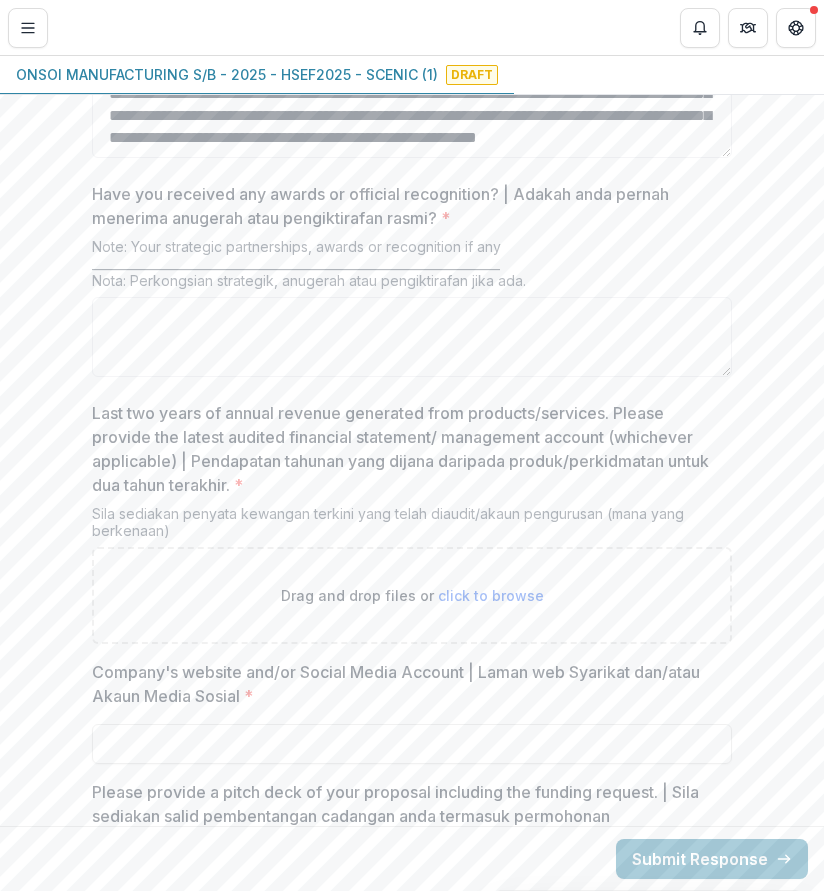 type on "**********" 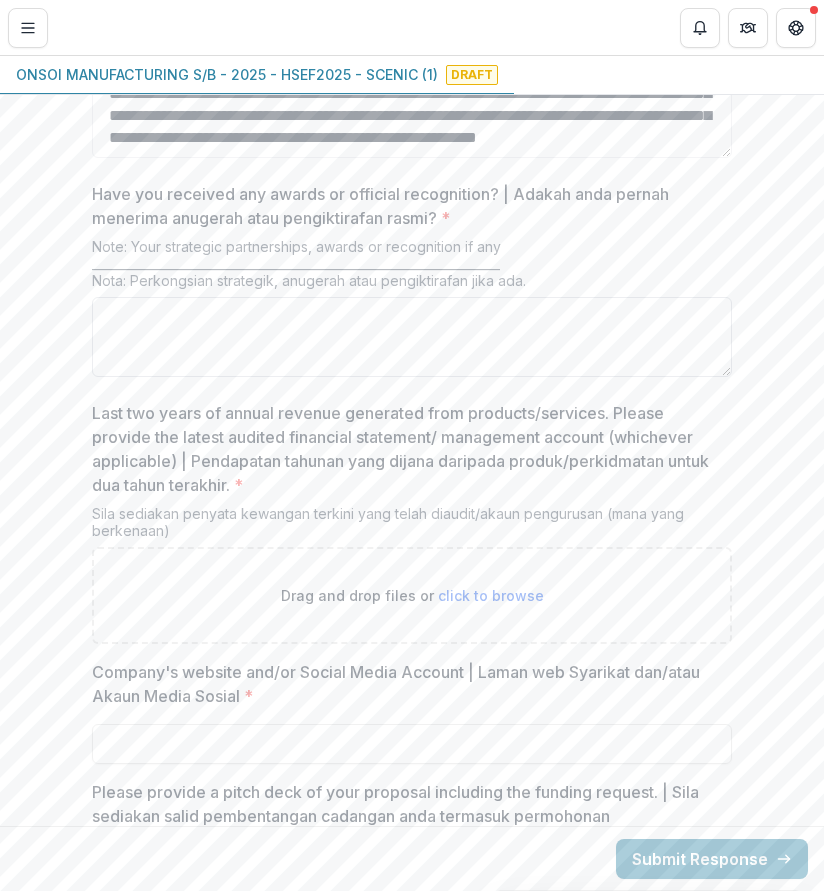 click on "Have you received any awards or official recognition? | Adakah anda pernah menerima anugerah atau pengiktirafan rasmi? *" at bounding box center (412, 337) 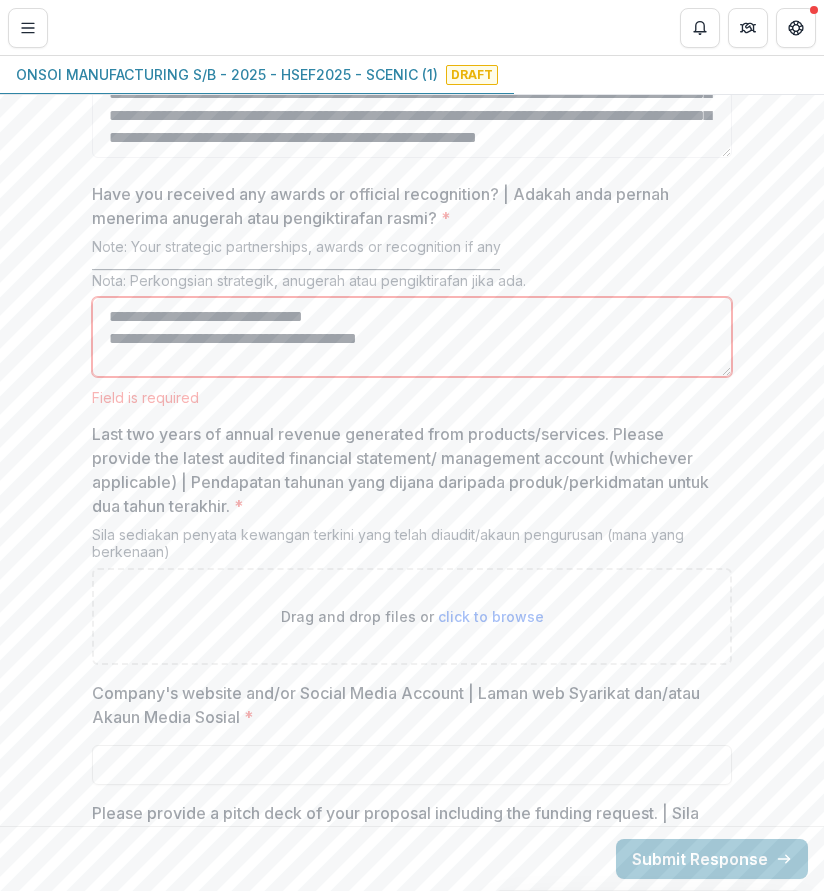 type on "**********" 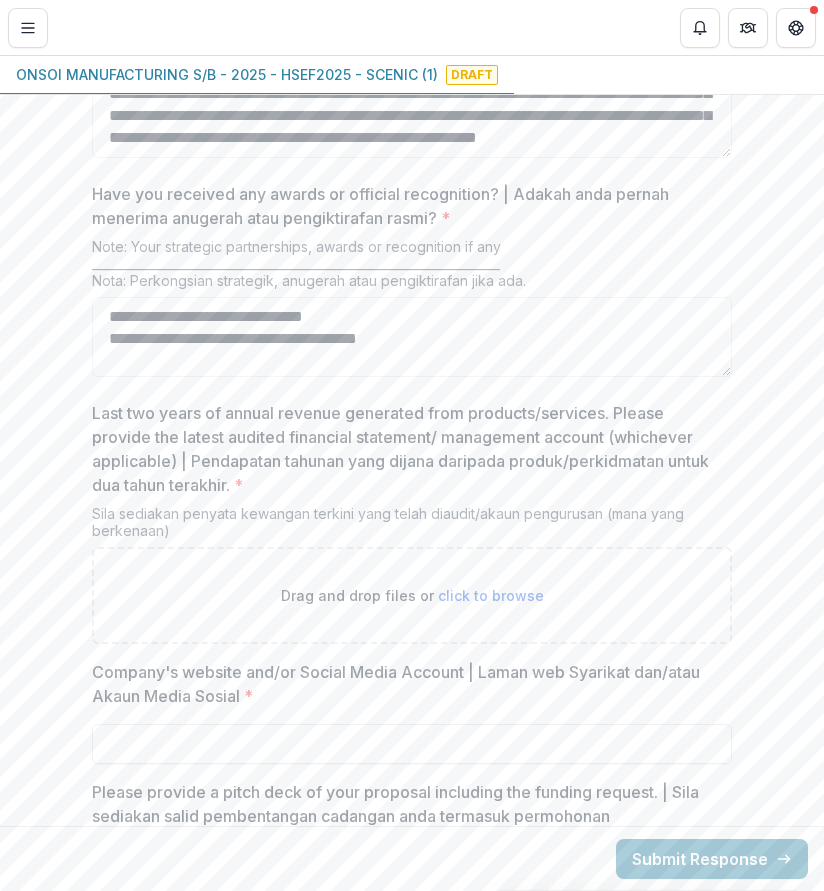 click on "**********" at bounding box center [412, -1511] 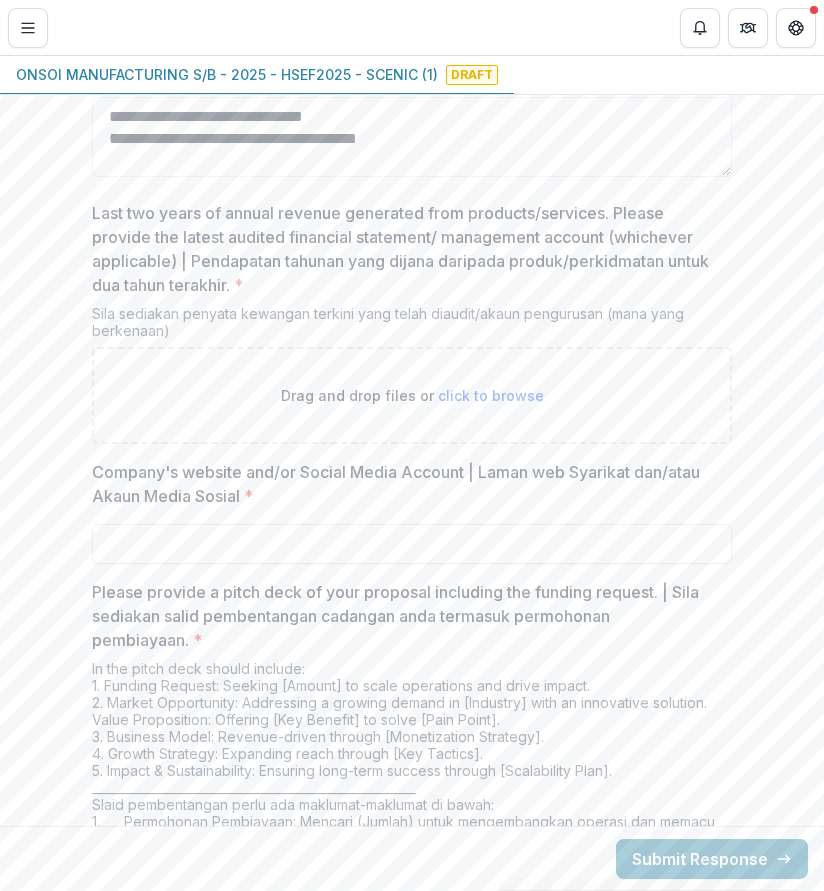 scroll, scrollTop: 5164, scrollLeft: 0, axis: vertical 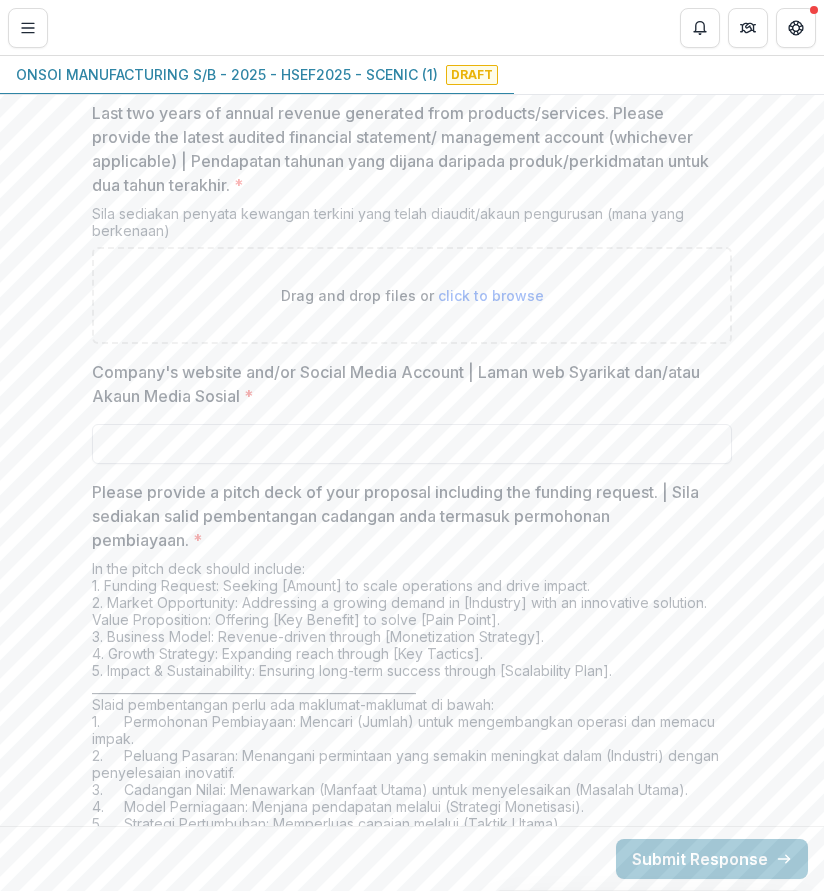 click on "Company's website and/or Social Media Account | Laman web Syarikat dan/atau Akaun Media Sosial *" at bounding box center (412, 444) 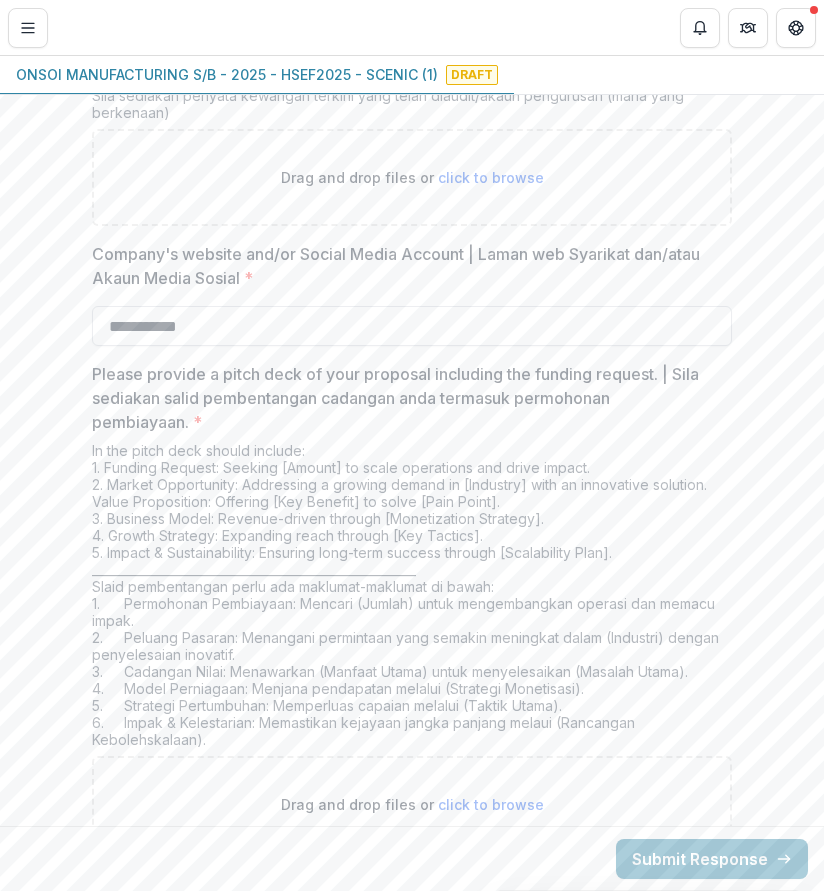 scroll, scrollTop: 5285, scrollLeft: 0, axis: vertical 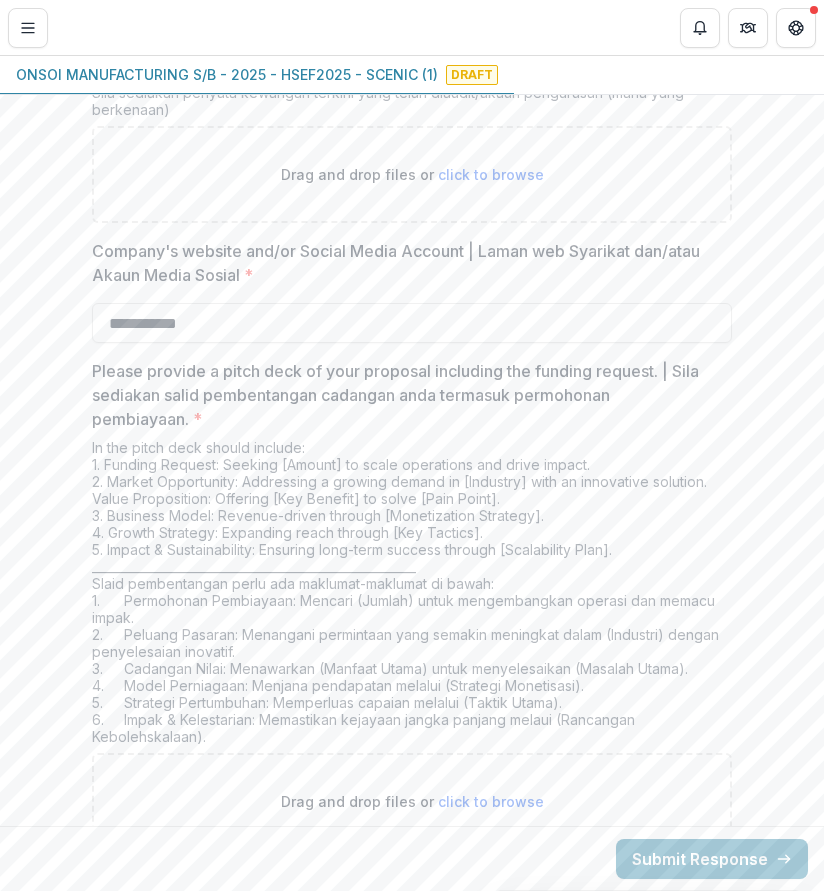 type on "**********" 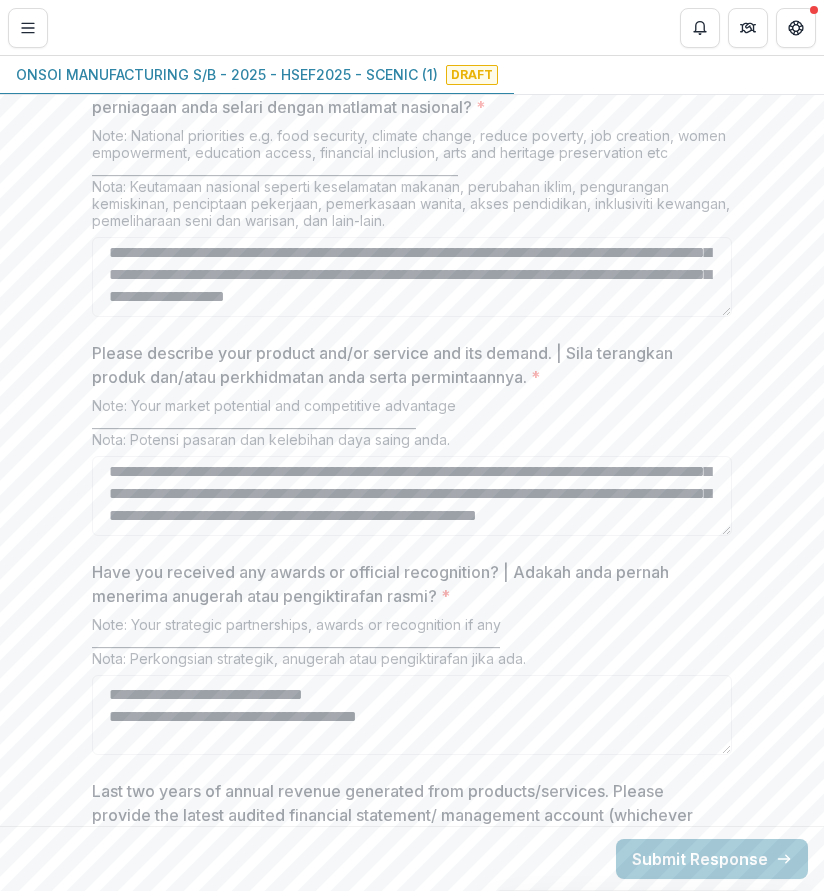 scroll, scrollTop: 4485, scrollLeft: 0, axis: vertical 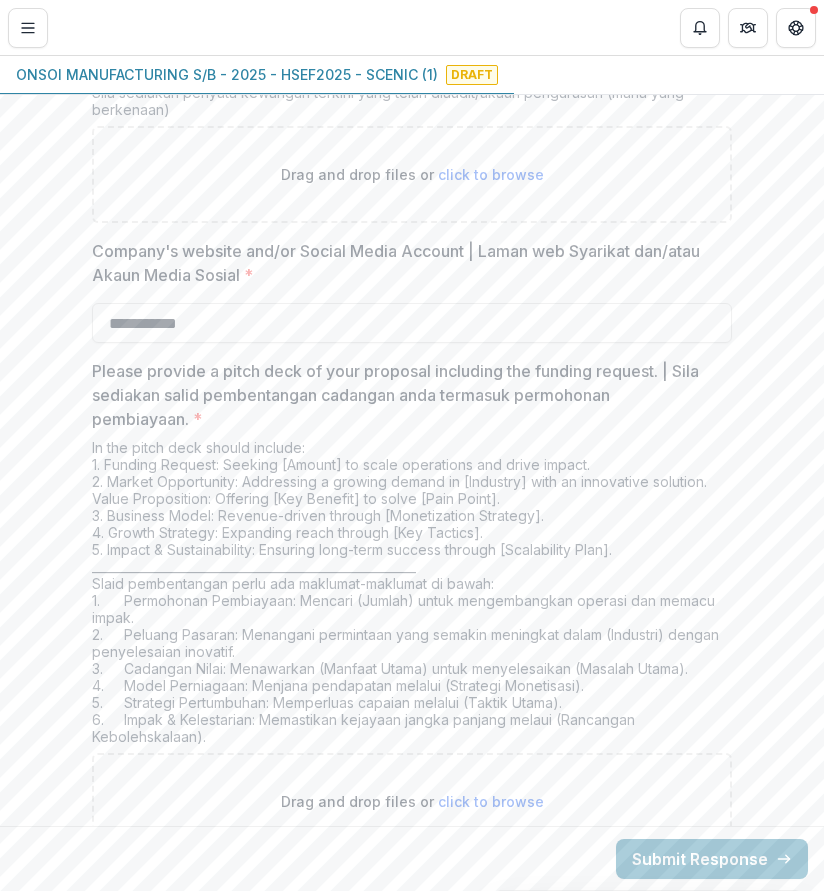 click on "click to browse" at bounding box center [491, 801] 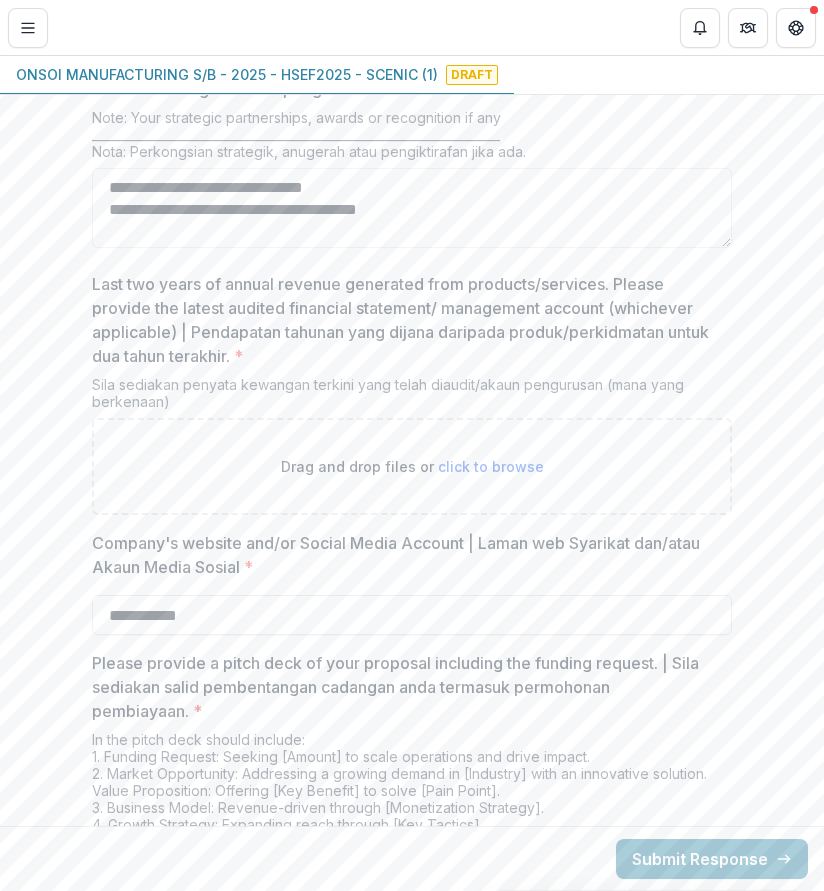 scroll, scrollTop: 4985, scrollLeft: 0, axis: vertical 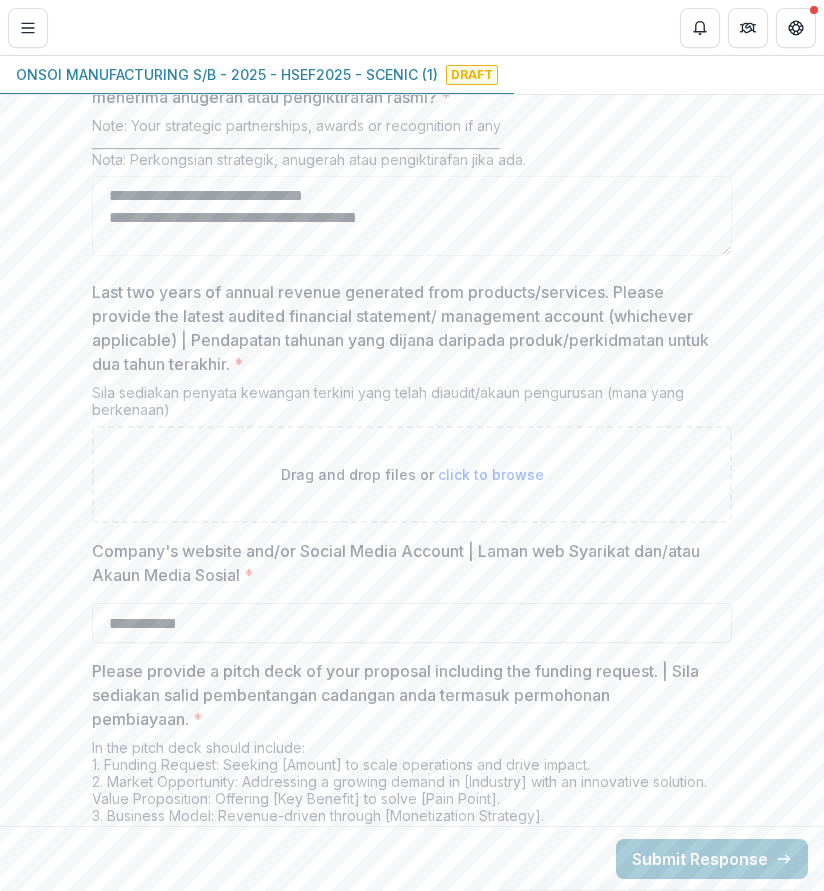 click on "click to browse" at bounding box center (491, 474) 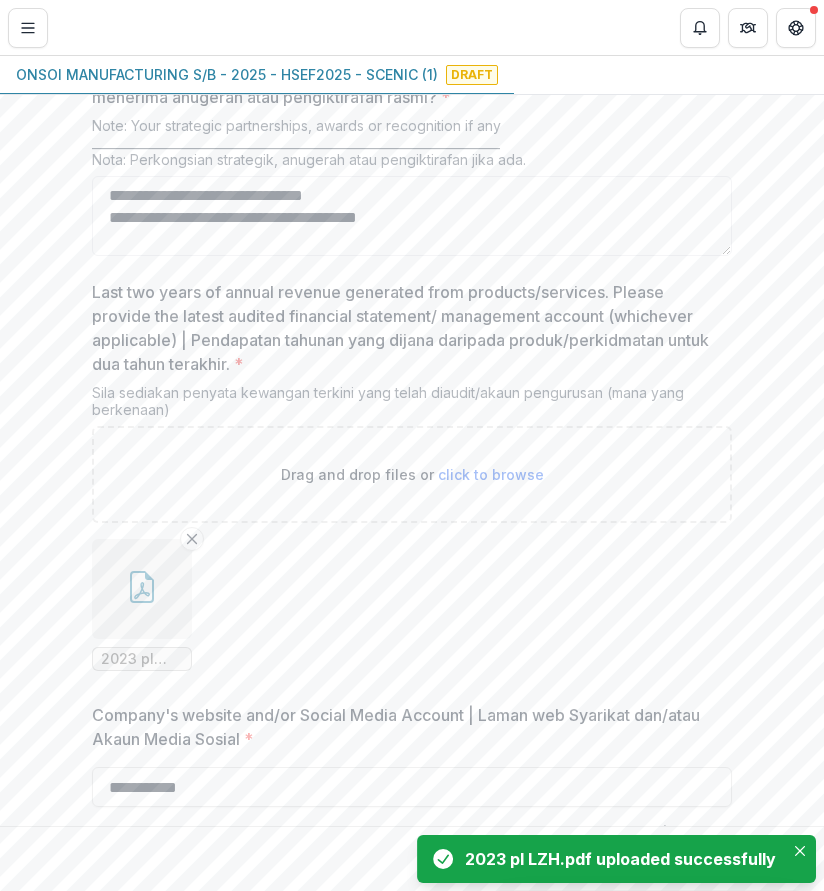 click on "click to browse" at bounding box center (491, 474) 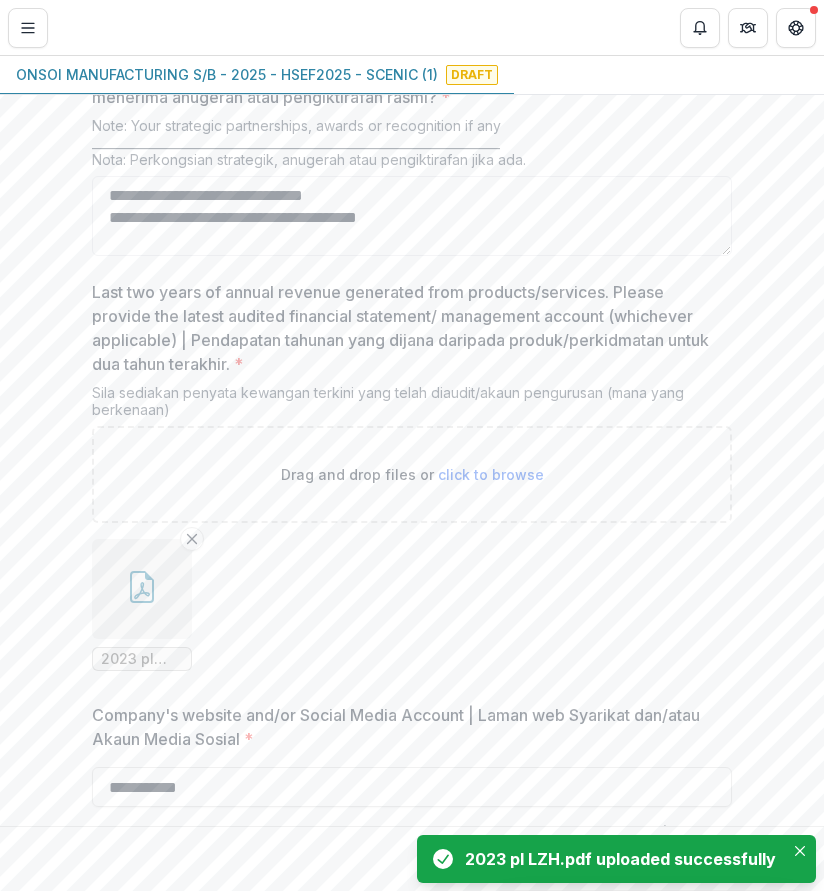 type on "**********" 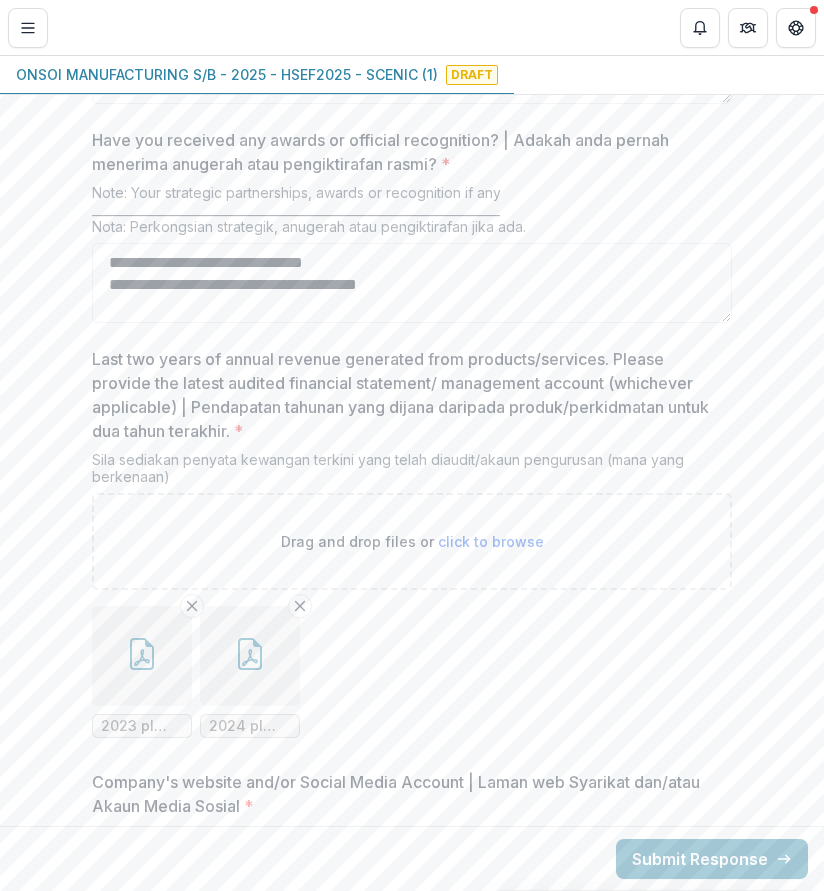 scroll, scrollTop: 4913, scrollLeft: 0, axis: vertical 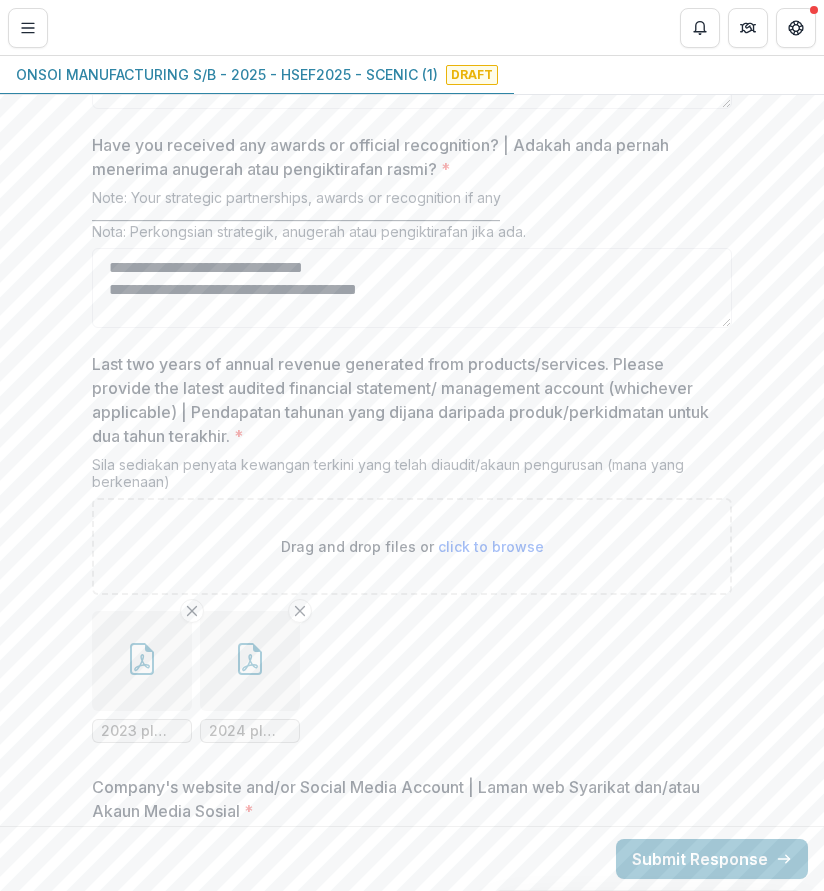 click on "2023 pl LZH.pdf 2024 pl LZH.pdf" at bounding box center [412, 677] 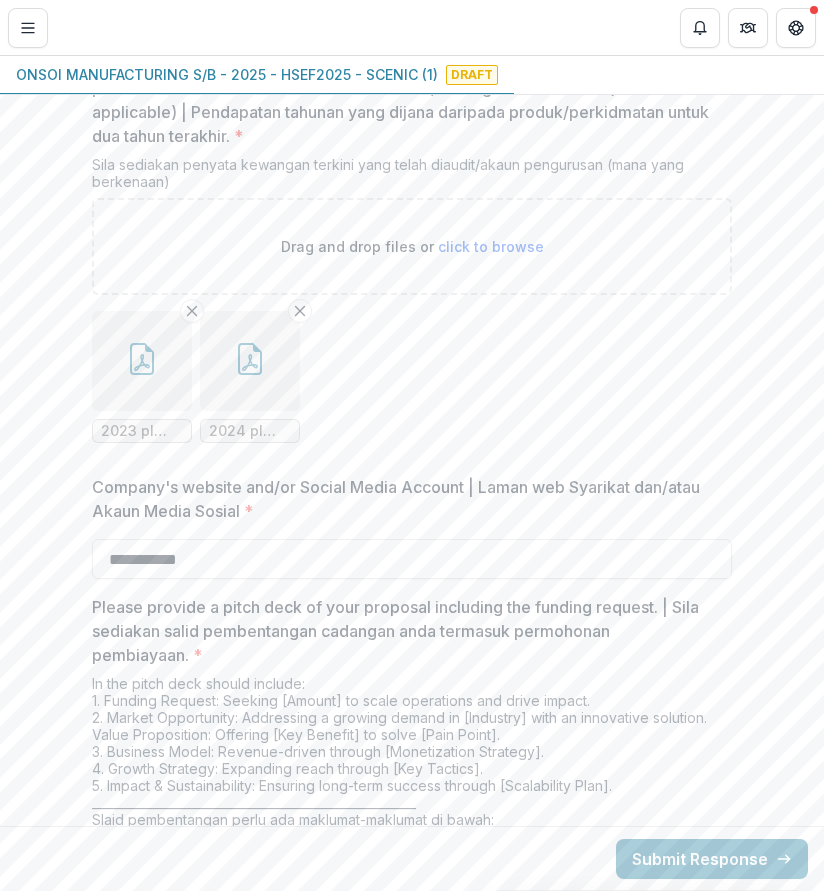 scroll, scrollTop: 5613, scrollLeft: 0, axis: vertical 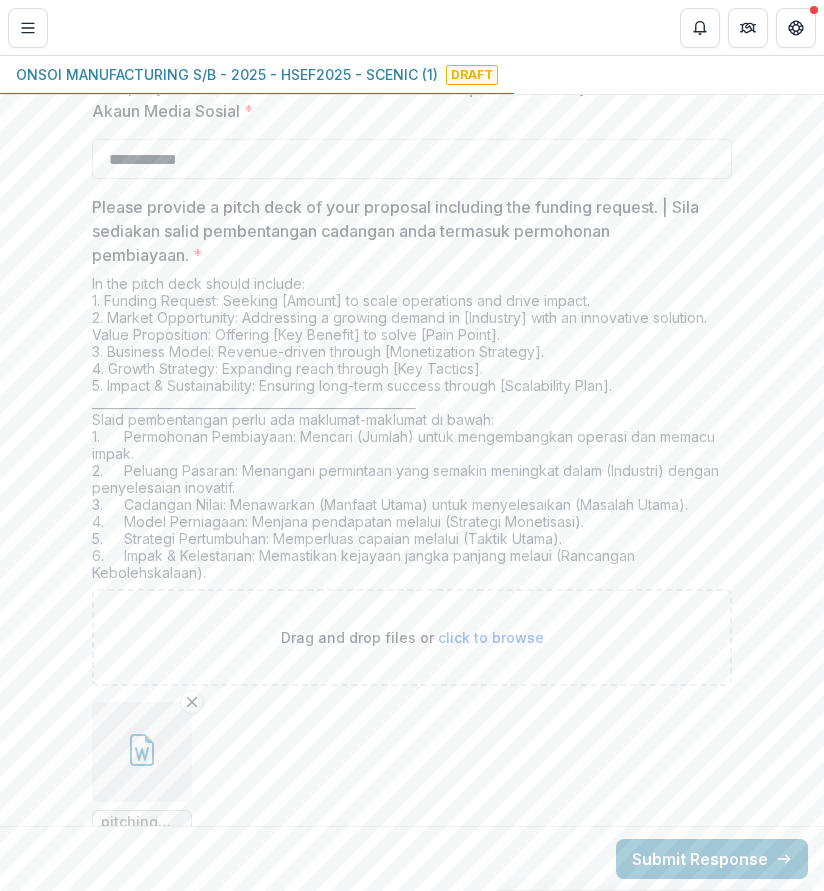 click on "pitching yayasan hasanah.docx" at bounding box center [412, 768] 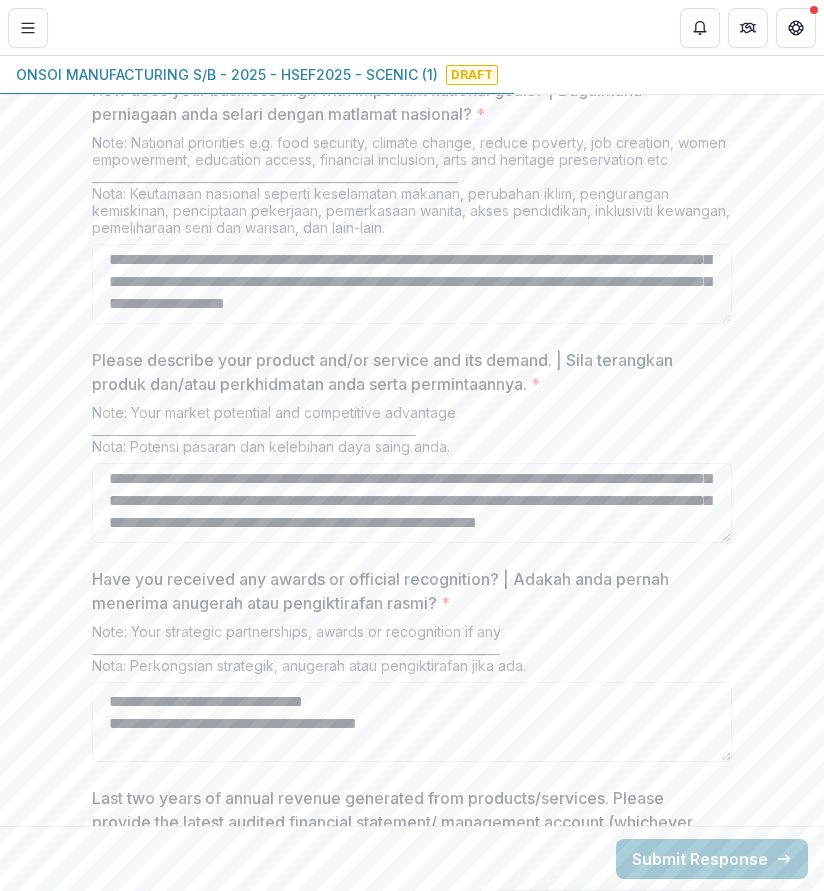 scroll, scrollTop: 4213, scrollLeft: 0, axis: vertical 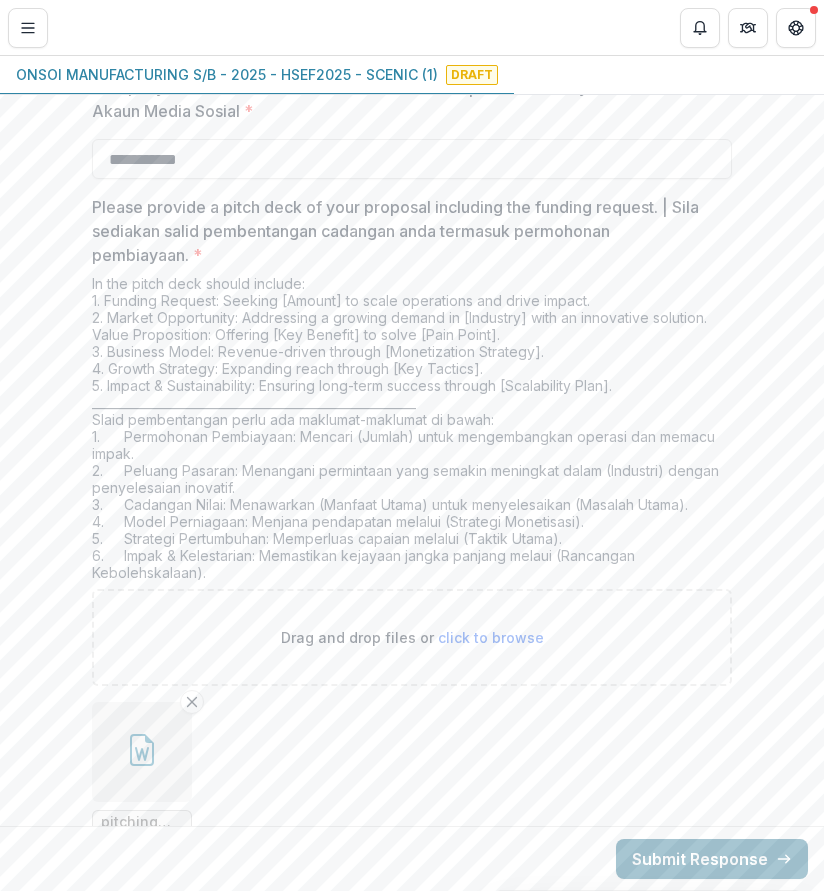 click on "Submit Response" at bounding box center (712, 859) 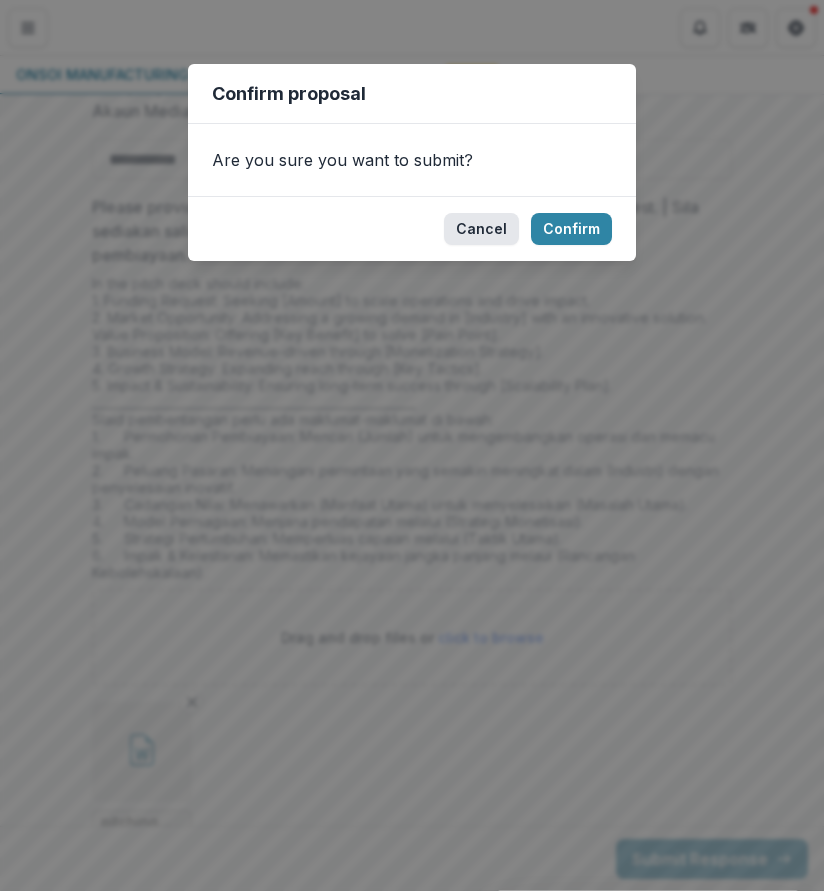 click on "Cancel" at bounding box center (481, 229) 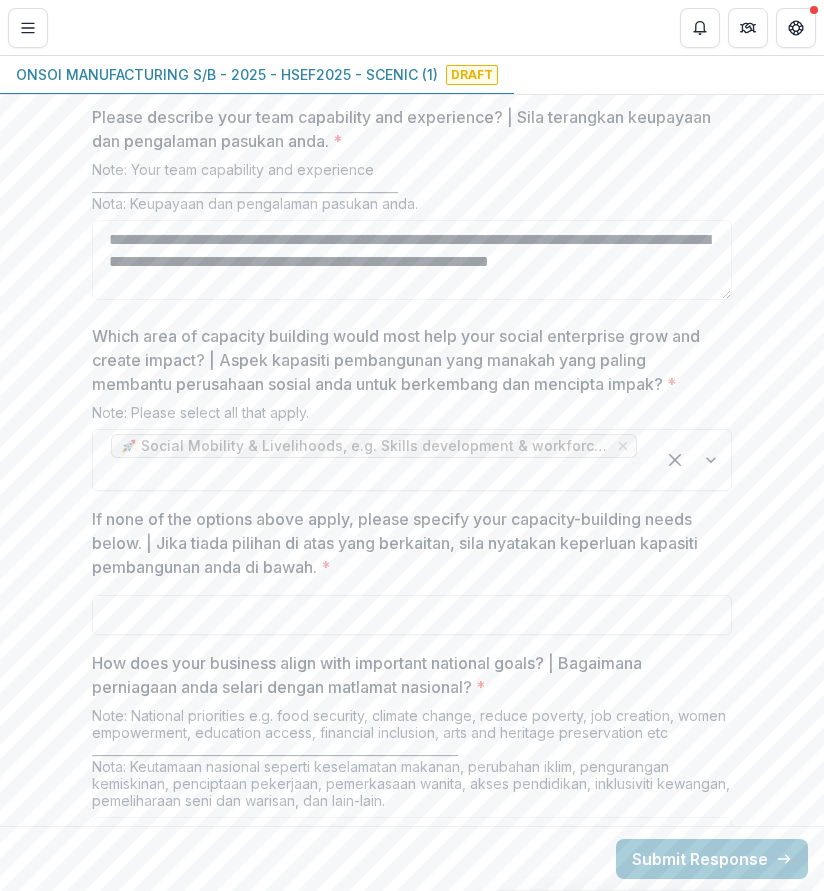 scroll, scrollTop: 3713, scrollLeft: 0, axis: vertical 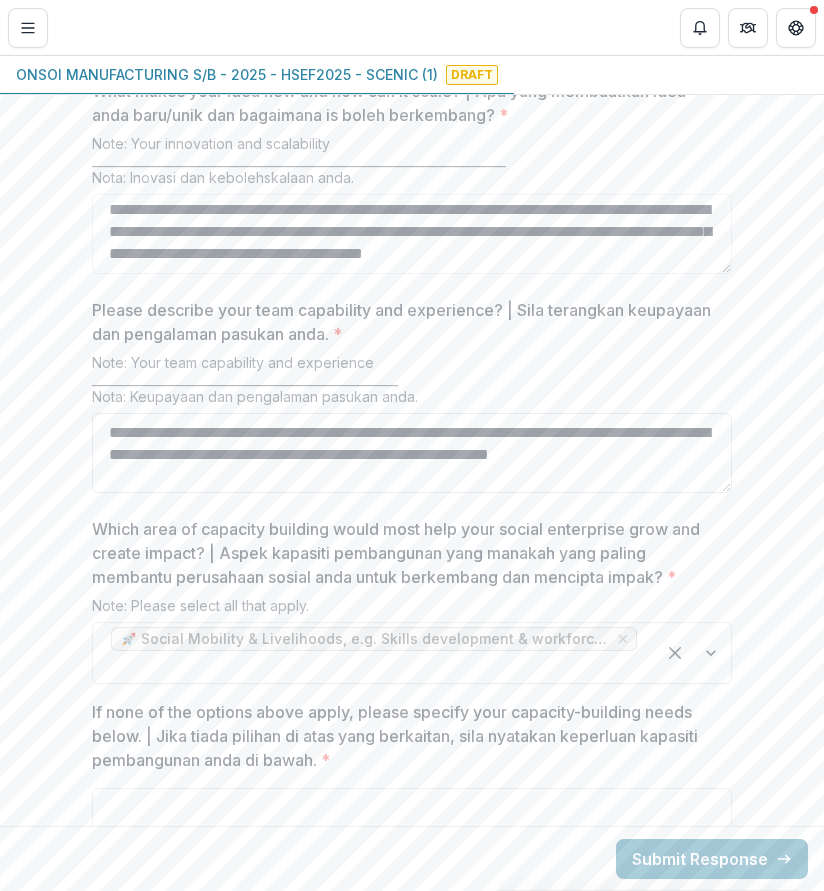 click on "**********" at bounding box center [412, 453] 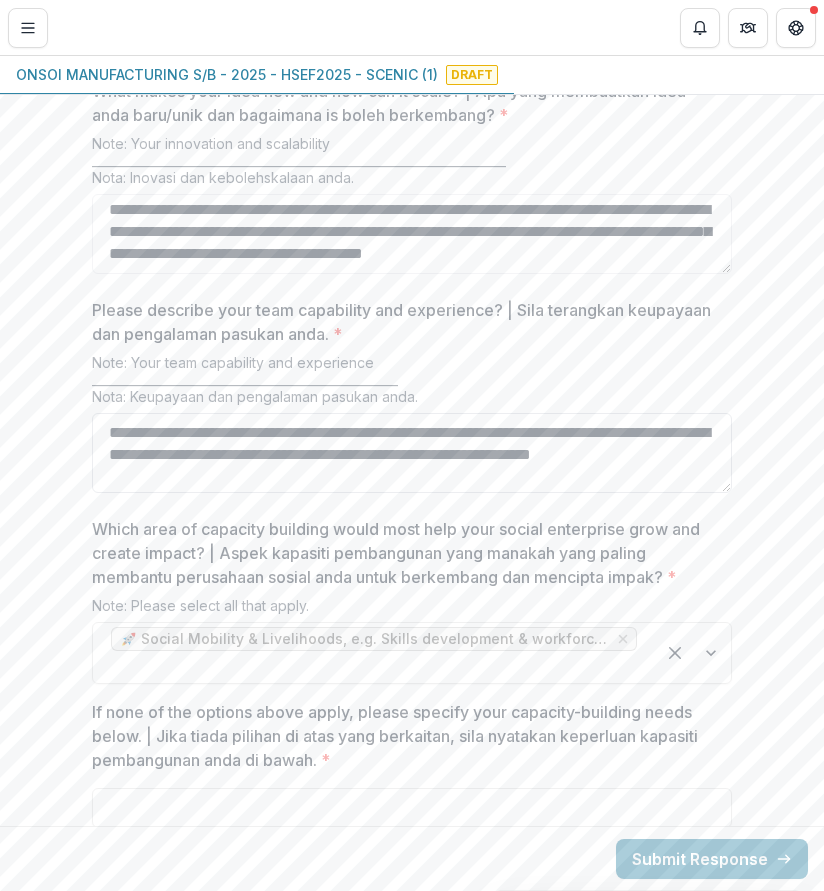 click on "**********" at bounding box center [412, 453] 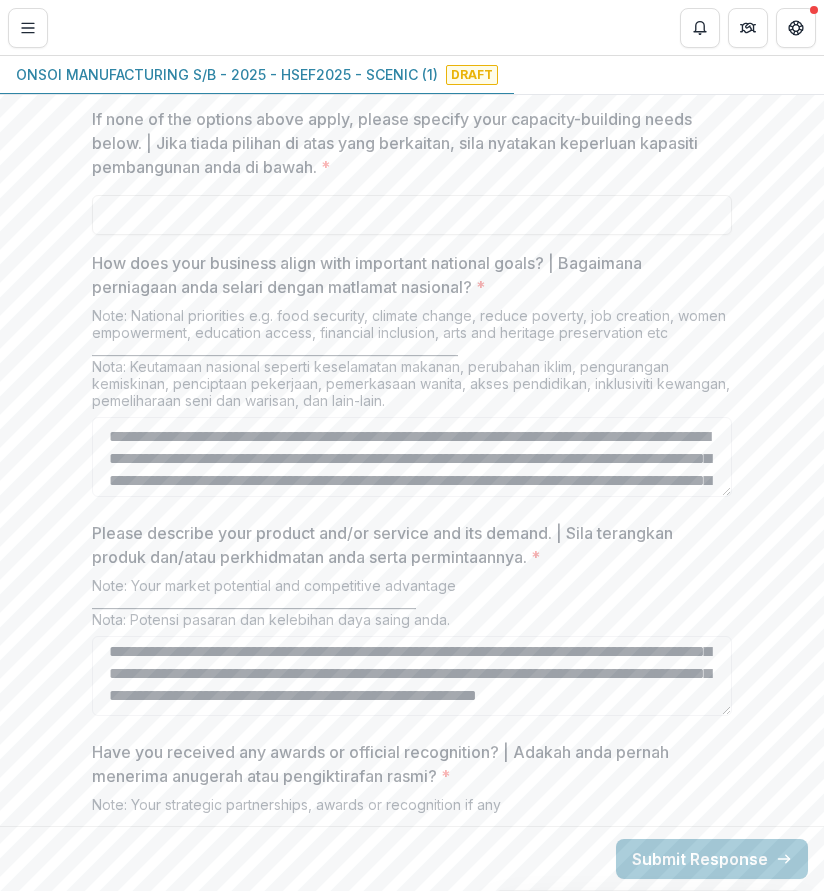 scroll, scrollTop: 4313, scrollLeft: 0, axis: vertical 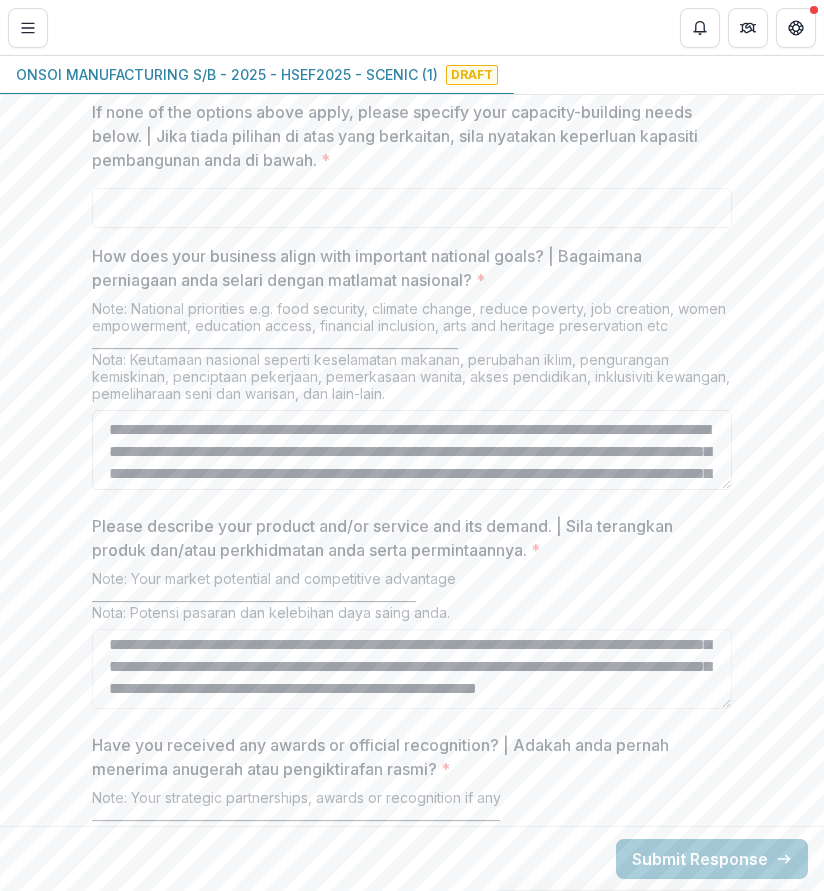 type on "**********" 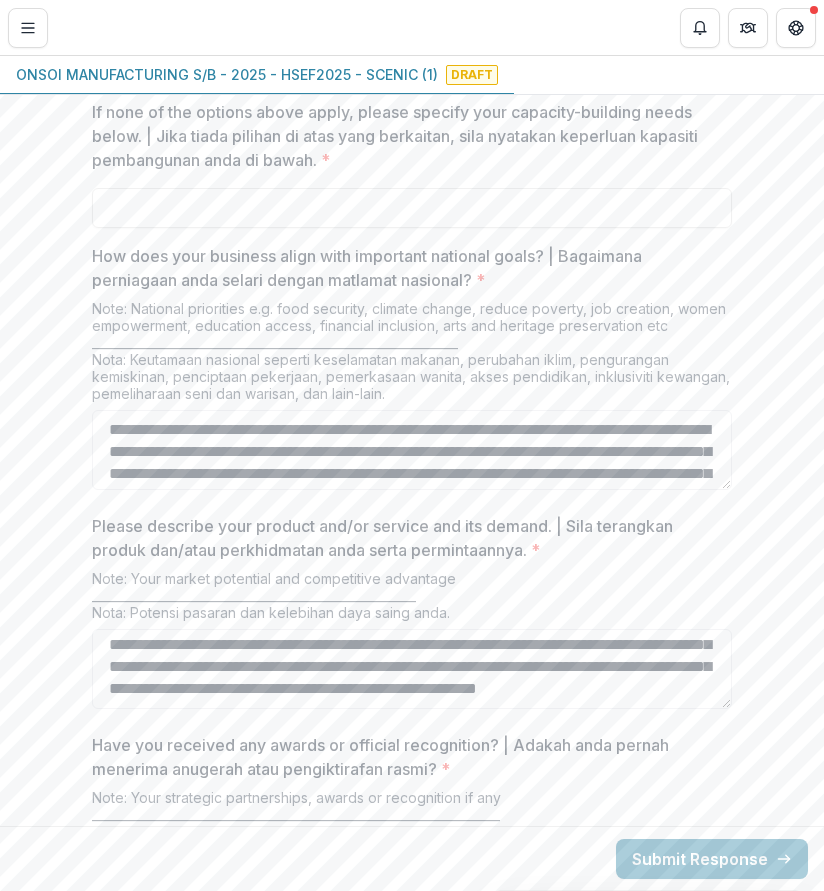 click on "Note: National priorities e.g. food security, climate change, reduce poverty, job creation, women empowerment, education access, financial inclusion, arts and heritage preservation etc
_____________________________________________________________
Nota: Keutamaan nasional seperti keselamatan makanan, perubahan iklim, pengurangan kemiskinan, penciptaan pekerjaan, pemerkasaan wanita, akses pendidikan, inklusiviti kewangan, pemeliharaan seni dan warisan, dan lain-lain." at bounding box center (412, 355) 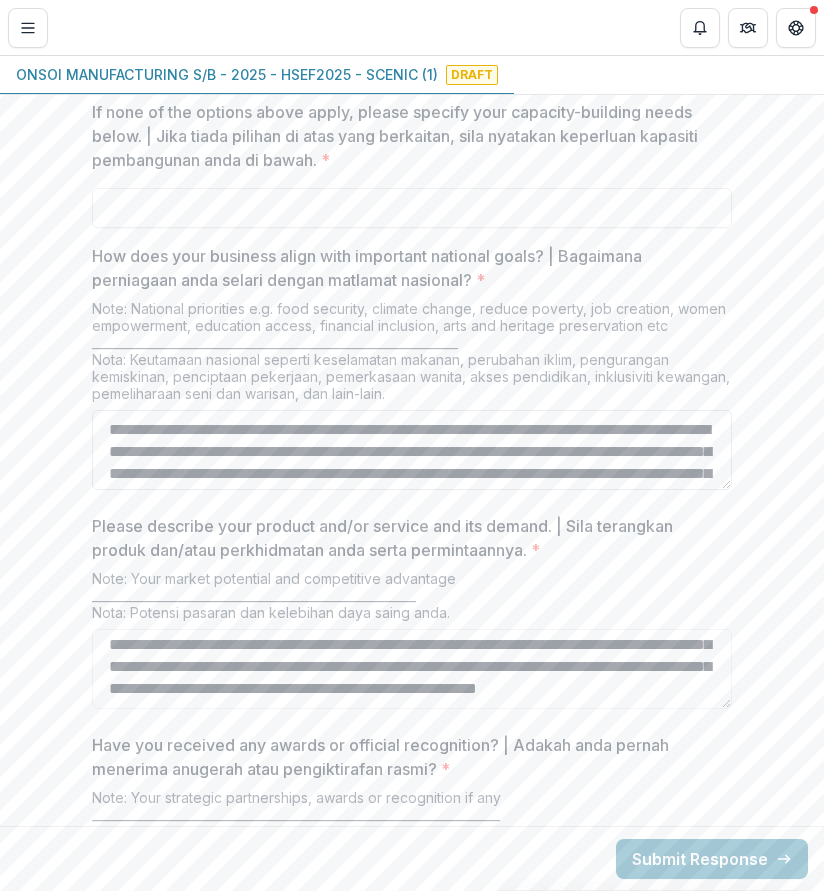 click on "**********" at bounding box center (412, 450) 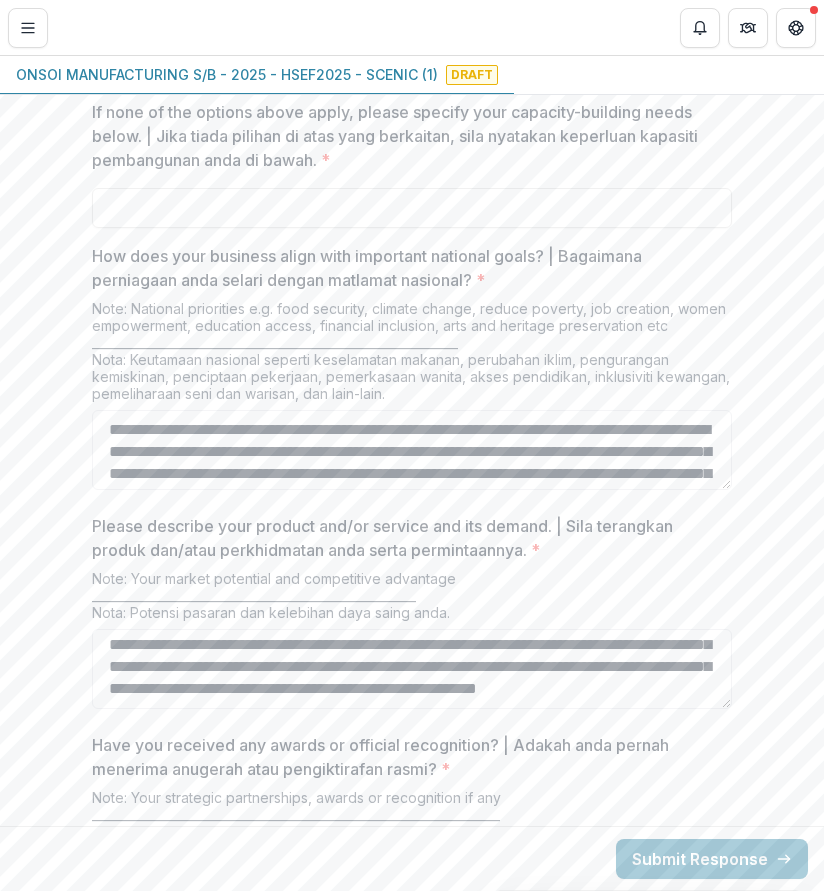 type on "**********" 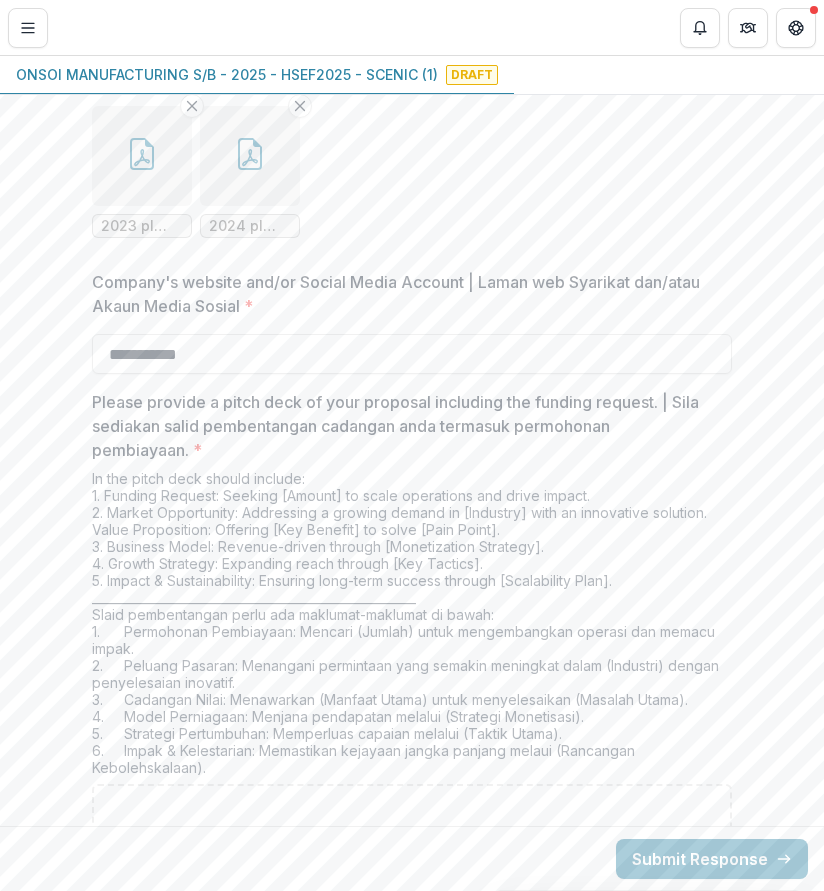 scroll, scrollTop: 5613, scrollLeft: 0, axis: vertical 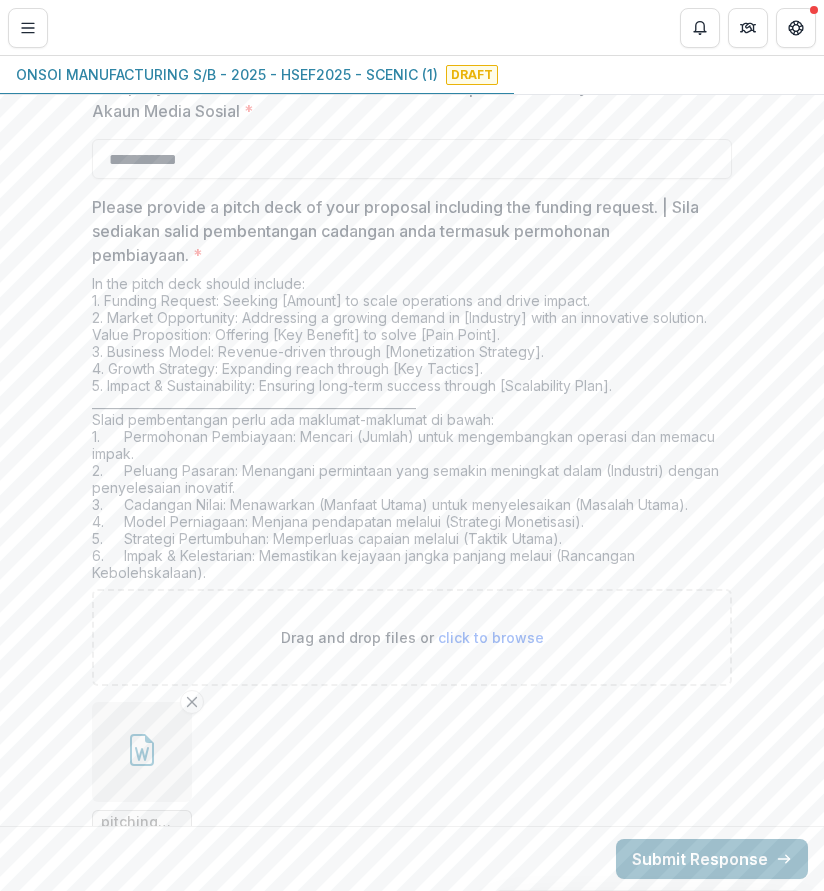 click on "Submit Response" at bounding box center (712, 859) 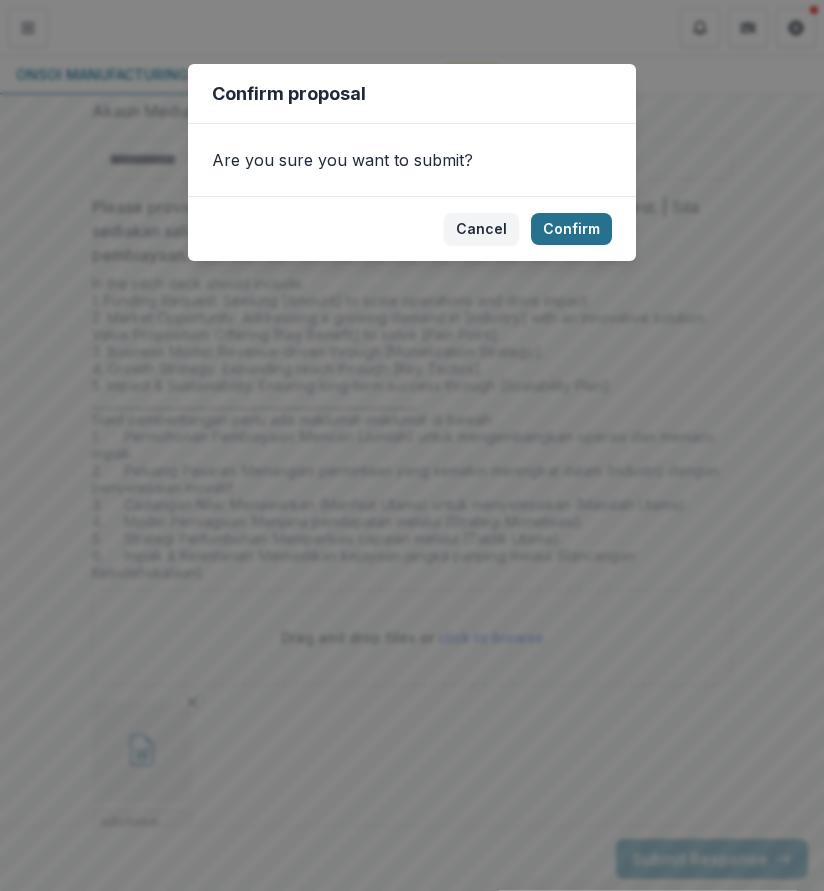 click on "Confirm" at bounding box center [571, 229] 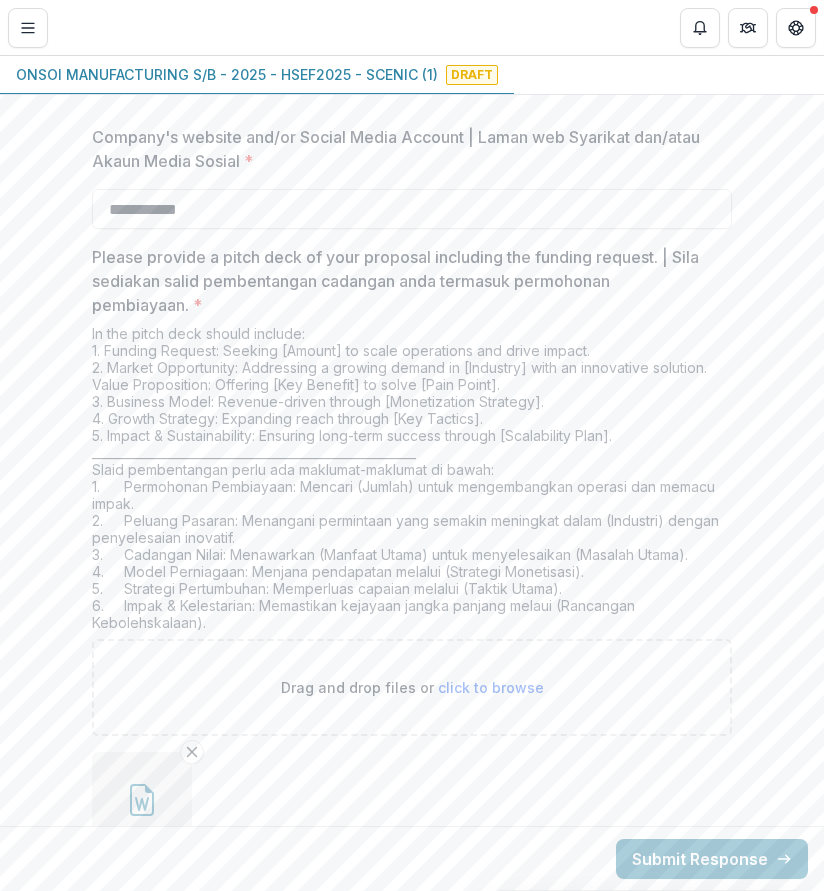 scroll, scrollTop: 5663, scrollLeft: 0, axis: vertical 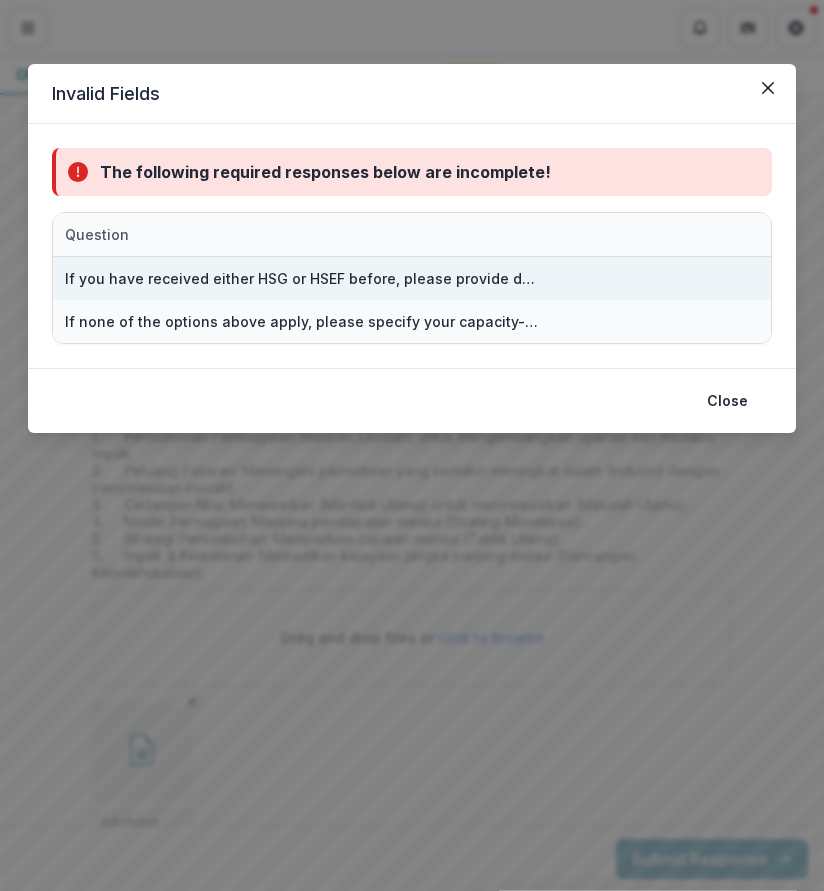 click on "If you have received either HSG or HSEF before, please provide details of the funding. | Jika ya, sila nyatakan butiran pembiayaan tersebut." at bounding box center [412, 278] 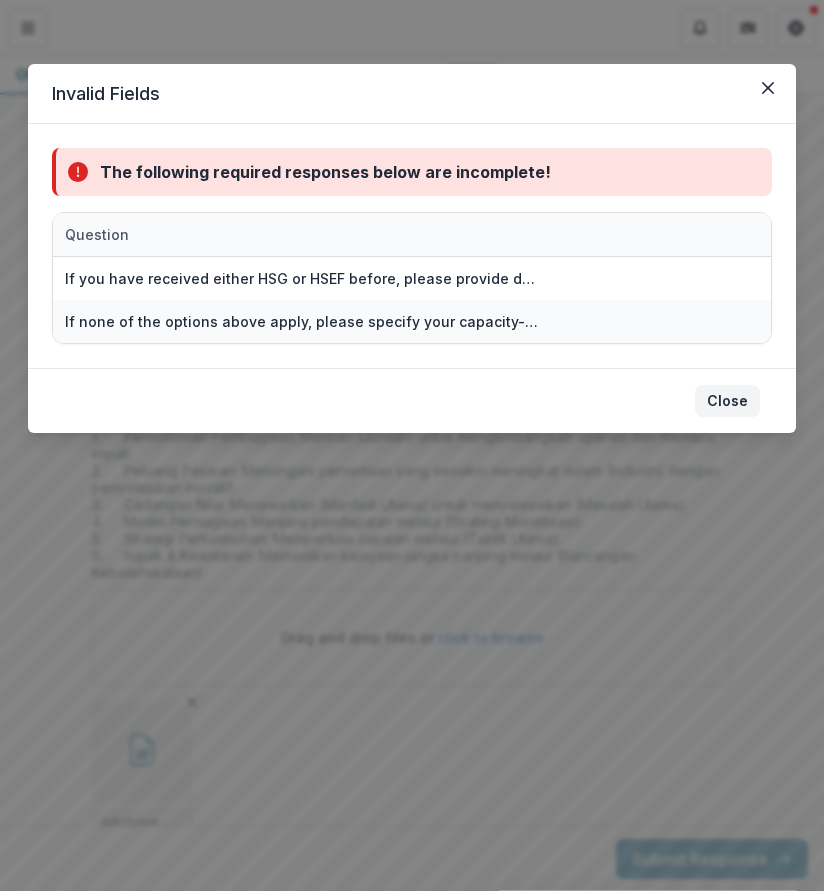 click on "Close" at bounding box center (727, 401) 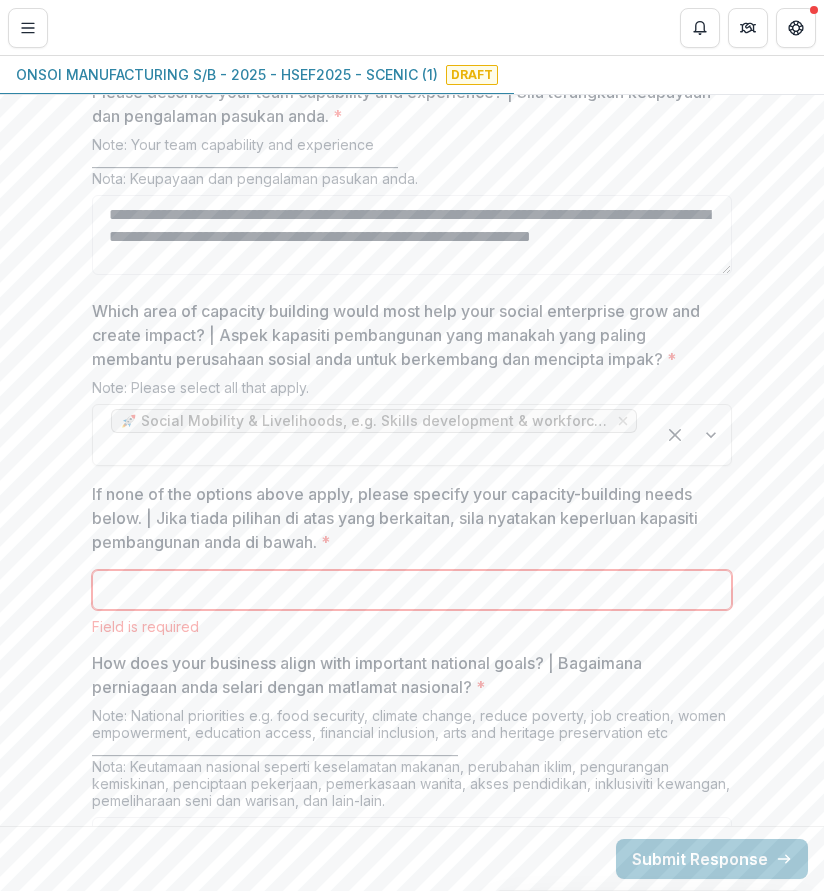 scroll, scrollTop: 3963, scrollLeft: 0, axis: vertical 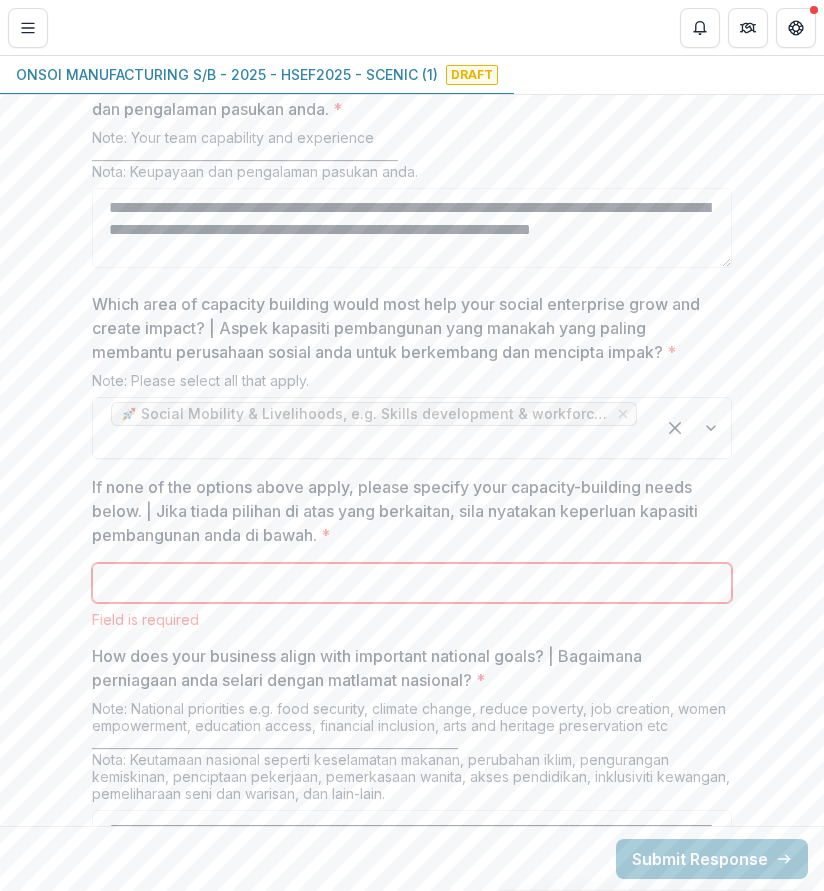 click on "If none of the options above apply, please specify your capacity-building needs below. | Jika tiada pilihan di atas yang berkaitan, sila nyatakan keperluan kapasiti pembangunan anda di bawah. *" at bounding box center (412, 583) 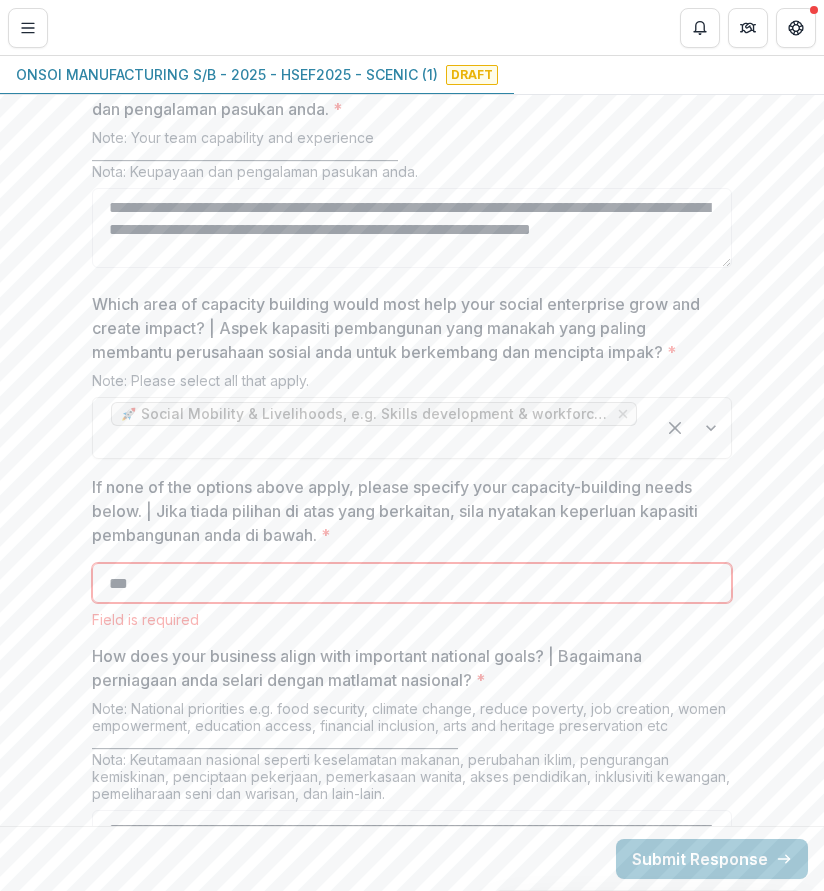 type on "***" 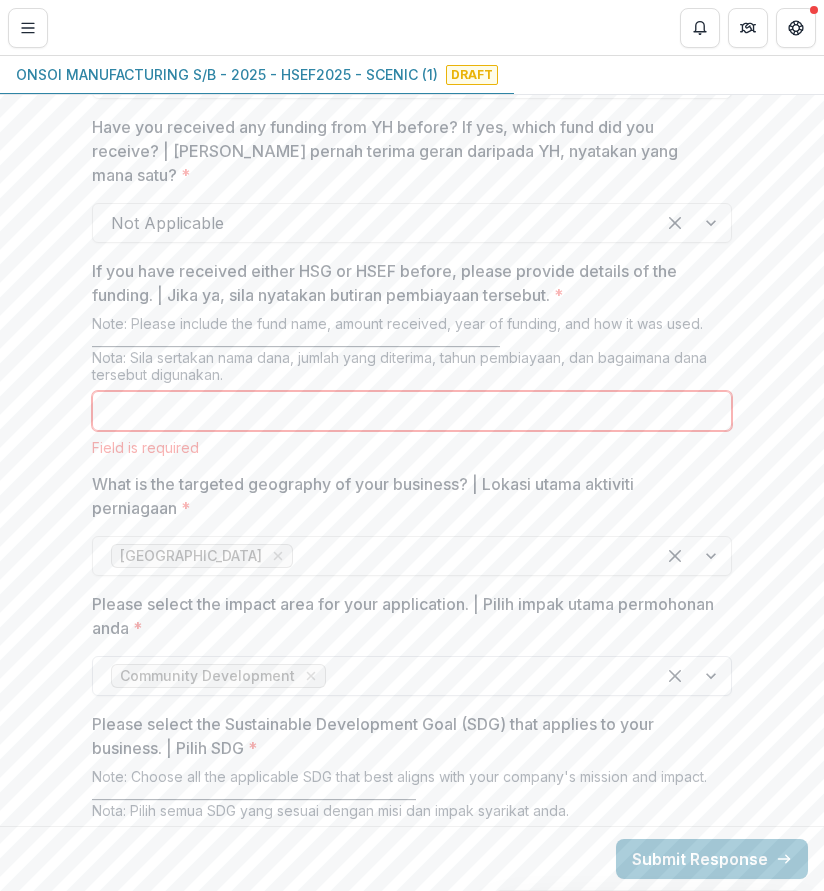 scroll, scrollTop: 2063, scrollLeft: 0, axis: vertical 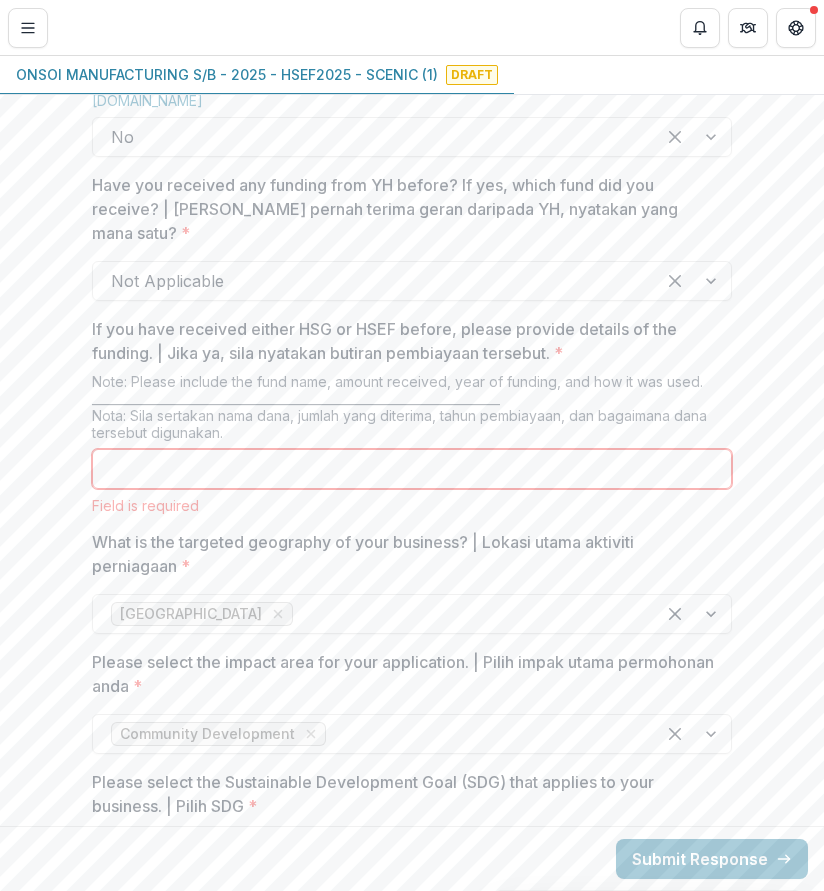 click on "If you have received either HSG or HSEF before, please provide details of the funding. | Jika ya, sila nyatakan butiran pembiayaan tersebut. *" at bounding box center (412, 469) 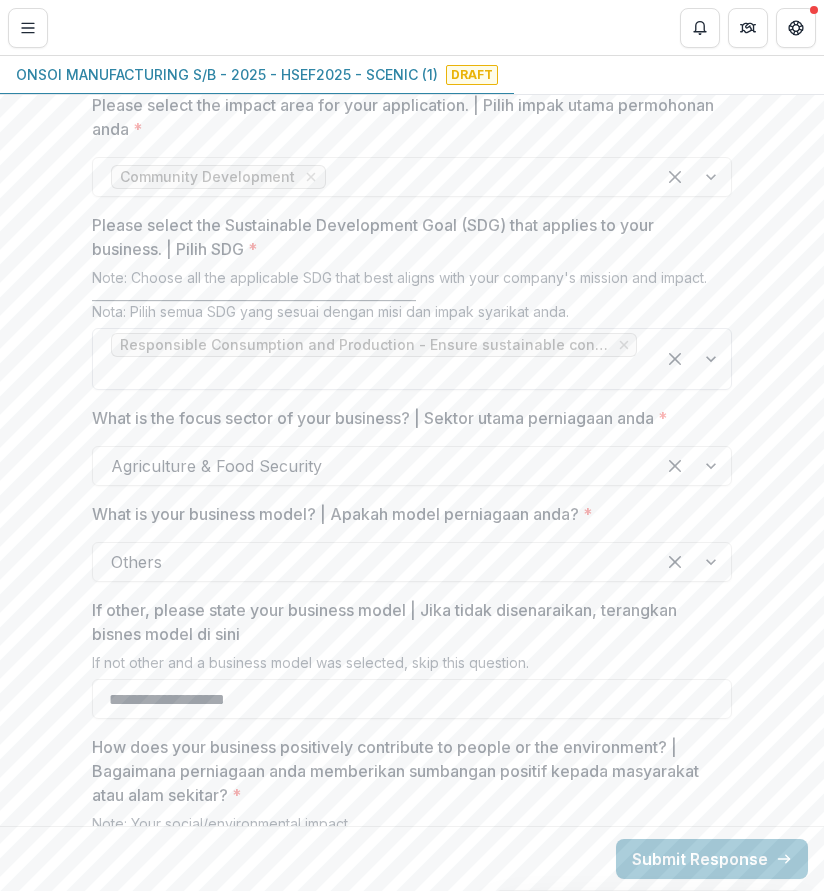 scroll, scrollTop: 2663, scrollLeft: 0, axis: vertical 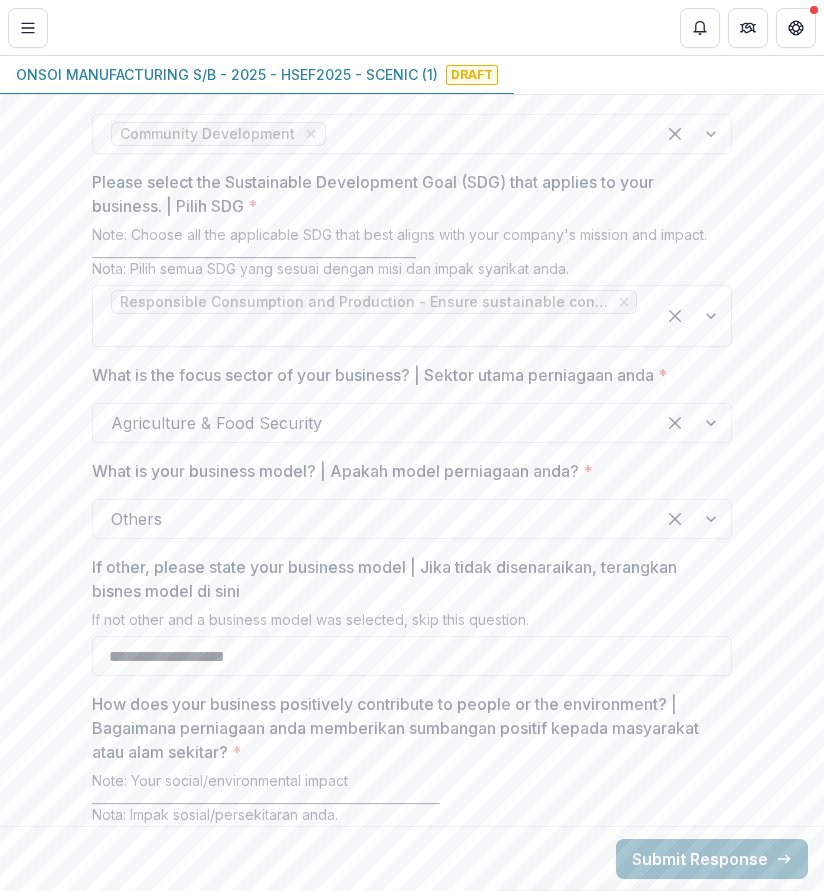 type on "***" 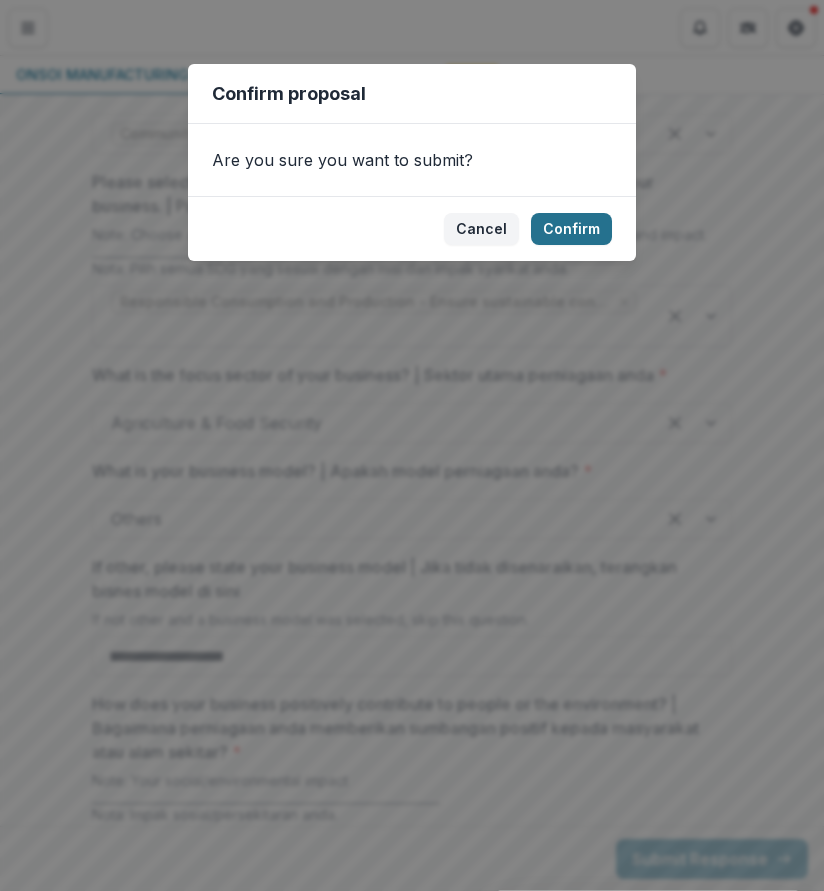 click on "Confirm" at bounding box center [571, 229] 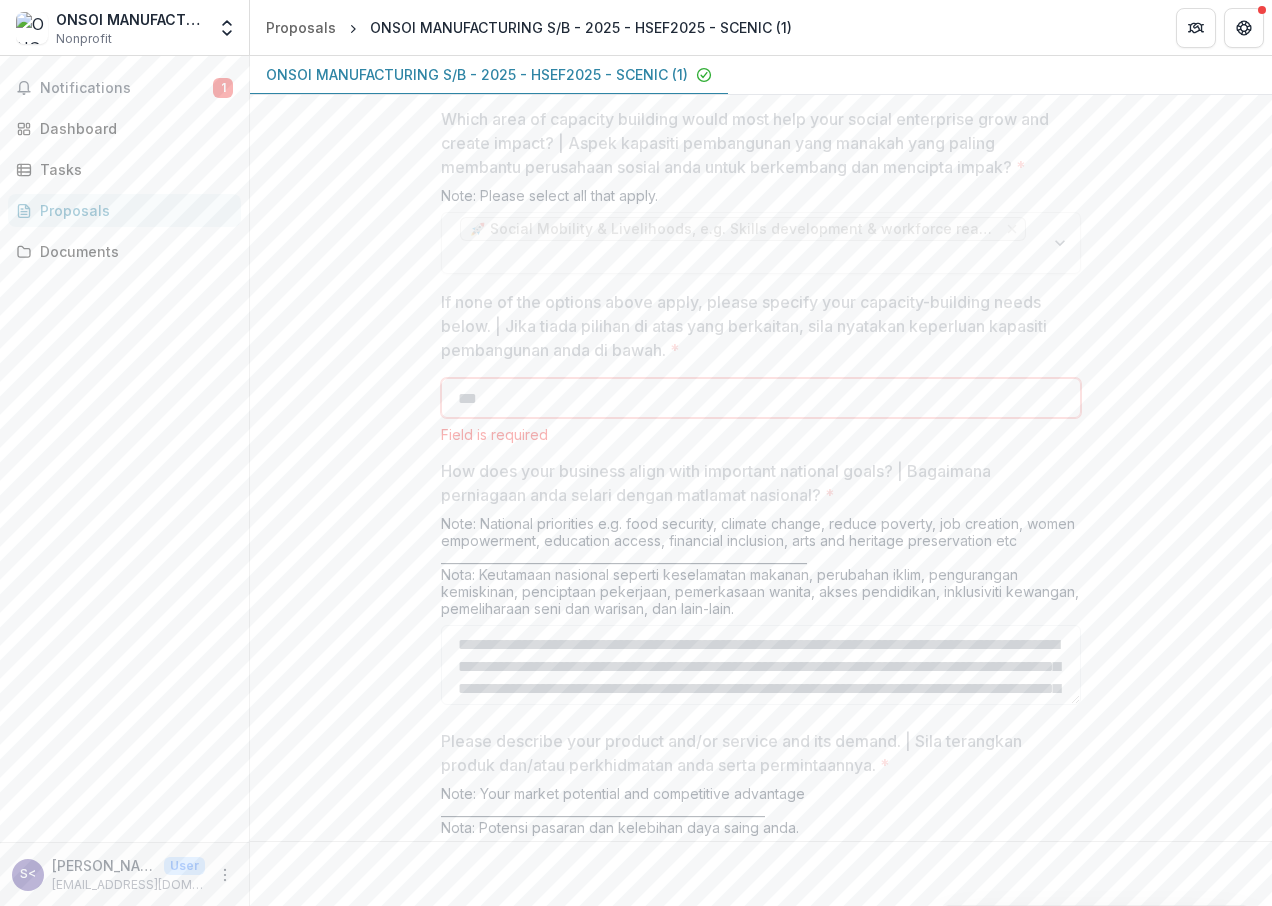 scroll, scrollTop: 3948, scrollLeft: 0, axis: vertical 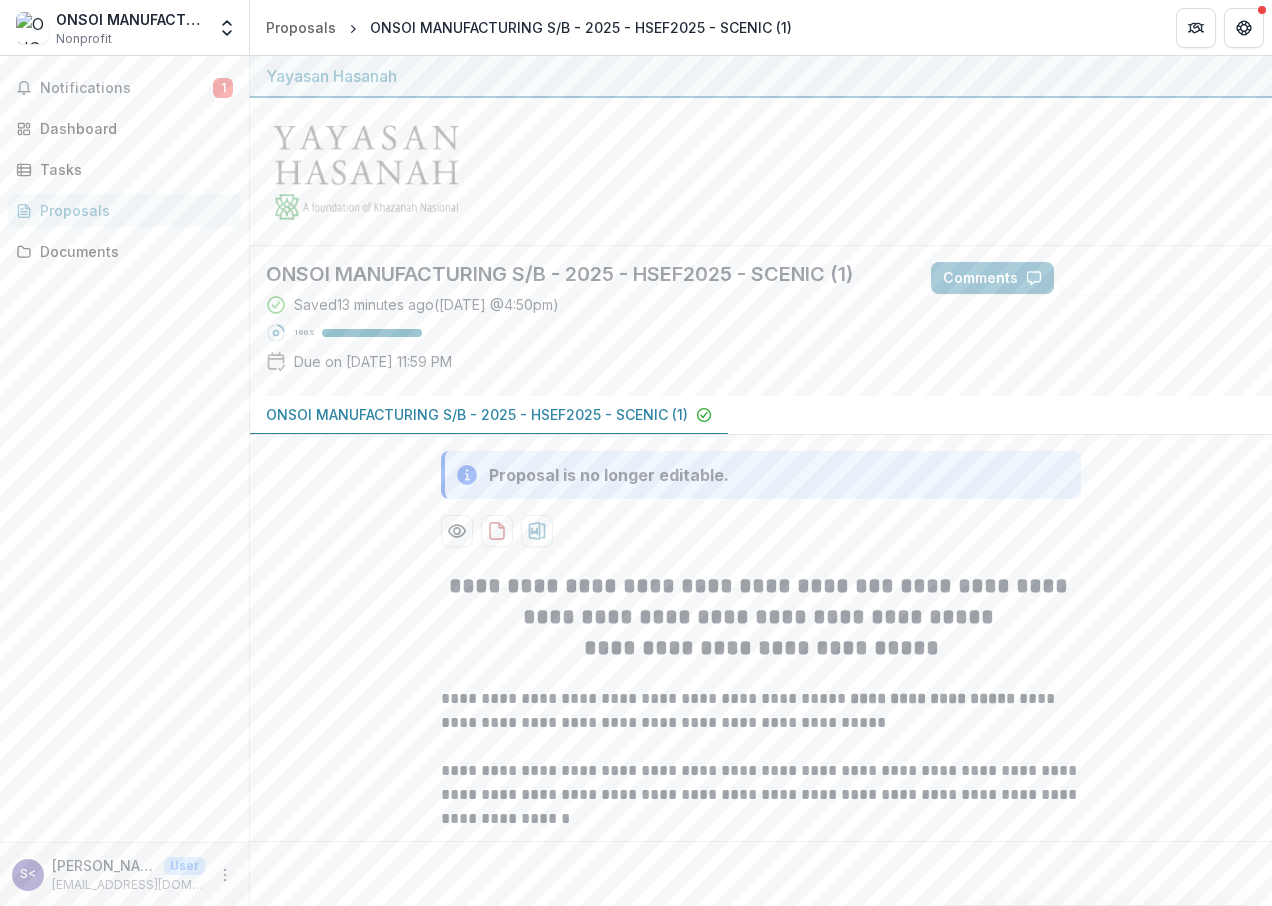 click on "Notifications 1 Dashboard Tasks Proposals Documents" at bounding box center [124, 449] 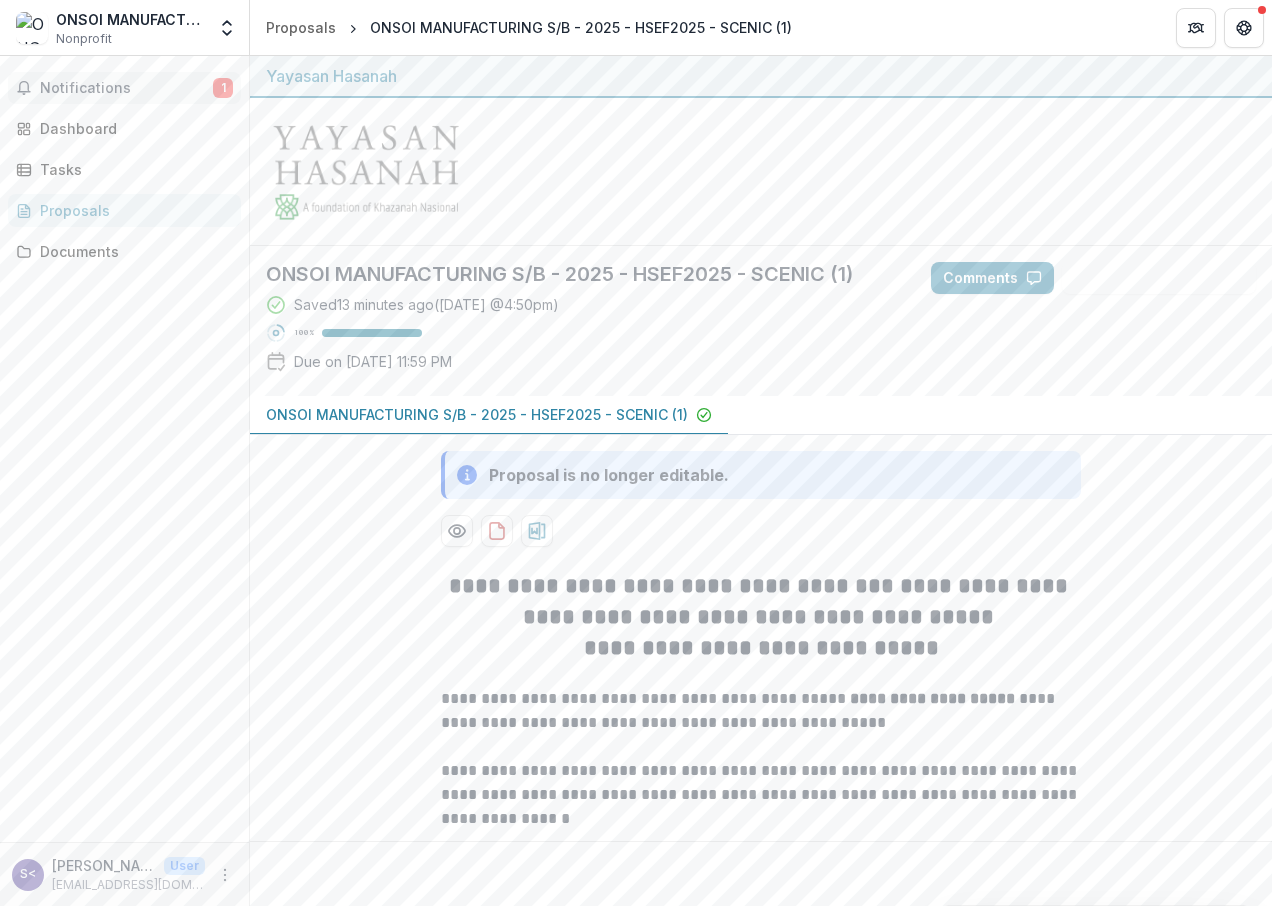 click on "Notifications" at bounding box center (126, 88) 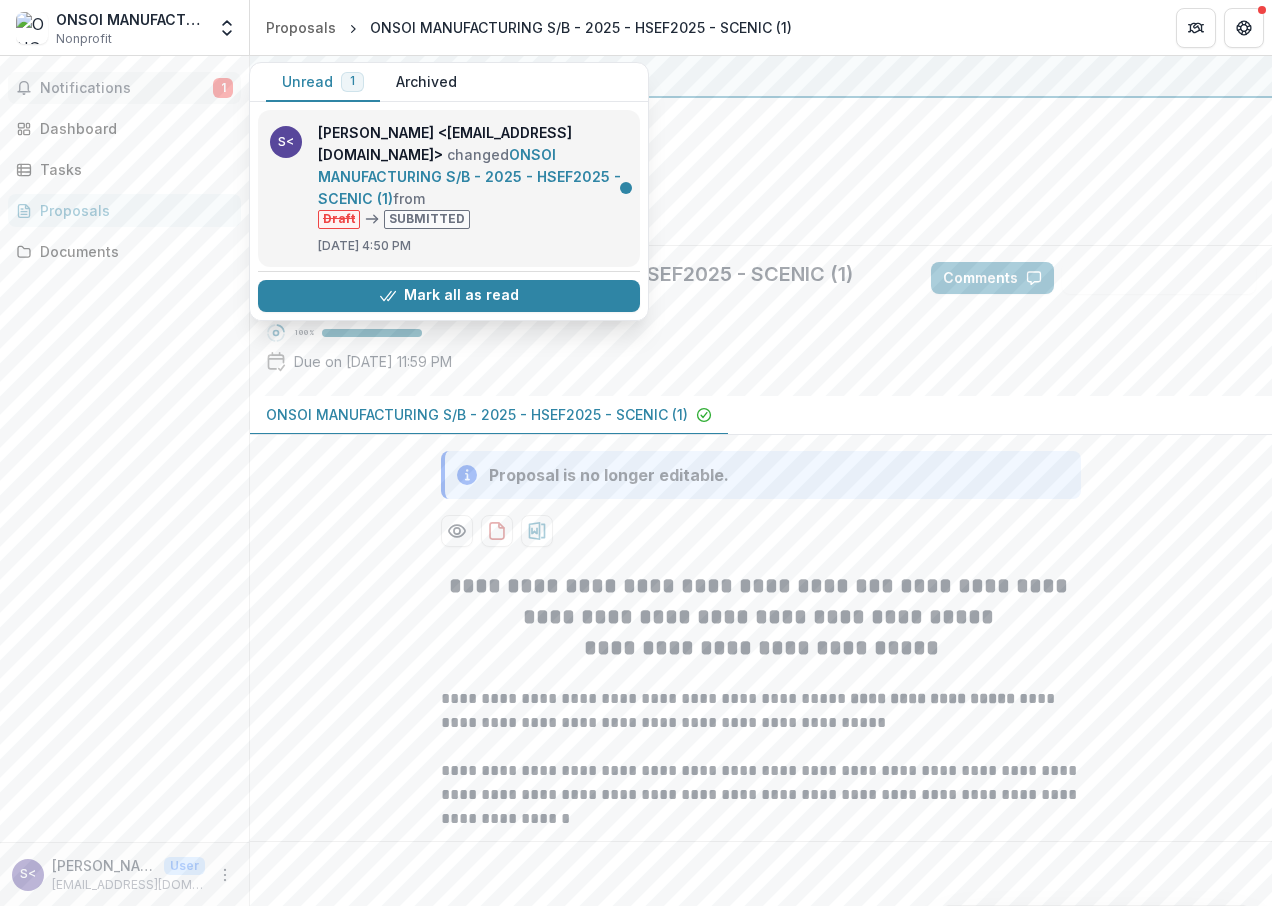 click on "ONSOI MANUFACTURING S/B - 2025 - HSEF2025 - SCENIC (1)" at bounding box center [469, 176] 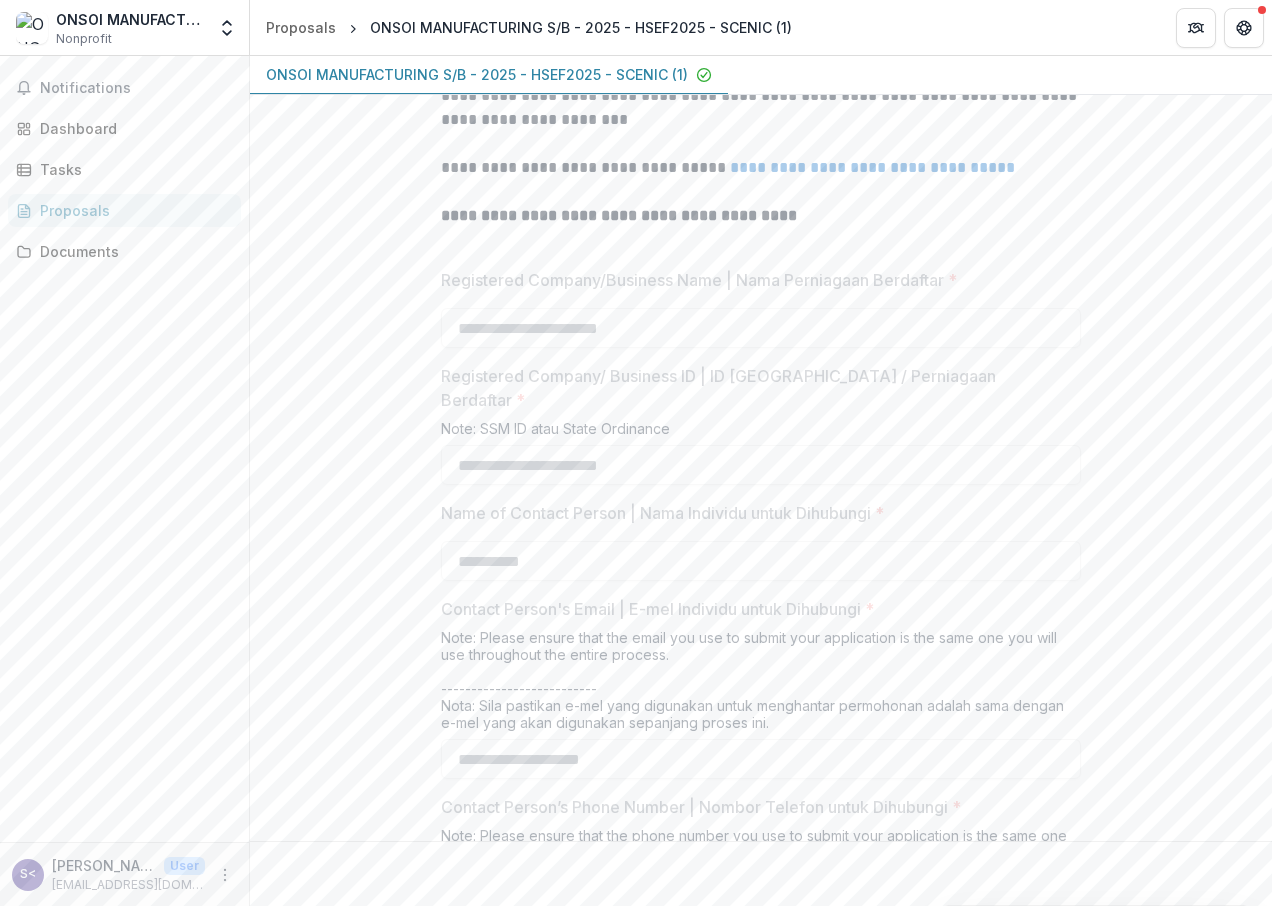 scroll, scrollTop: 1200, scrollLeft: 0, axis: vertical 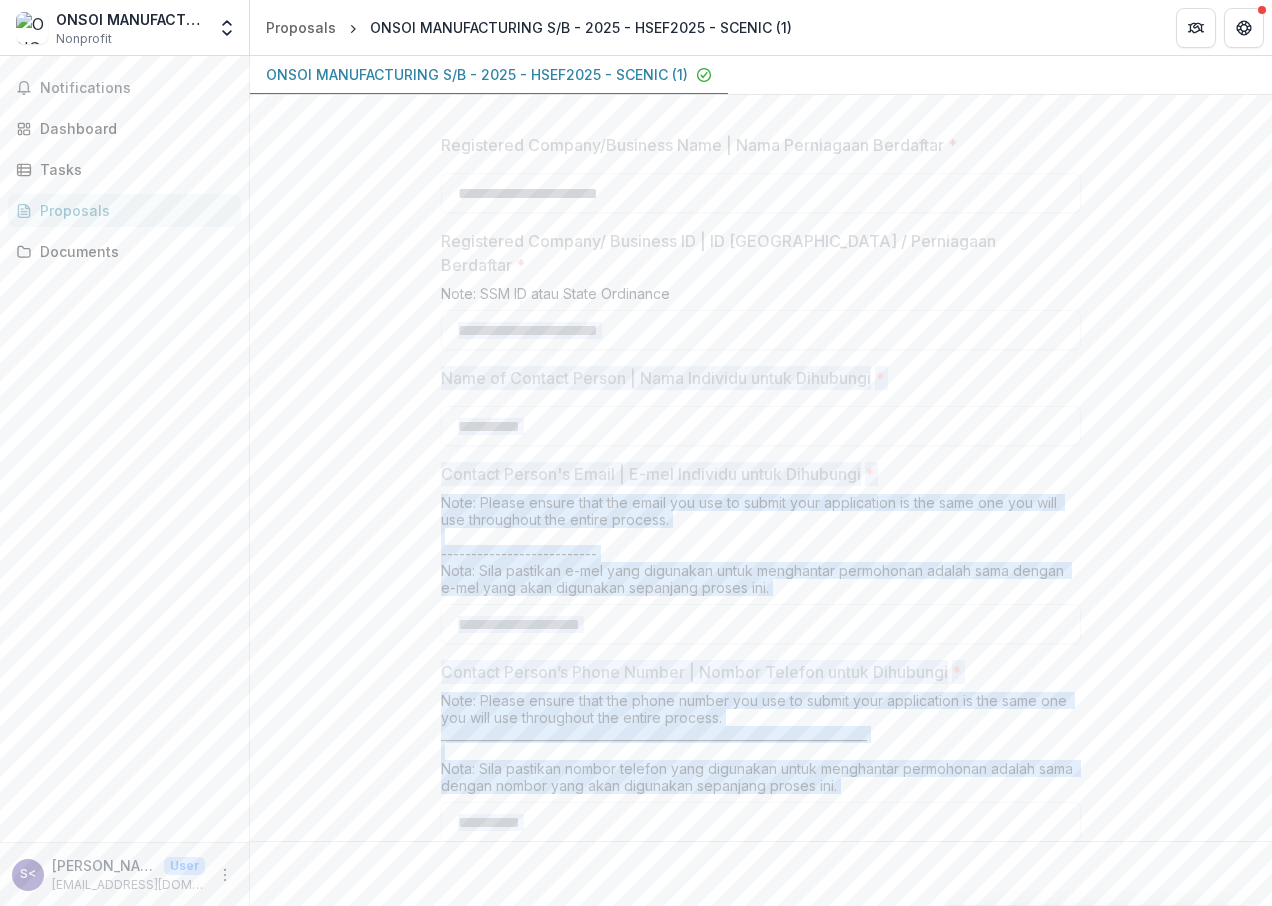 drag, startPoint x: 1265, startPoint y: 269, endPoint x: 1256, endPoint y: 880, distance: 611.0663 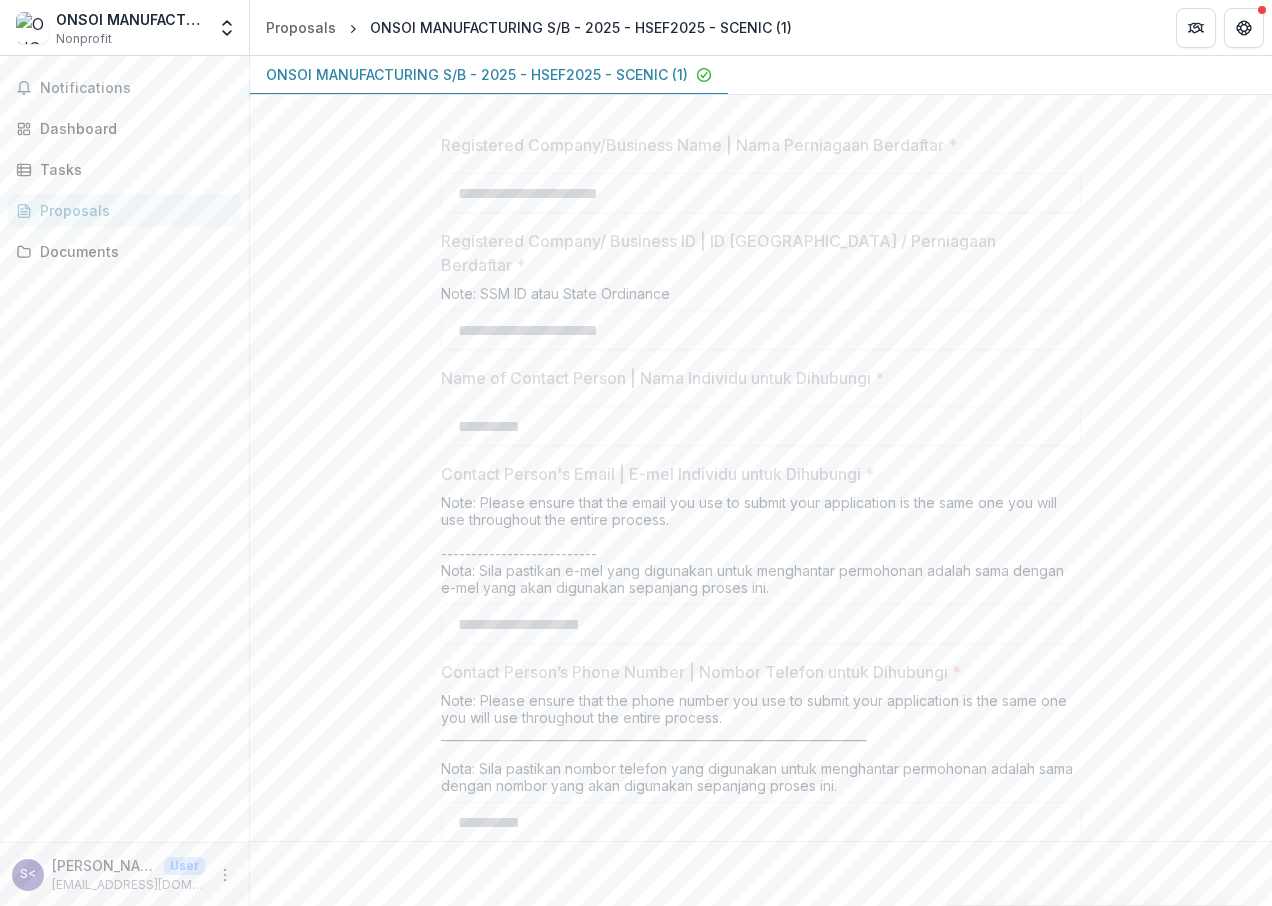 click on "**********" at bounding box center [761, 2342] 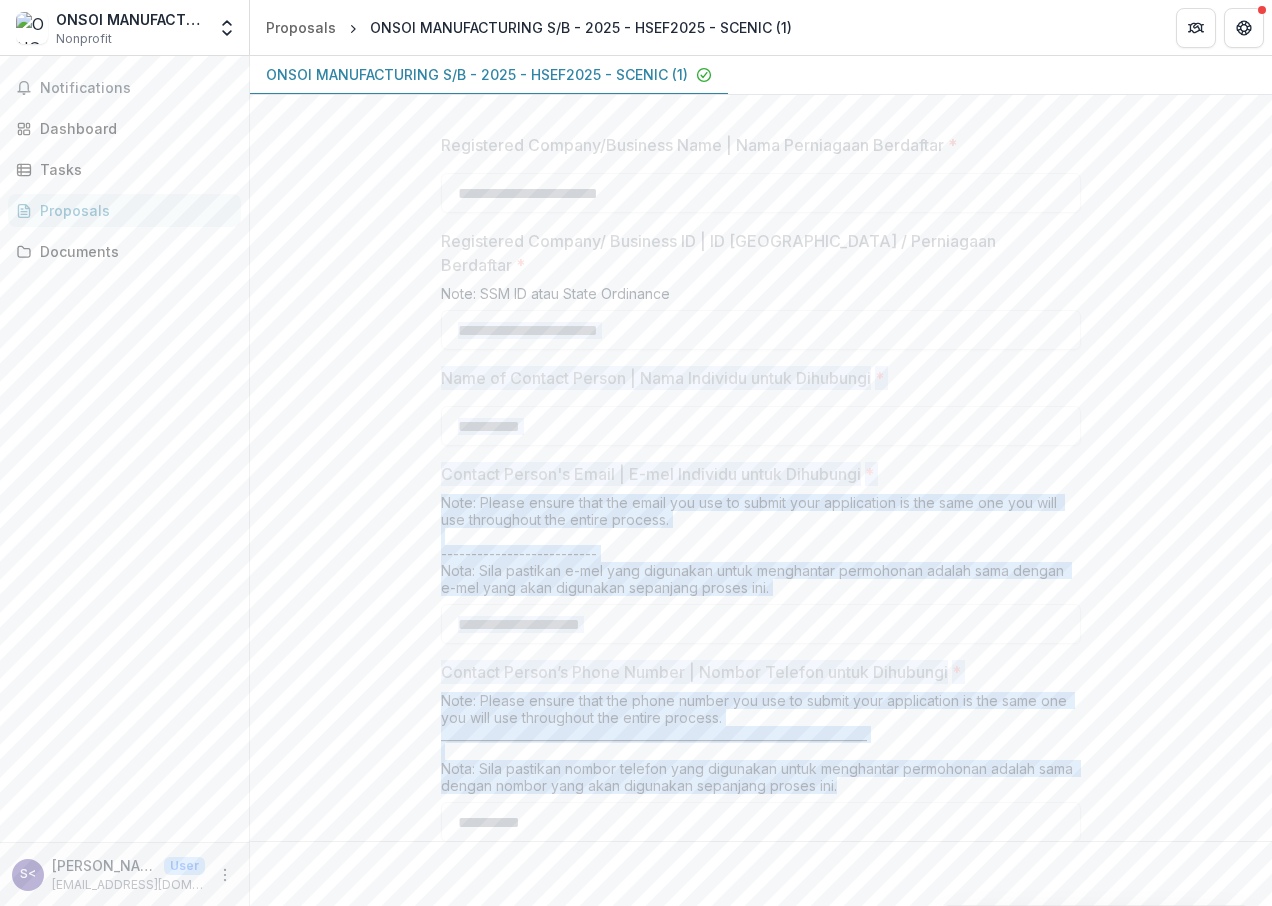 drag, startPoint x: 1265, startPoint y: 284, endPoint x: 1275, endPoint y: 802, distance: 518.0965 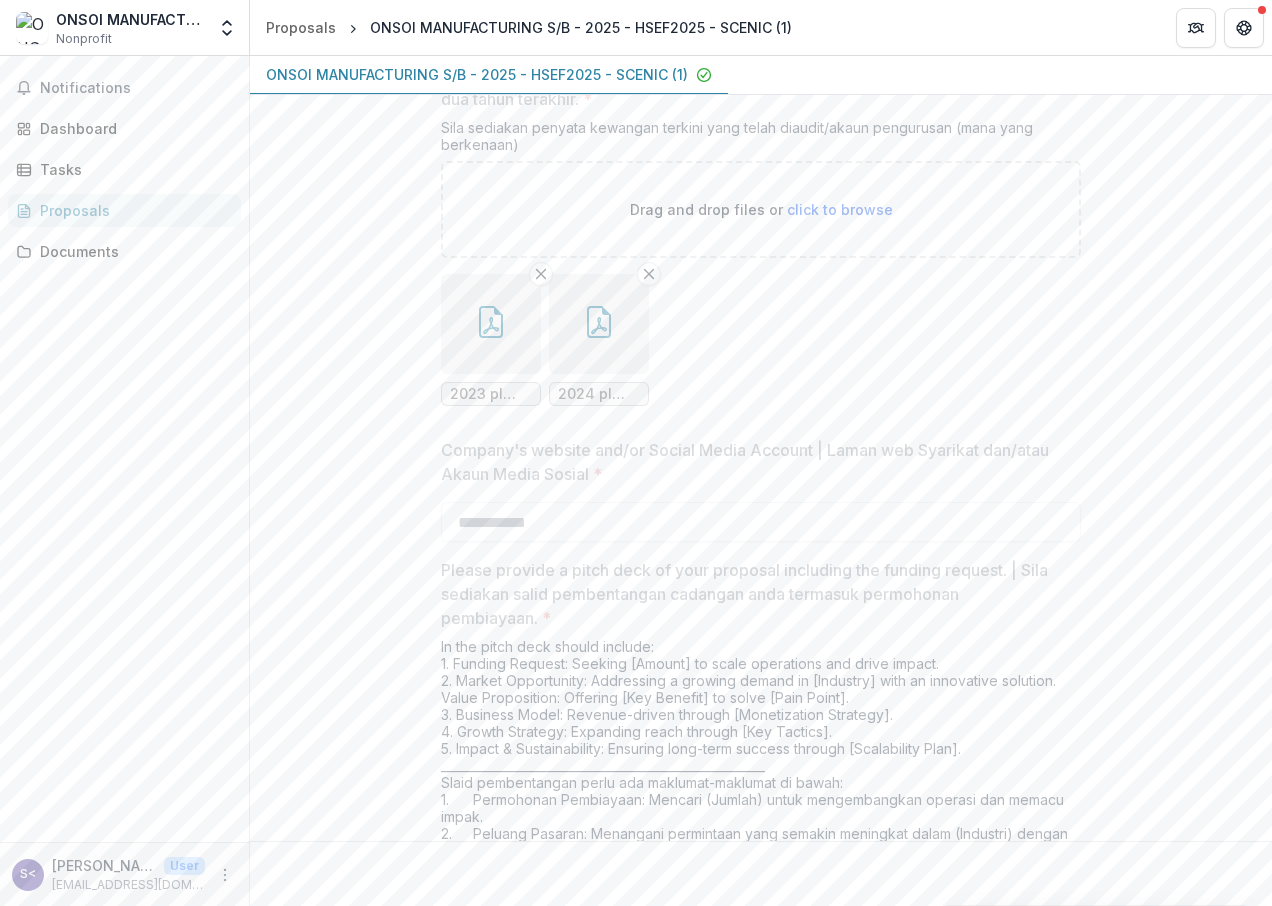 scroll, scrollTop: 5648, scrollLeft: 0, axis: vertical 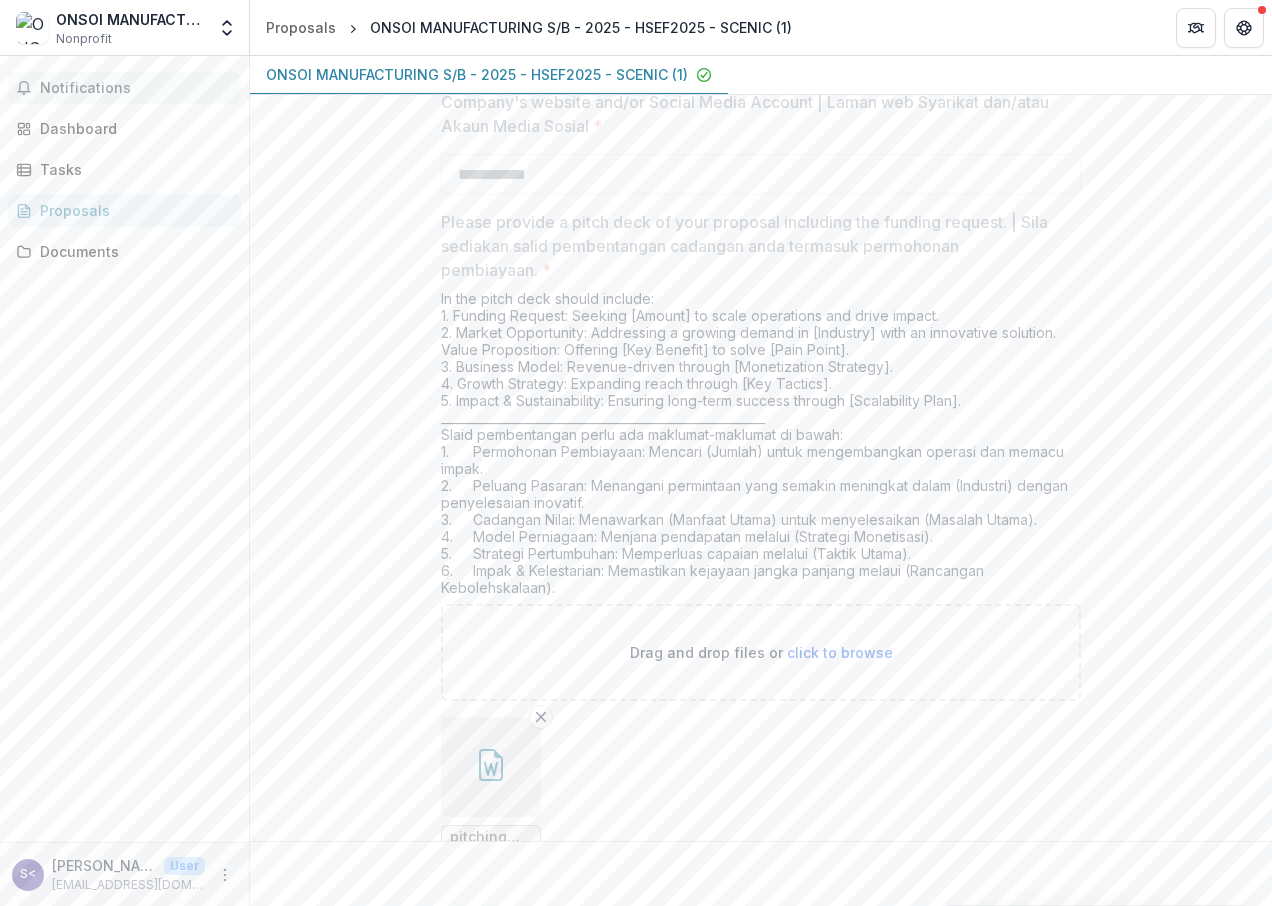 click on "Notifications" at bounding box center (136, 88) 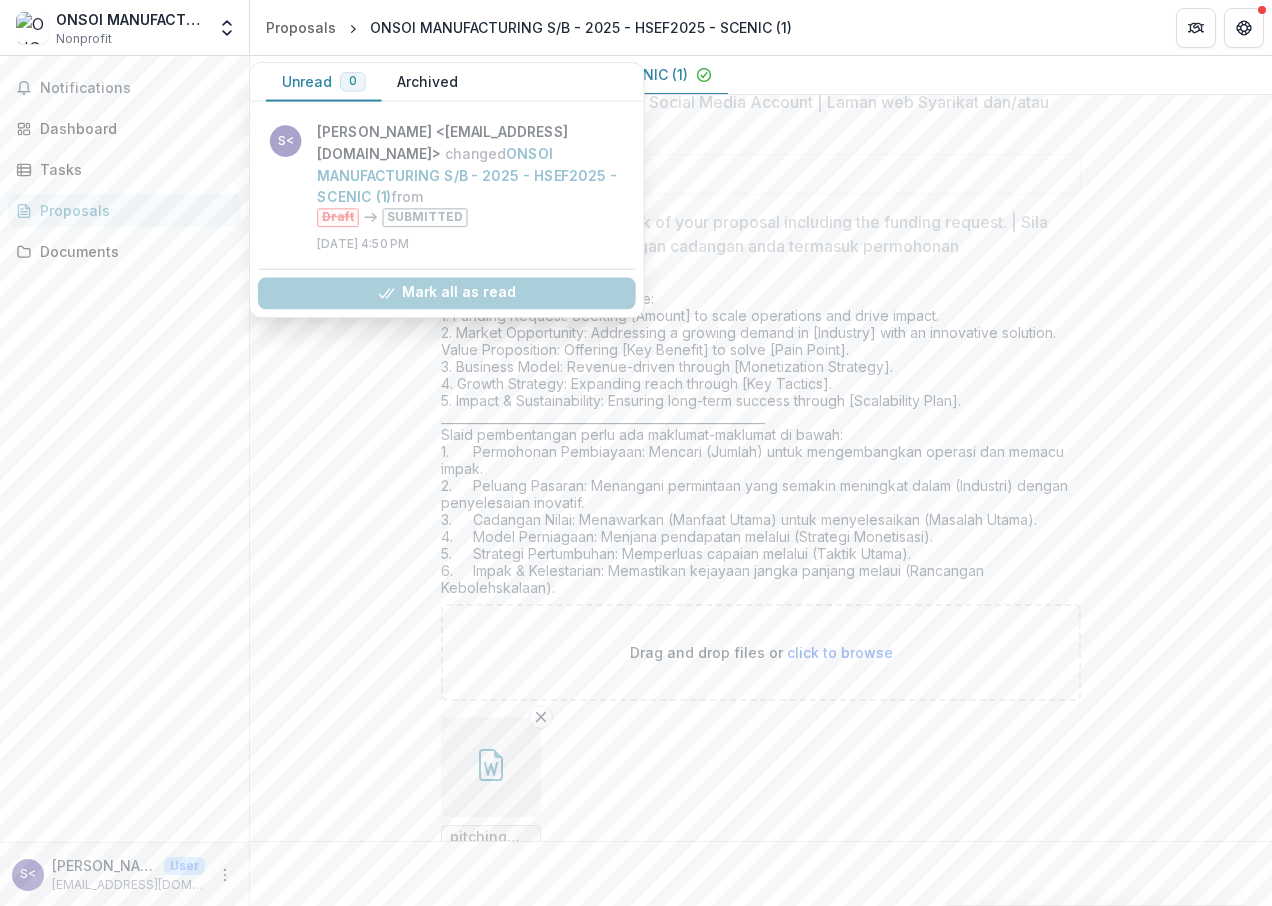 click on "Notifications Unread   0 Archived s< sharon voo <sharonvooo@gmail.com> changed  ONSOI MANUFACTURING S/B - 2025 - HSEF2025 - SCENIC (1)  from   Draft Submitted Jul 07, 2025, 4:50 PM Mark all as read s< sharon voo <sharonvooo@gmail.com> changed  ONSOI MANUFACTURING S/B - 2025 - HSEF2025 - SCENIC (1)  from   Draft Submitted Jul 07, 2025, 4:50 PM Dashboard Tasks Proposals Documents" at bounding box center [124, 449] 